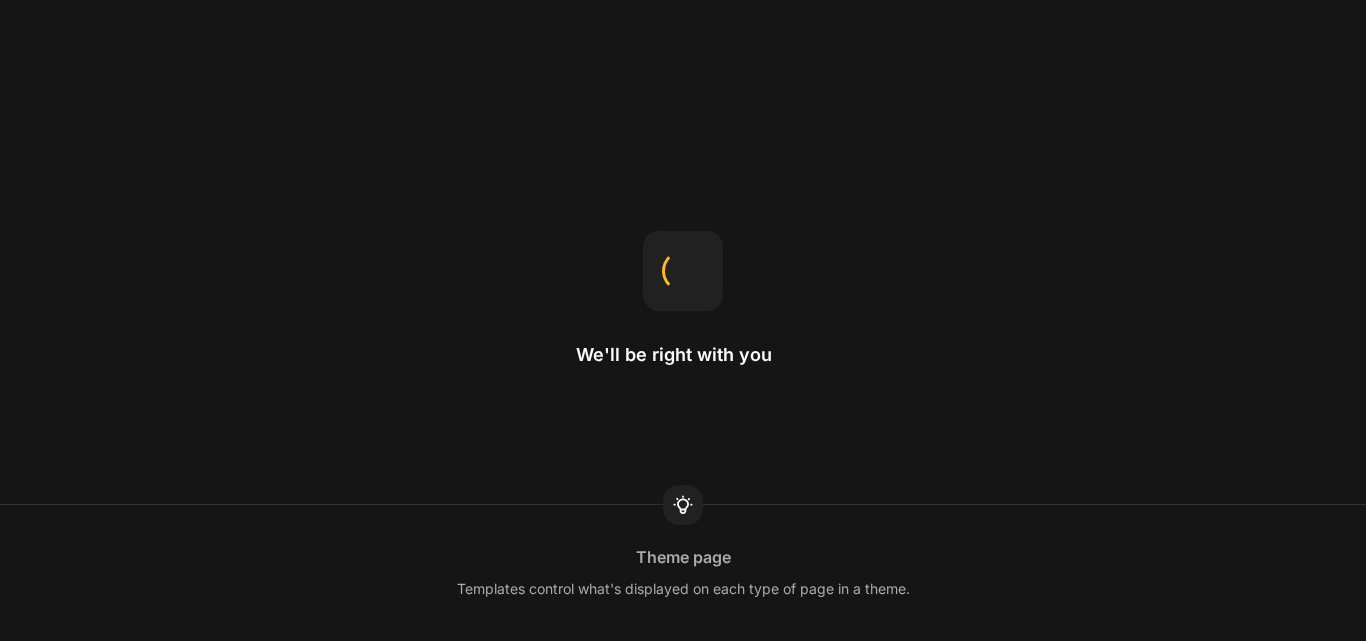 scroll, scrollTop: 0, scrollLeft: 0, axis: both 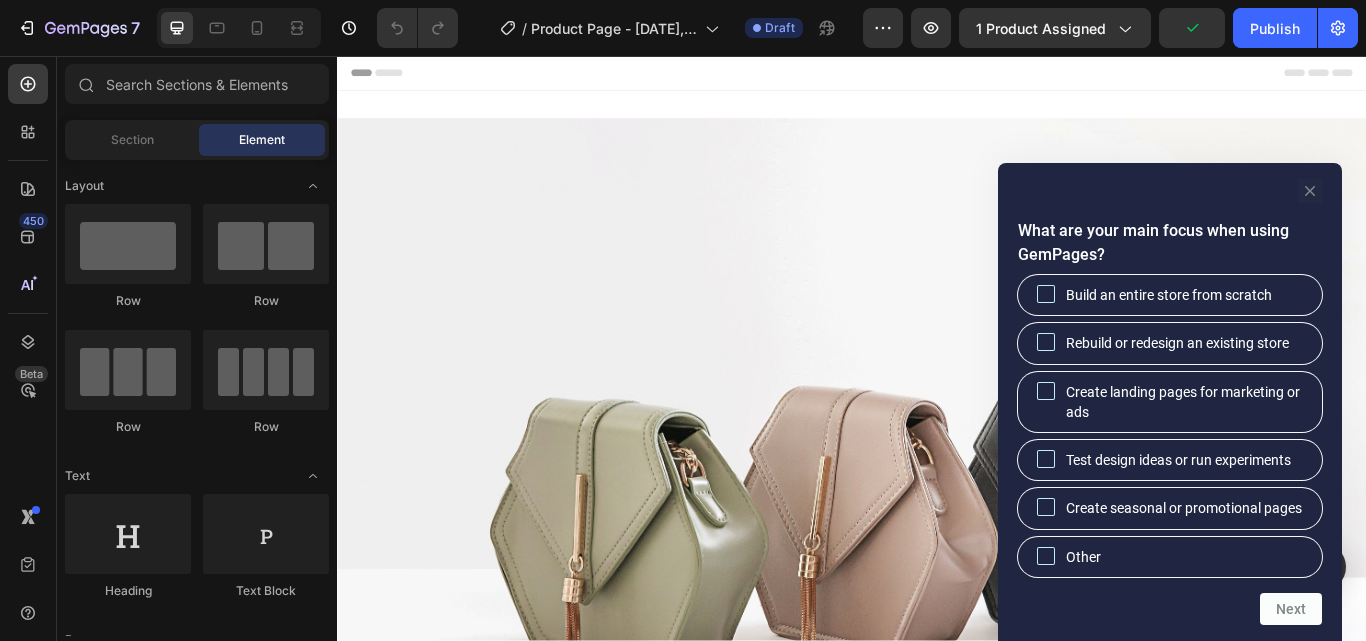 click 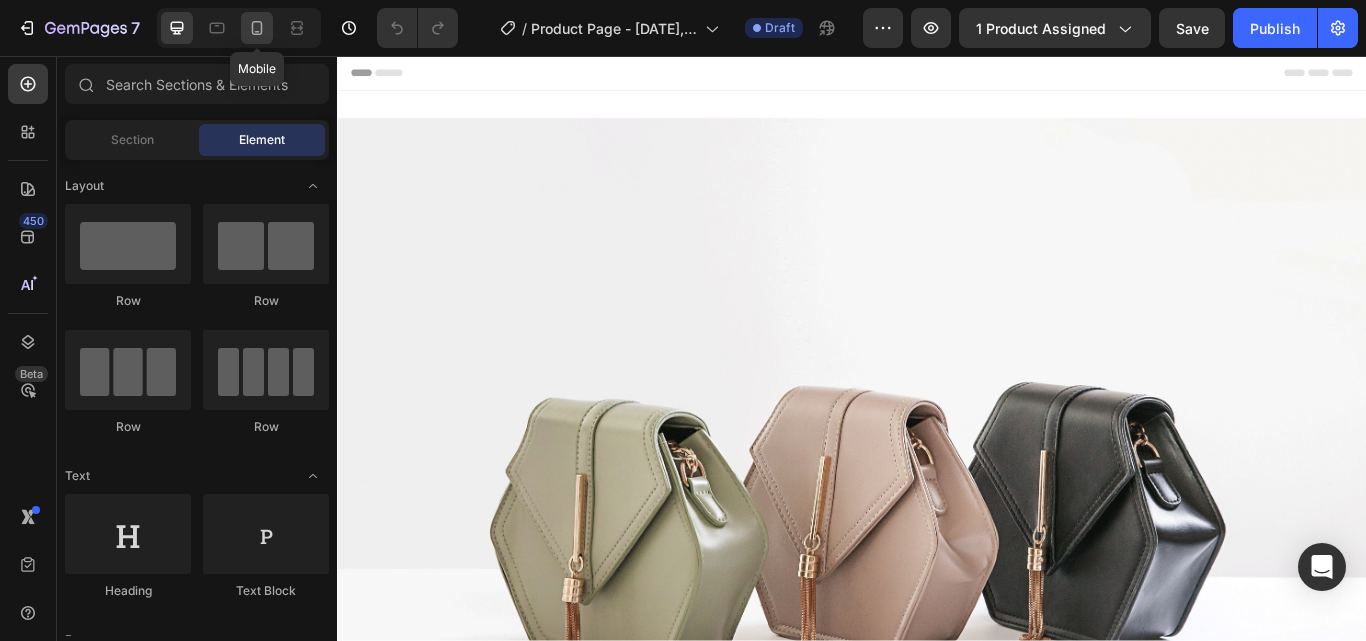 click 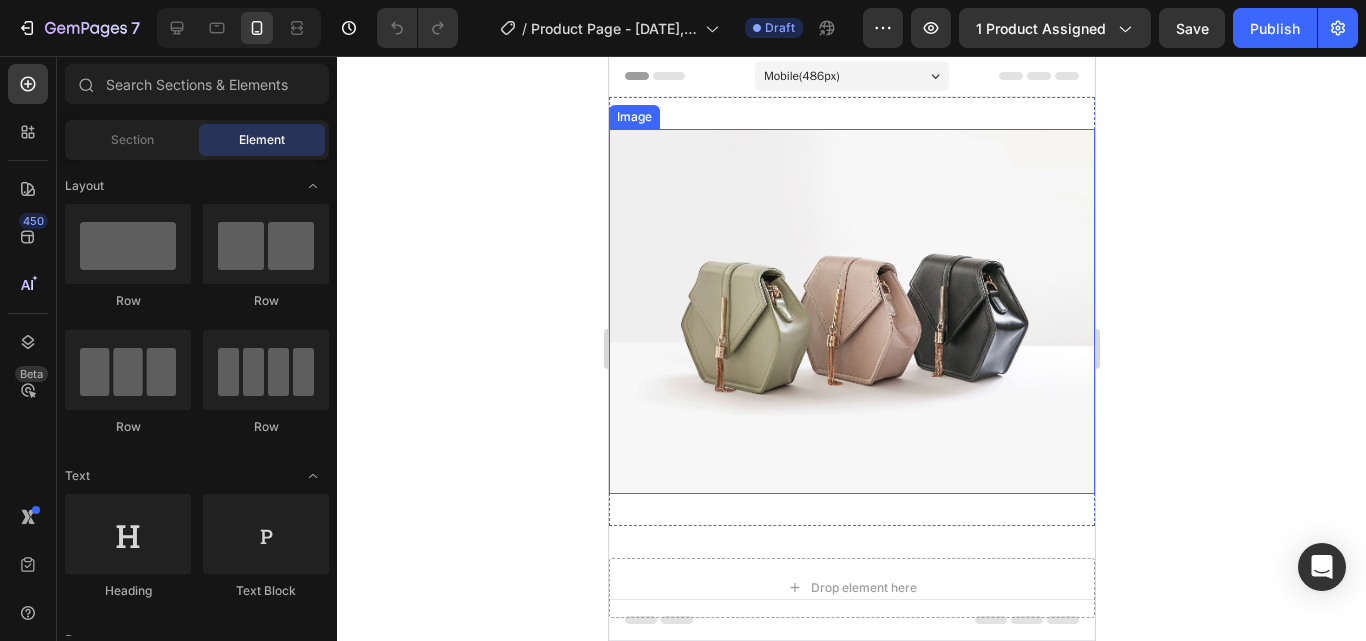 click at bounding box center (851, 311) 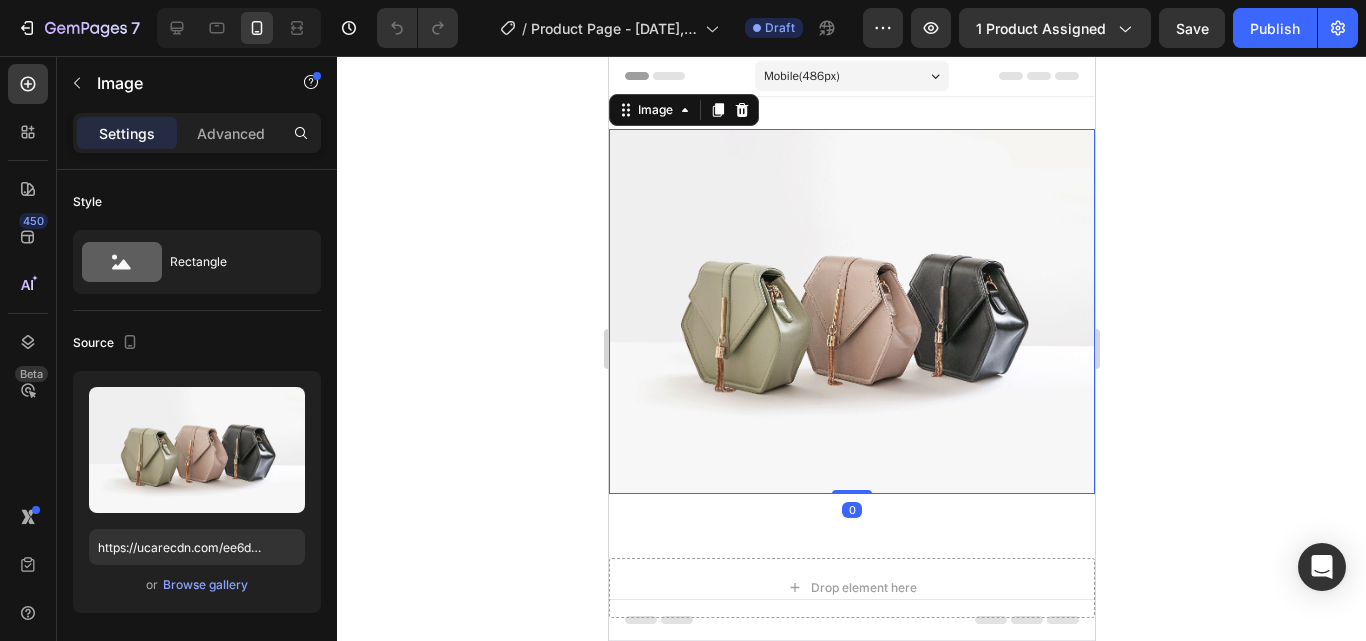 click 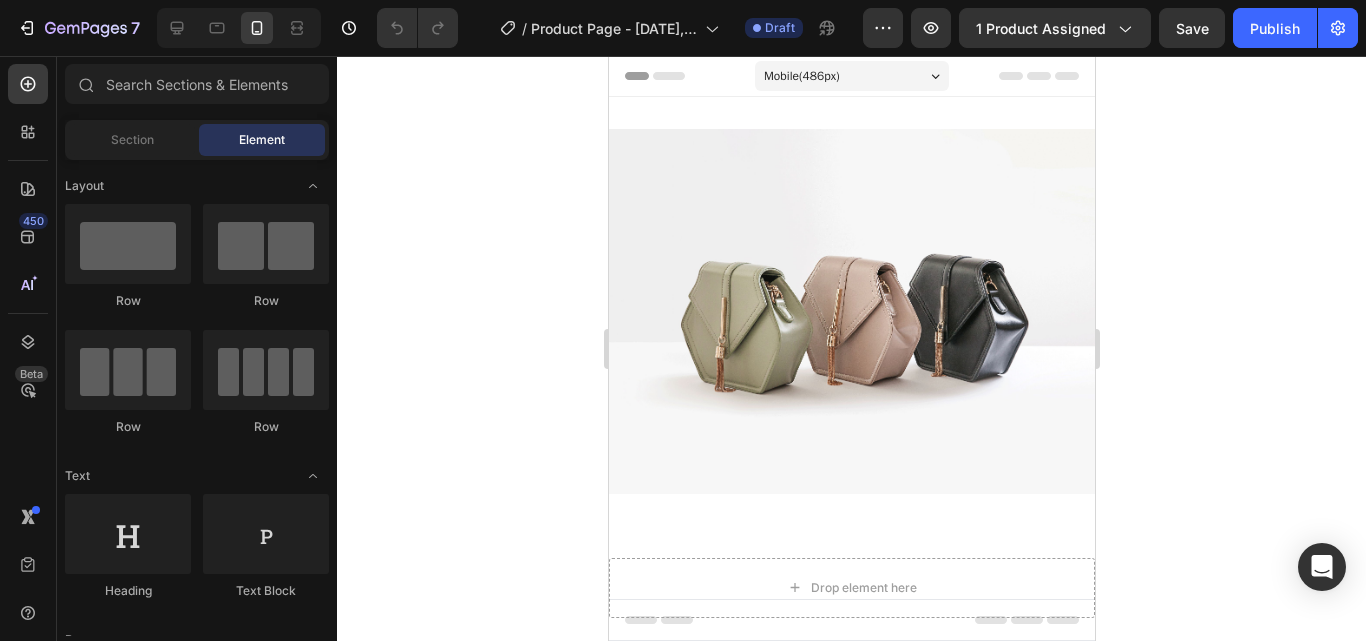 click at bounding box center (851, 311) 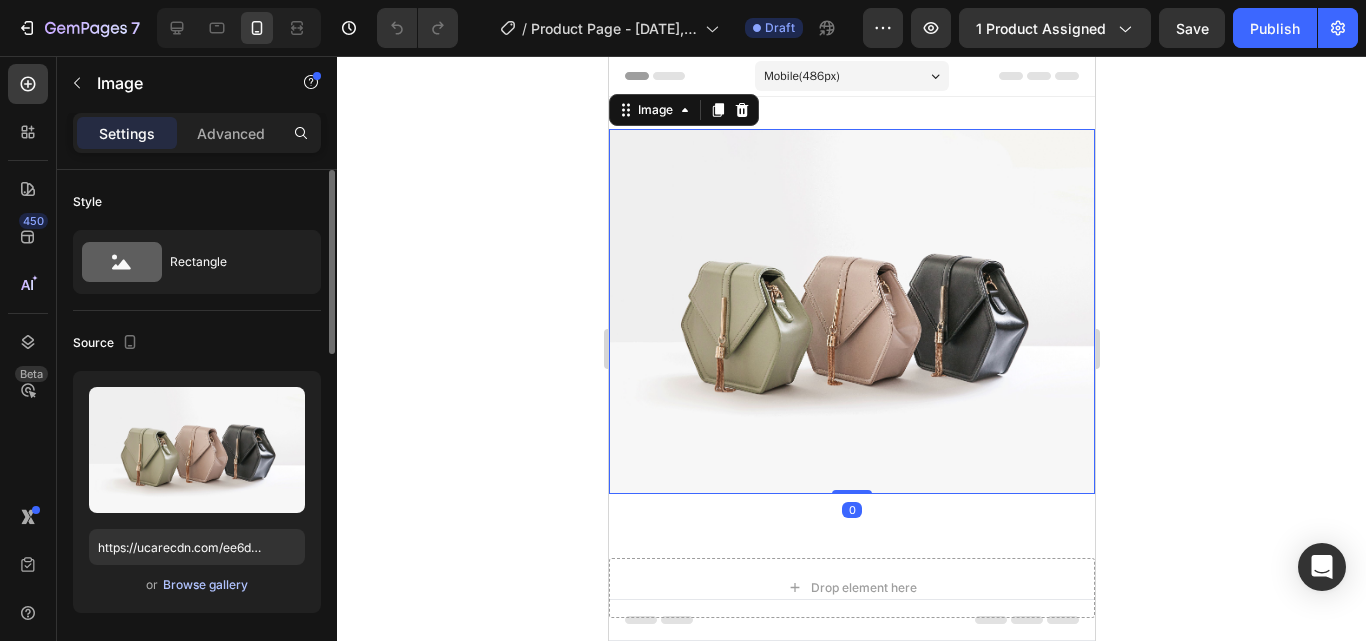 click on "Browse gallery" at bounding box center (205, 585) 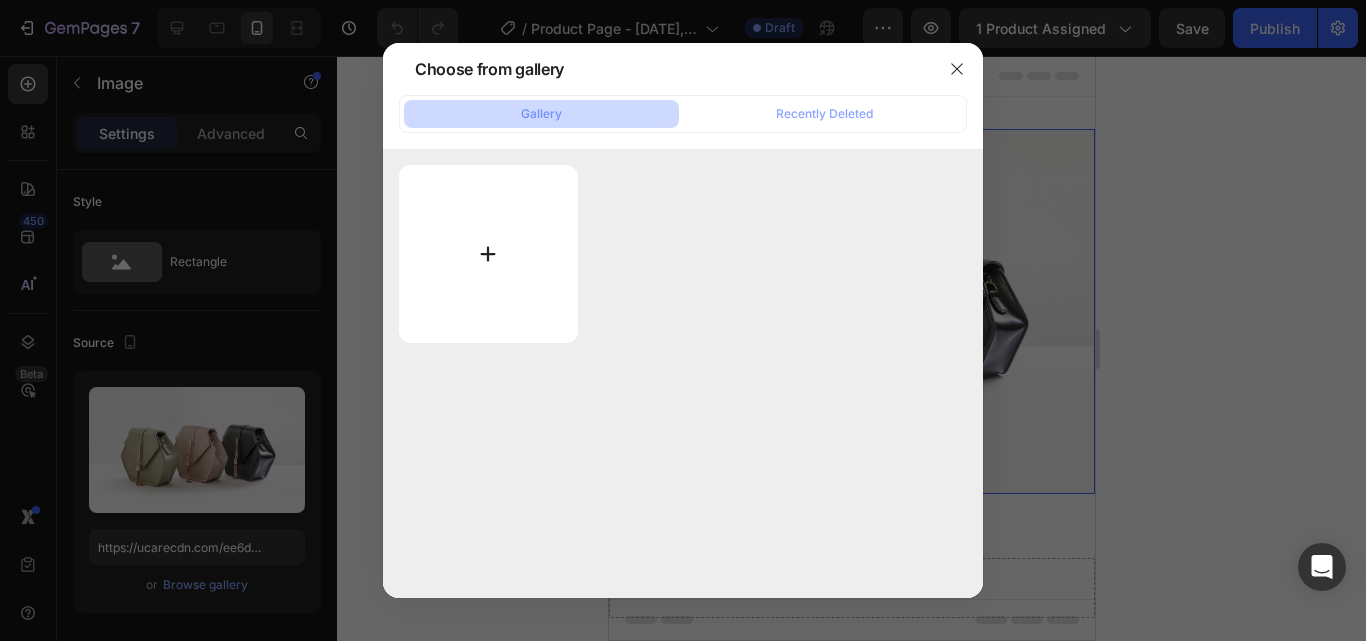 click at bounding box center [488, 254] 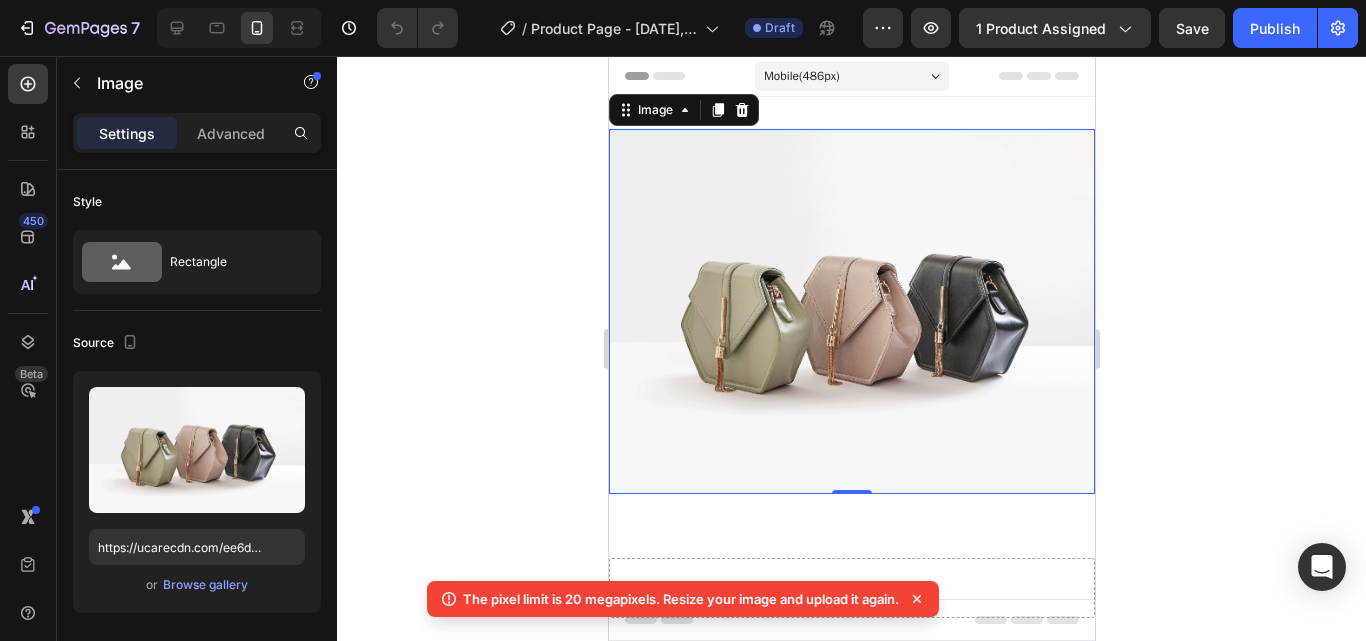 click 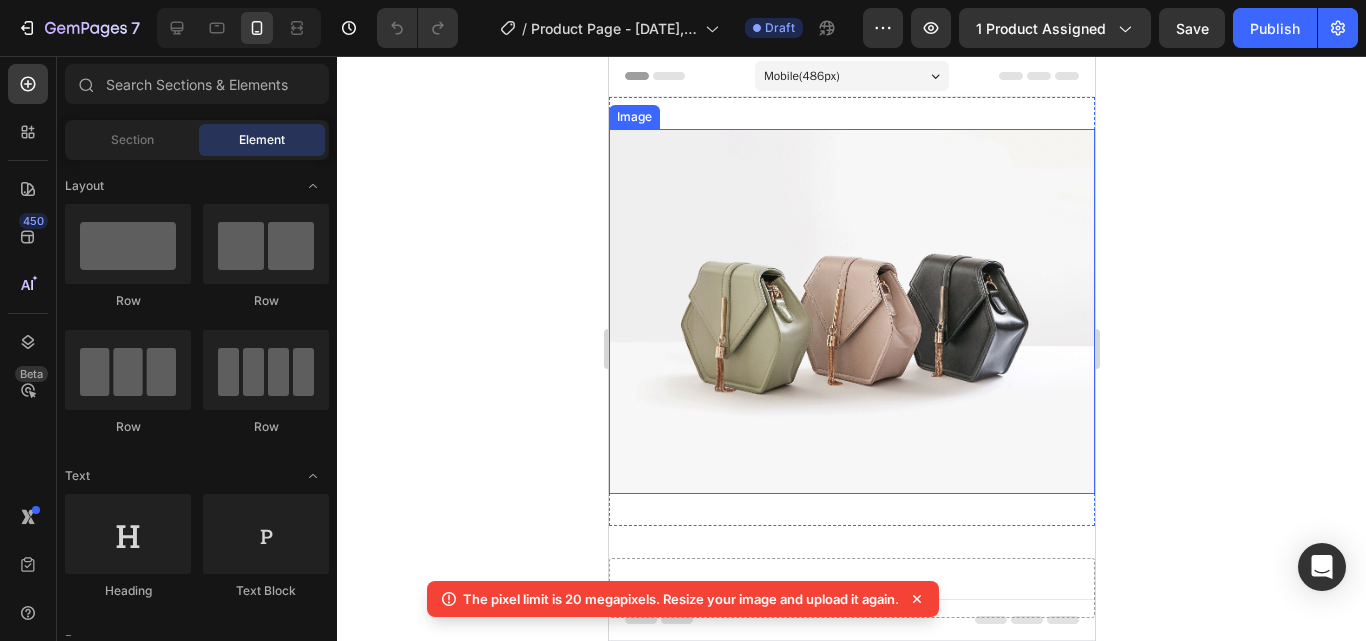 click at bounding box center (851, 311) 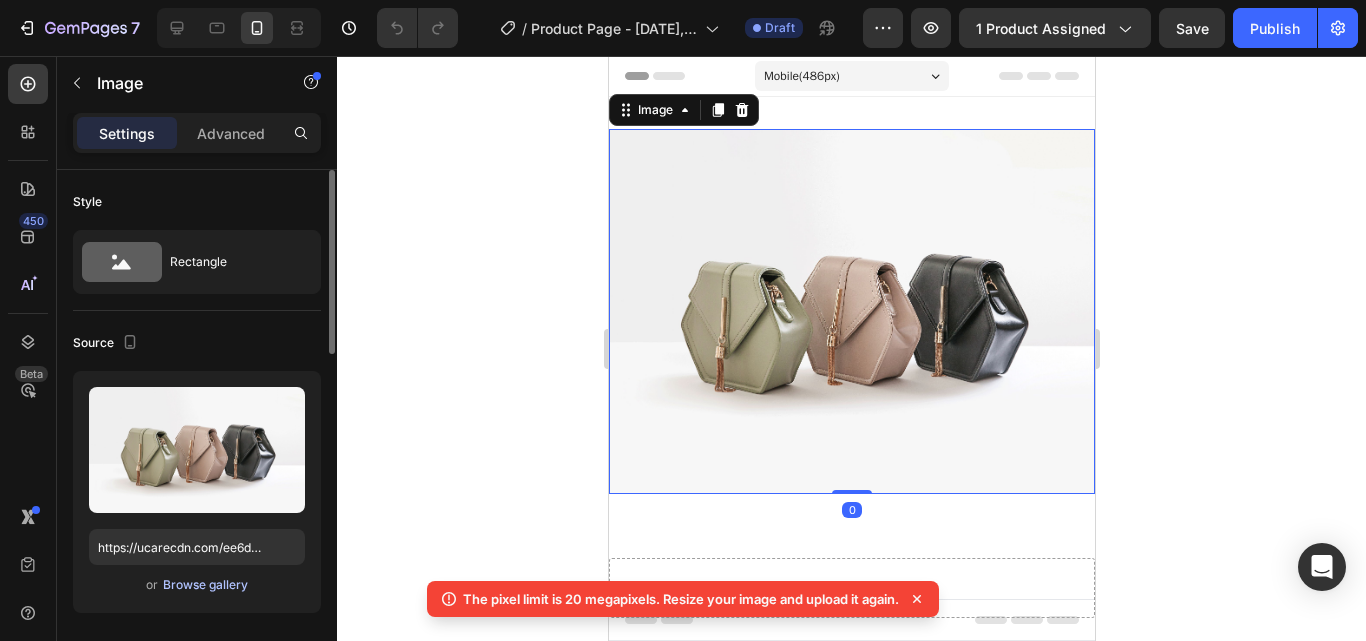 click on "Browse gallery" at bounding box center [205, 585] 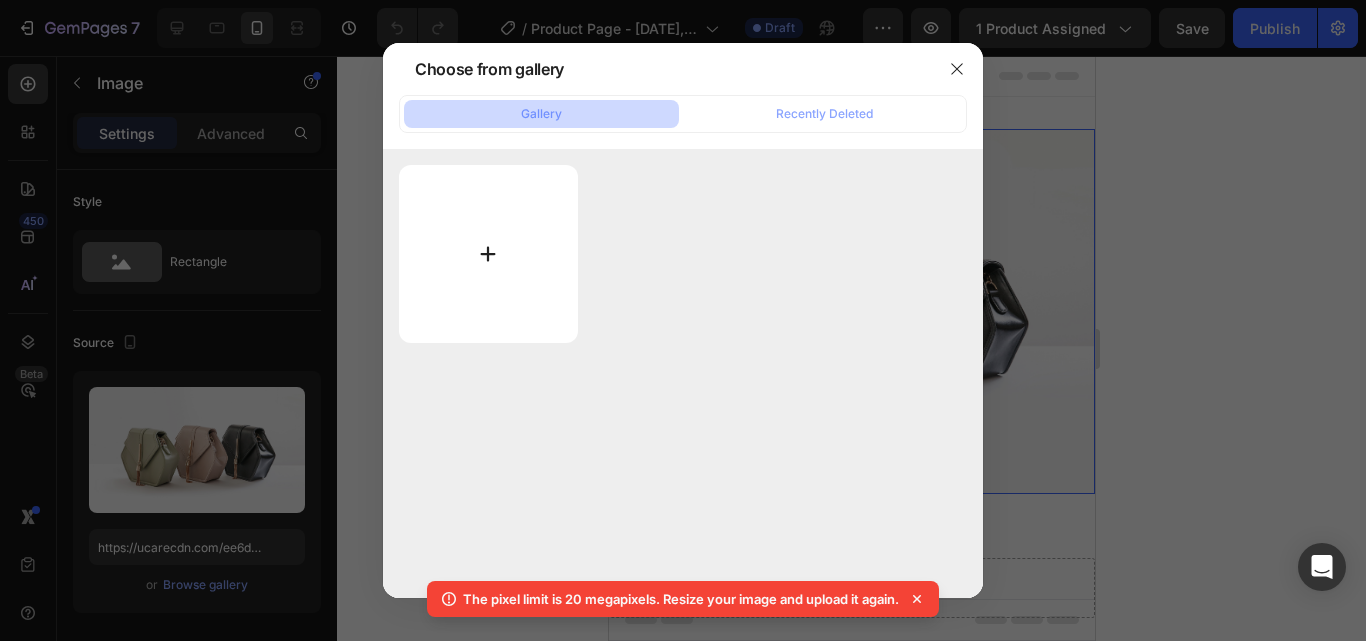 click at bounding box center [488, 254] 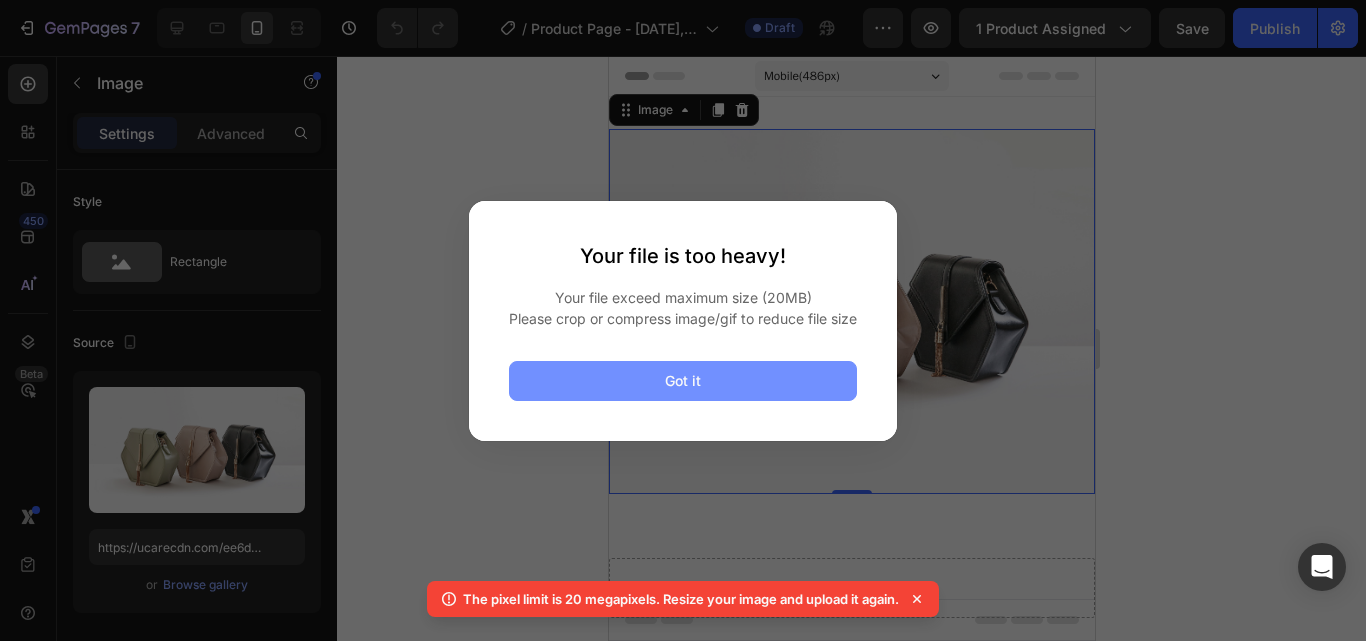 click on "Got it" at bounding box center [683, 381] 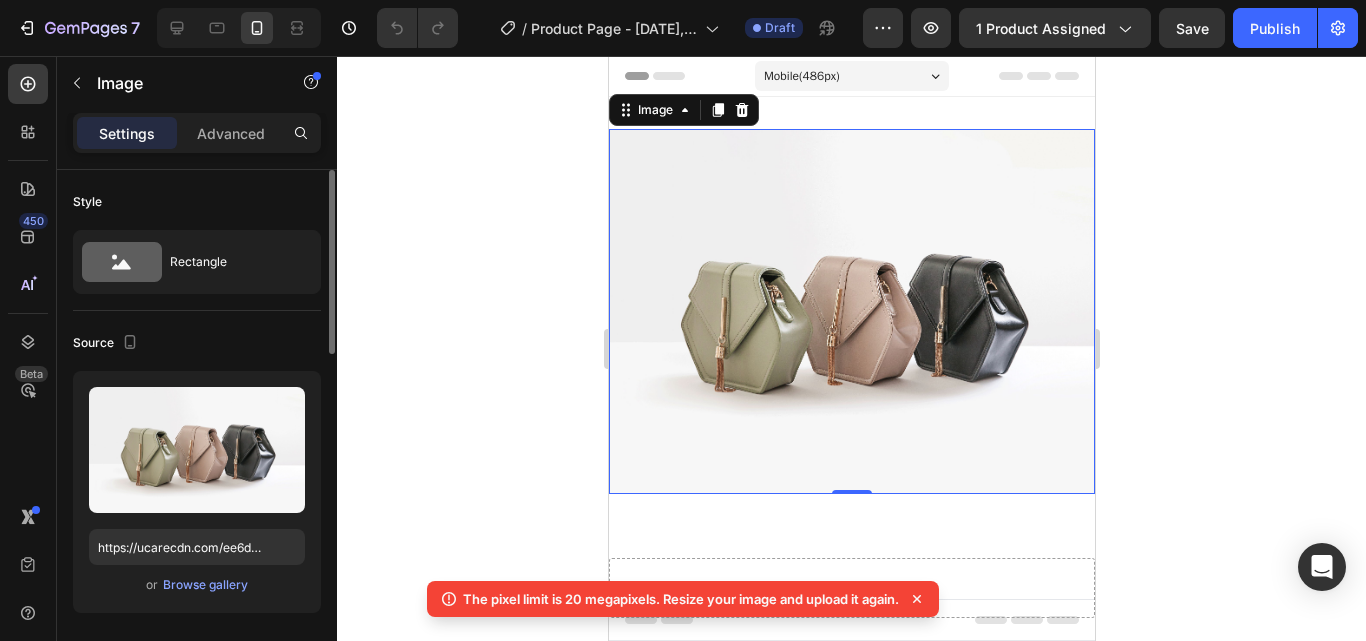 click on "Upload Image https://ucarecdn.com/[UUID]/ or Browse gallery" at bounding box center [197, 492] 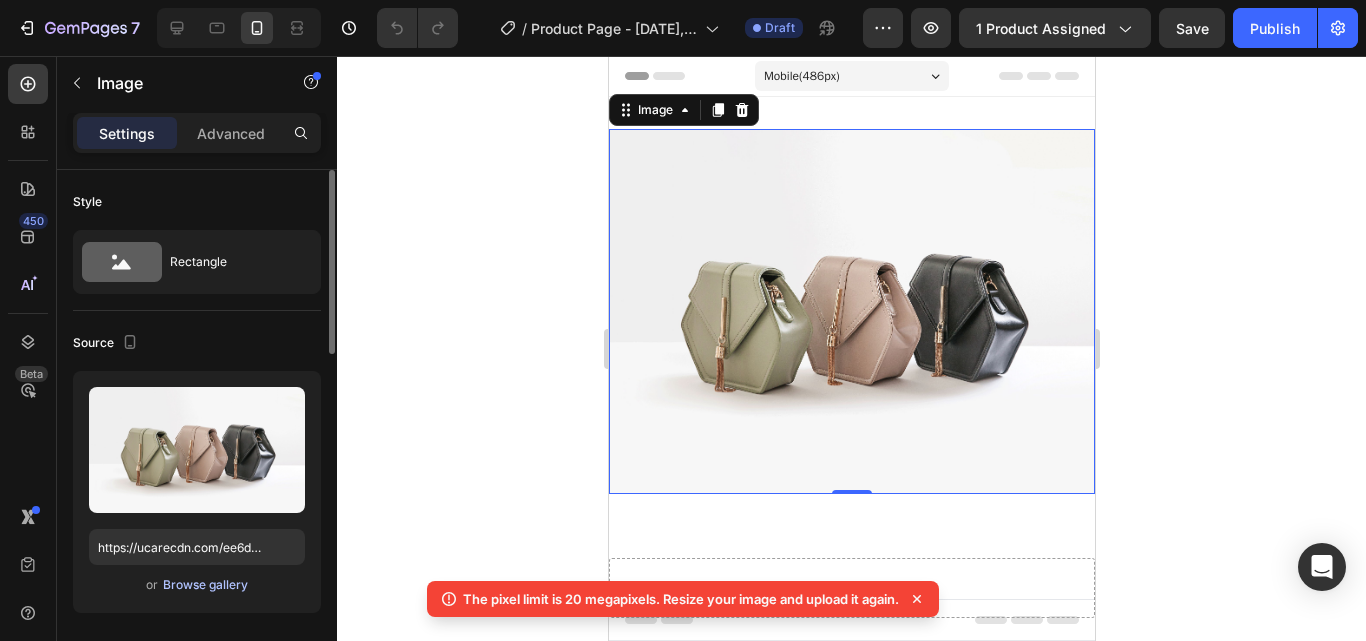 click on "Browse gallery" at bounding box center [205, 585] 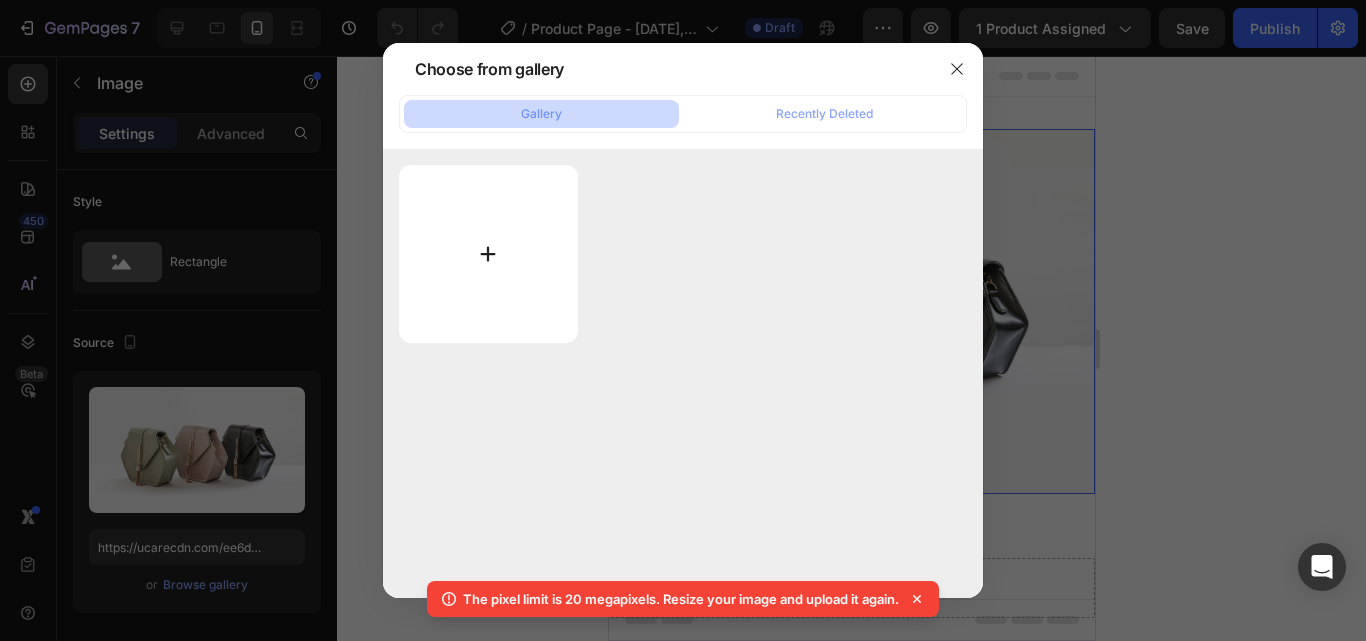 click at bounding box center (488, 254) 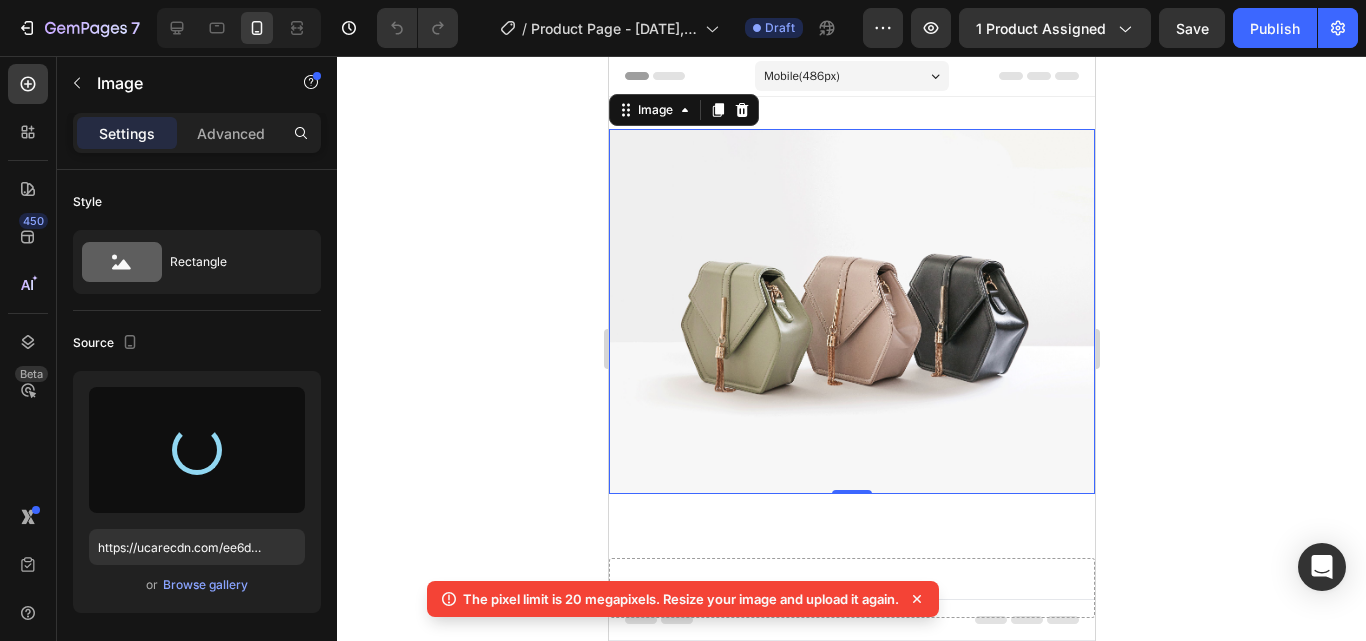 click 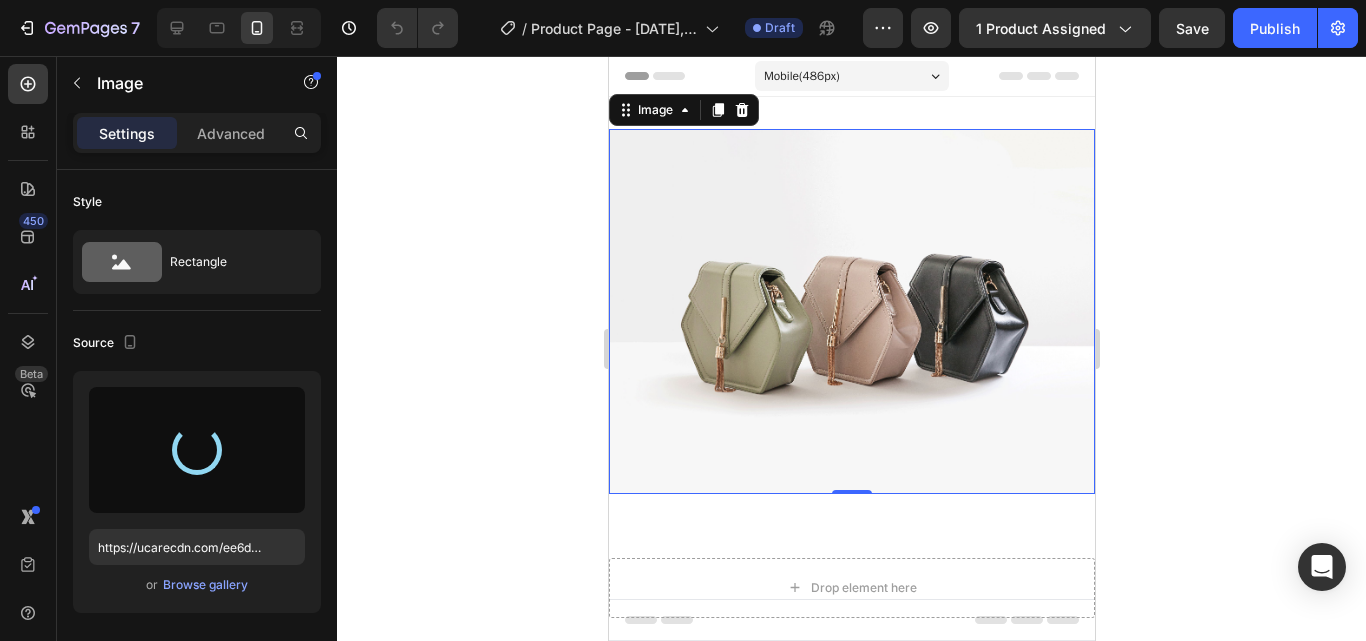 type on "https://cdn.shopify.com/s/files/1/0751/4901/7318/files/[FILENAME].png" 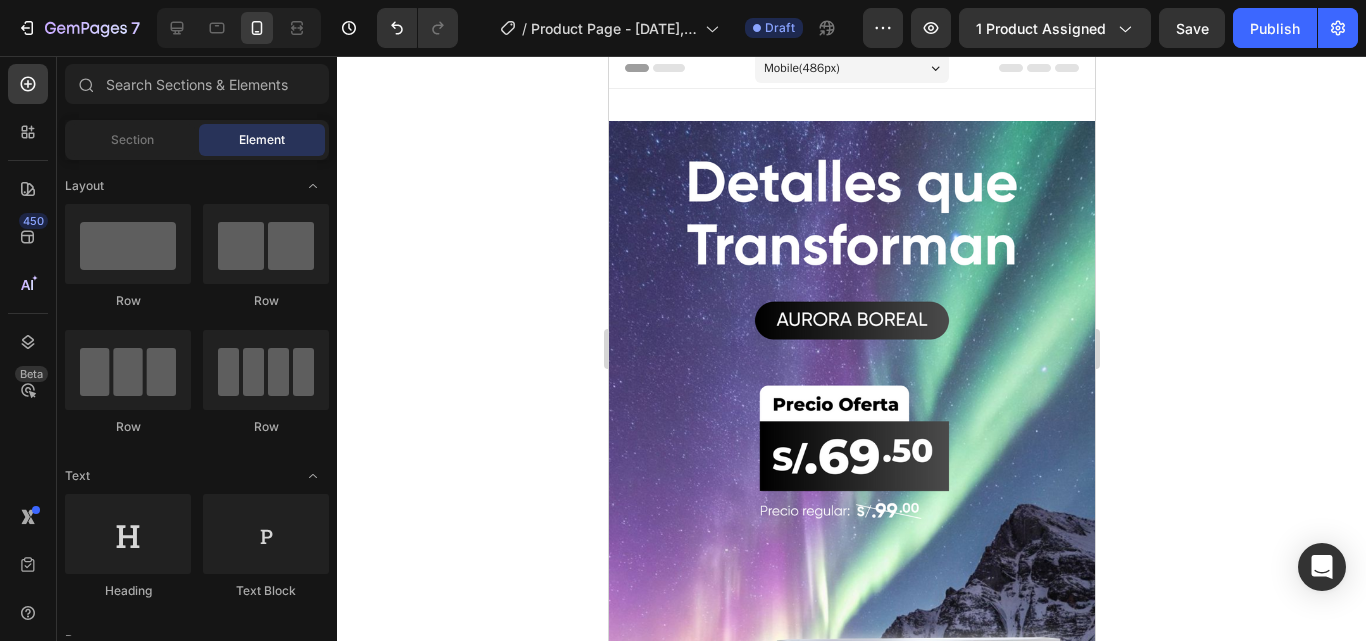 scroll, scrollTop: 0, scrollLeft: 0, axis: both 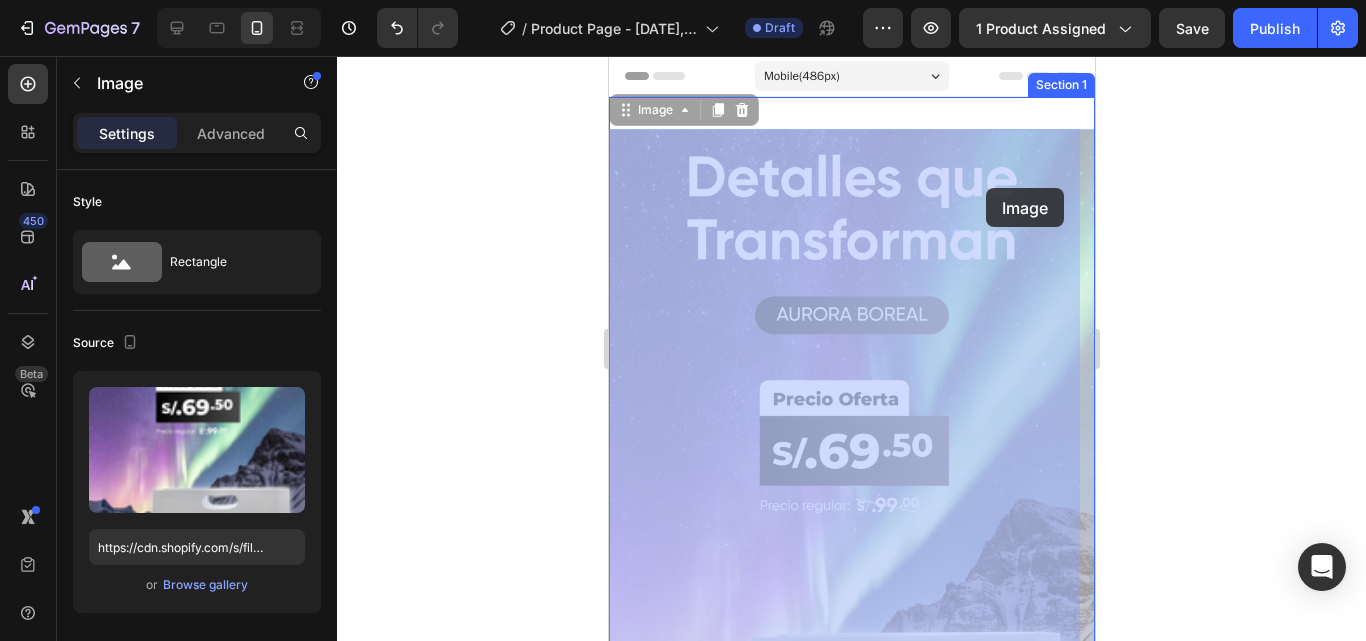 drag, startPoint x: 986, startPoint y: 210, endPoint x: 985, endPoint y: 187, distance: 23.021729 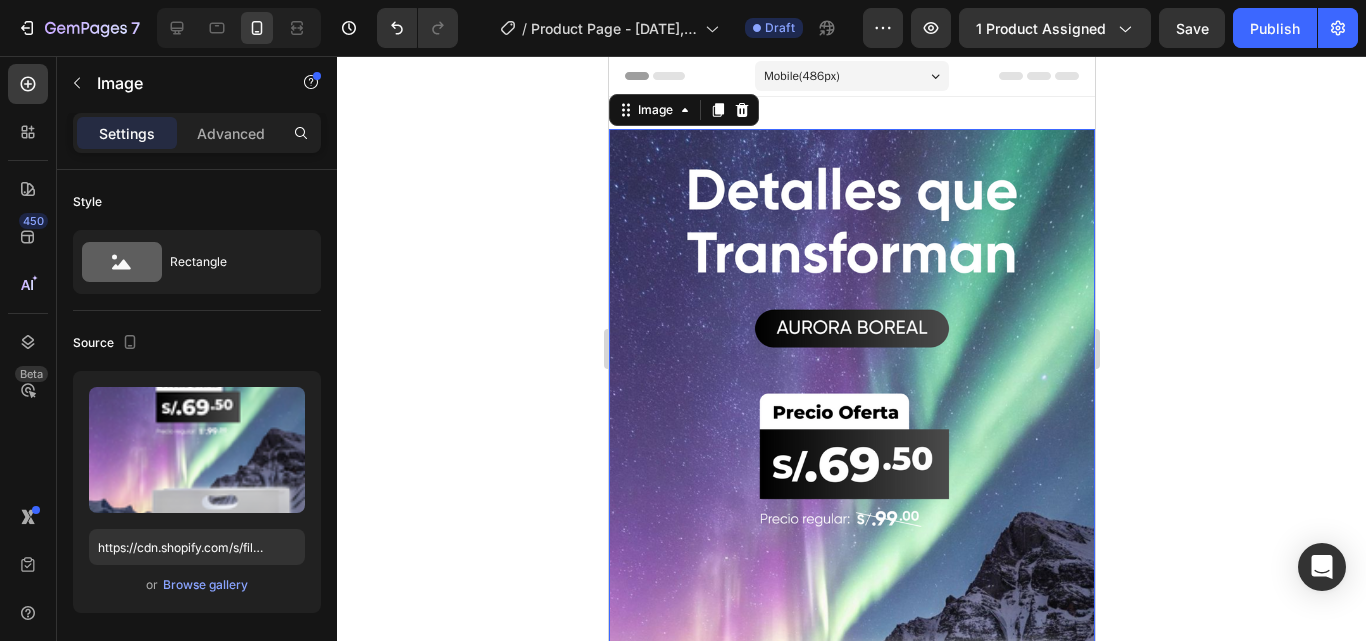 click 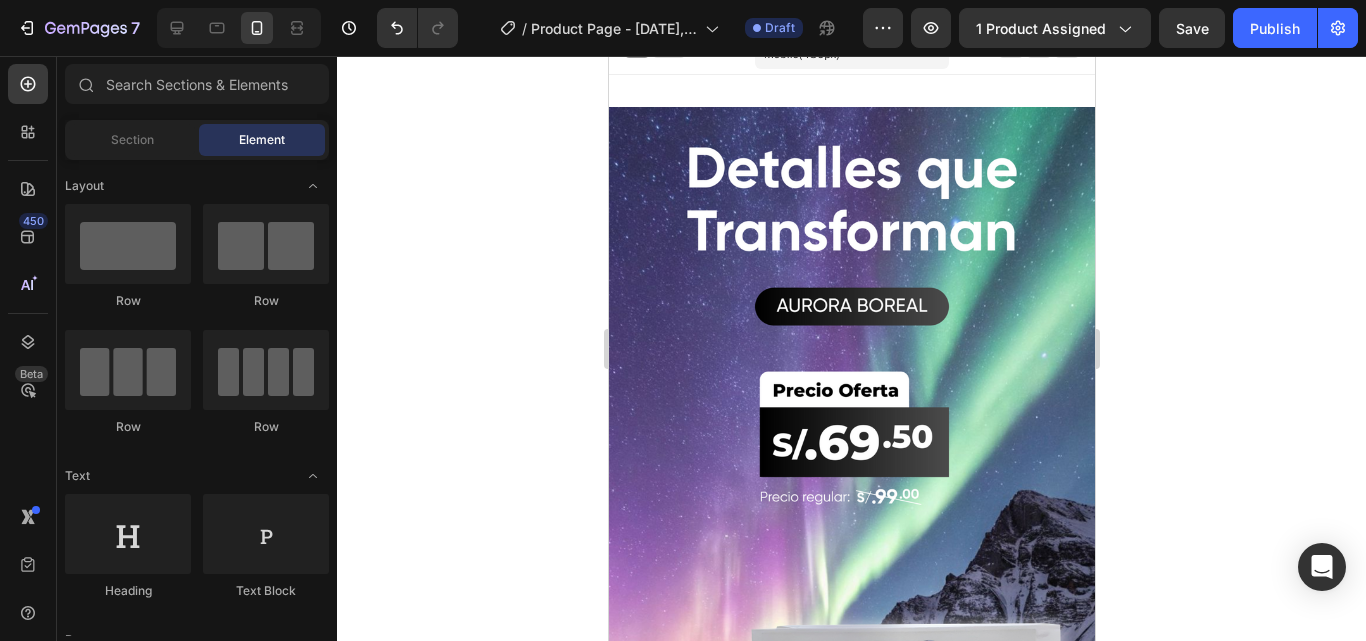 scroll, scrollTop: 0, scrollLeft: 0, axis: both 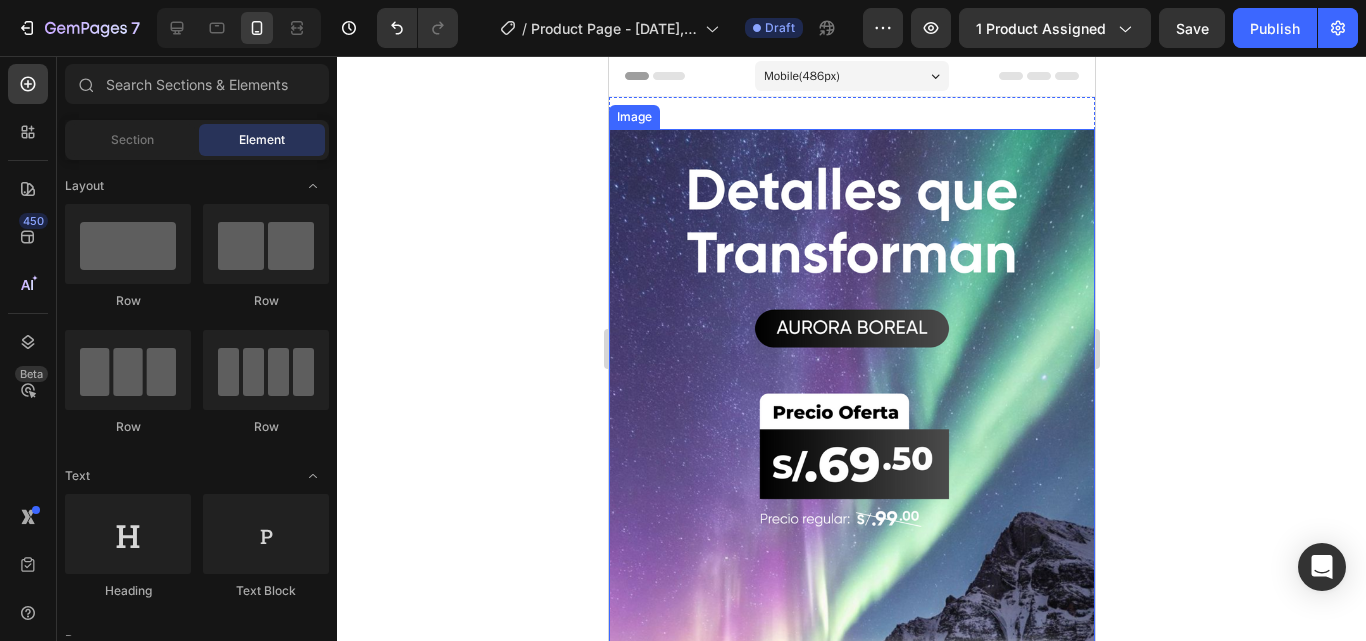 click 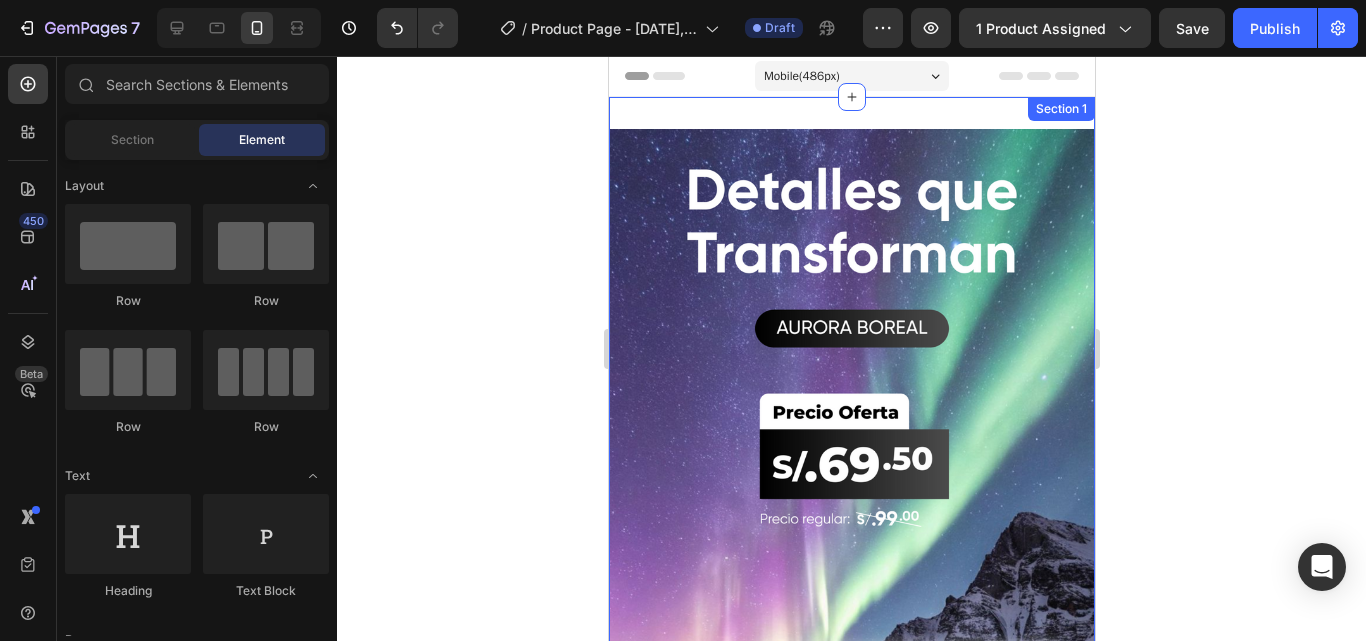 click on "Image Section 1" at bounding box center (851, 561) 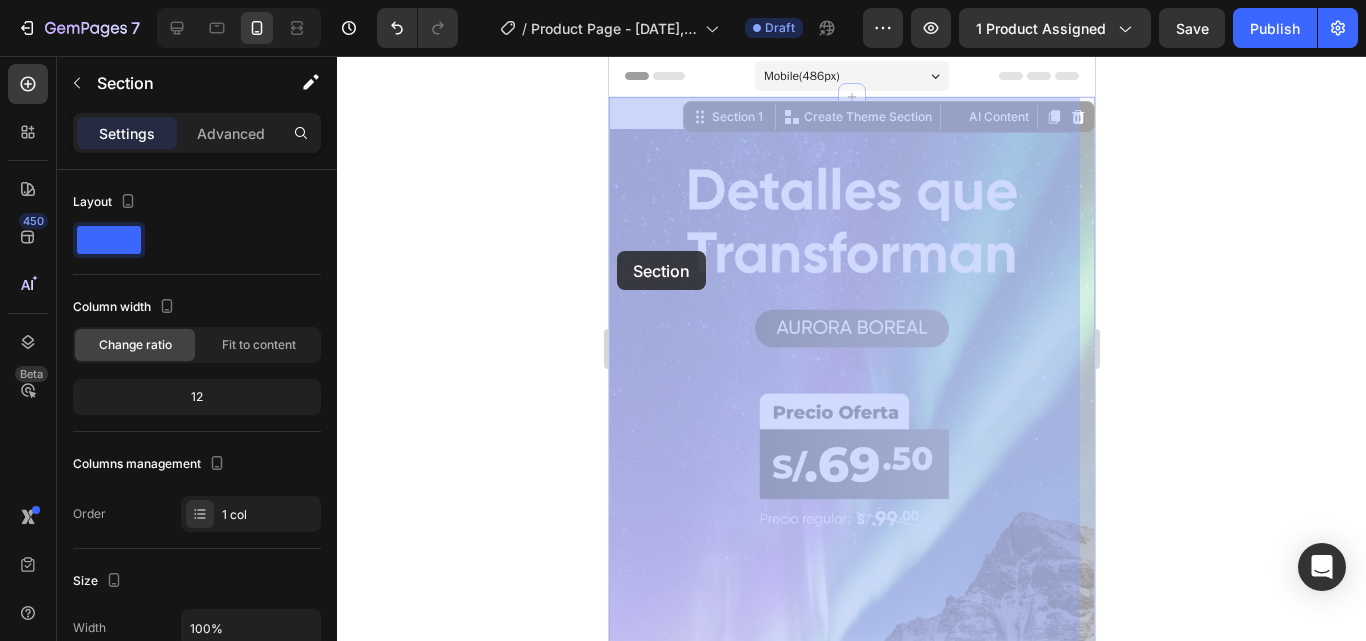 drag, startPoint x: 617, startPoint y: 110, endPoint x: 616, endPoint y: 251, distance: 141.00354 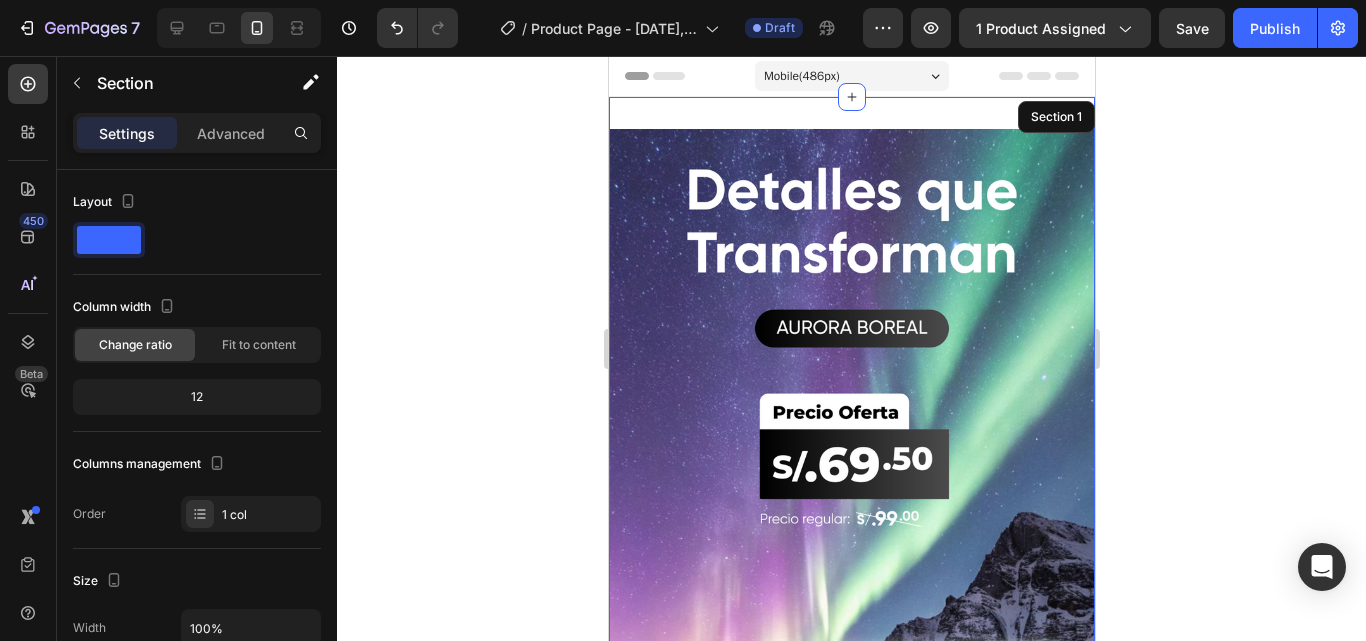 click 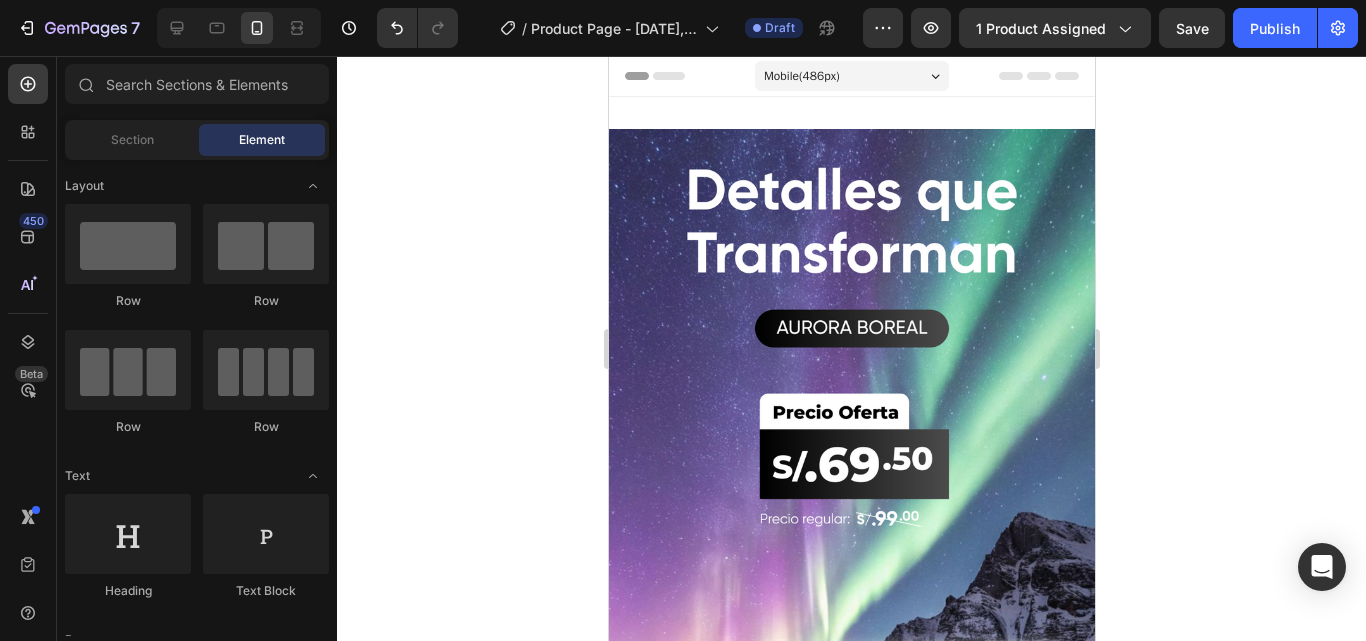 click 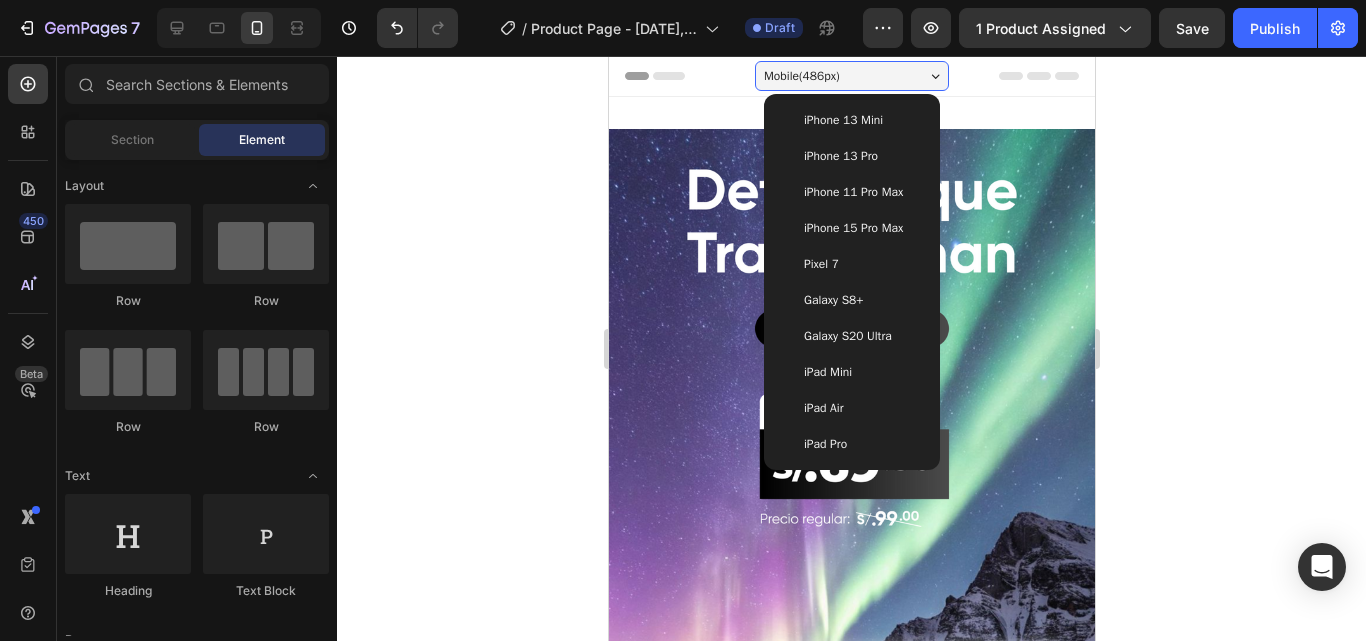 click on "iPhone 13 Pro" at bounding box center [851, 156] 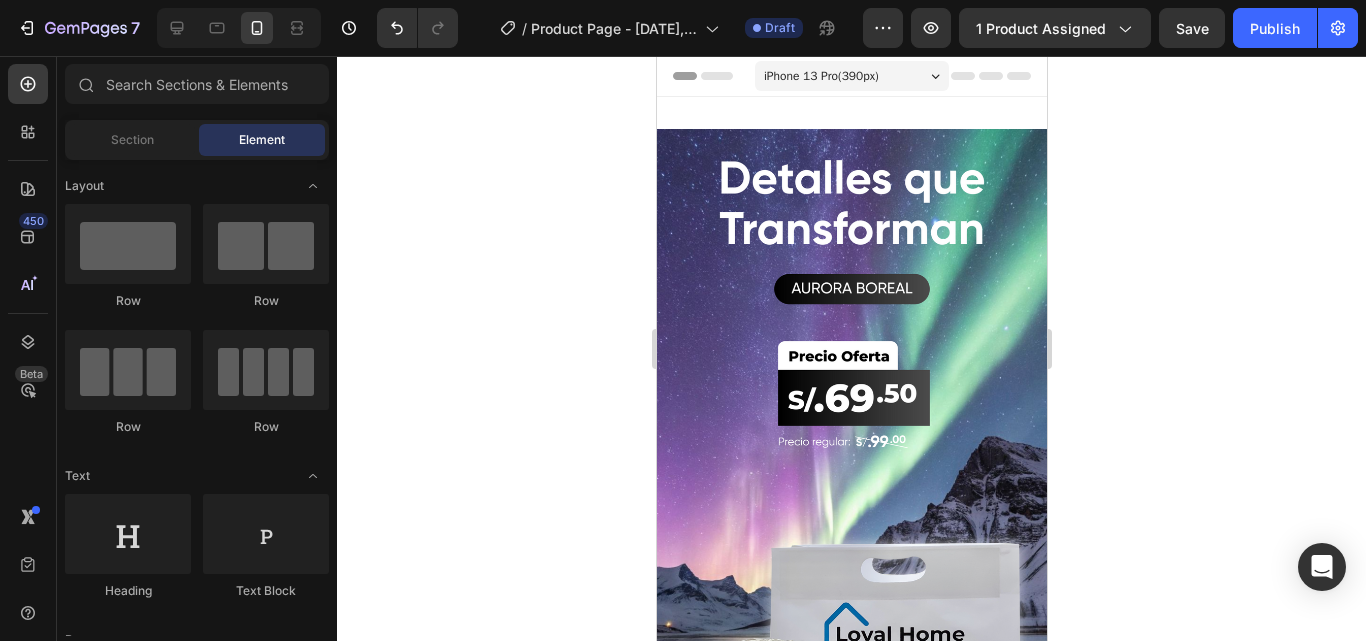click 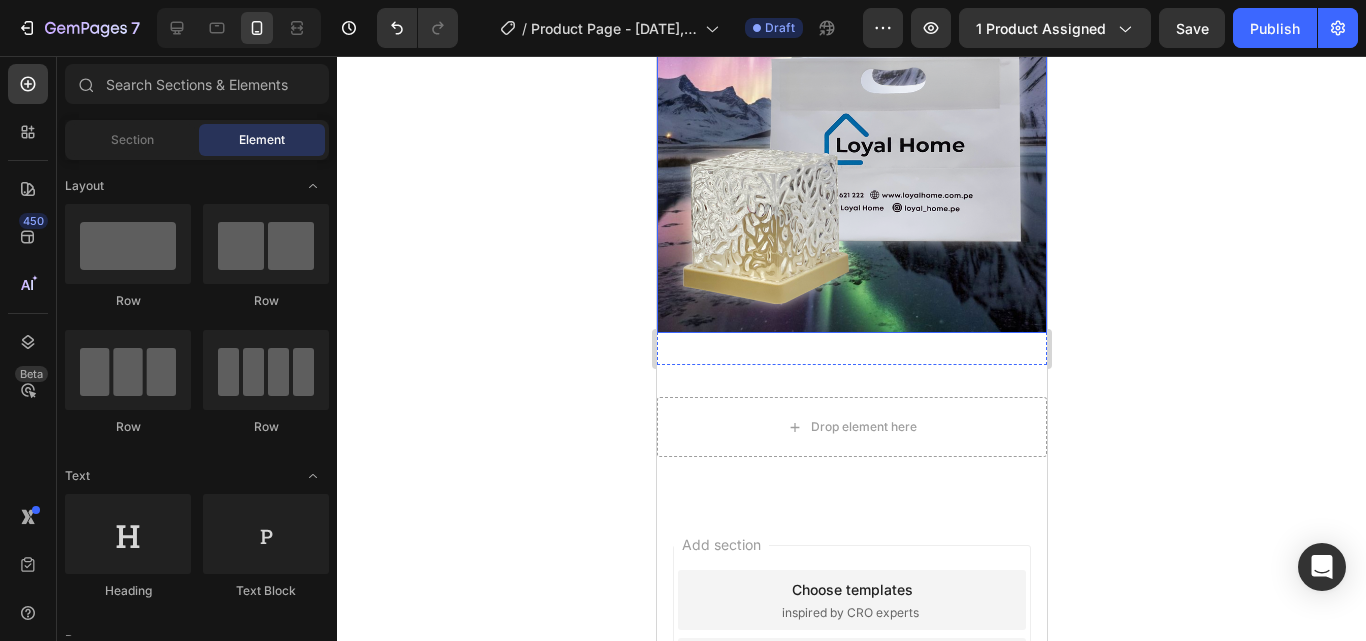 scroll, scrollTop: 513, scrollLeft: 0, axis: vertical 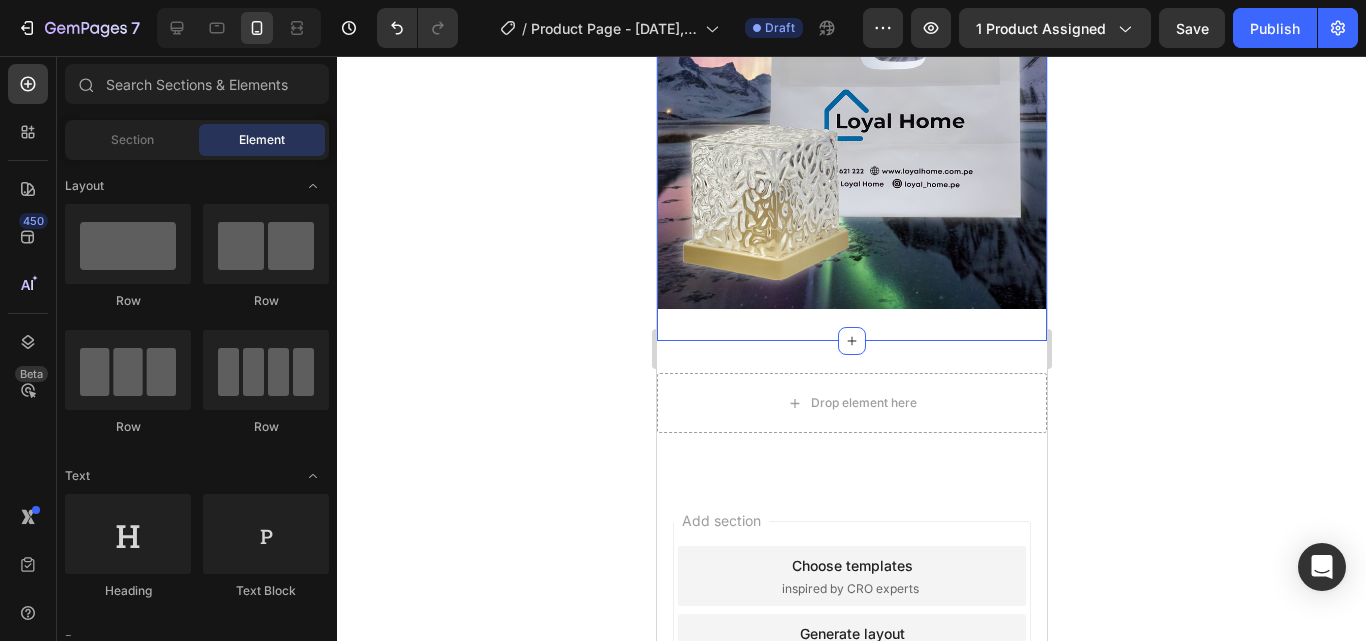 click on "Image Section 1   You can create reusable sections Create Theme Section AI Content Write with GemAI What would you like to describe here? Tone and Voice Persuasive Product Show more Generate" at bounding box center (851, -38) 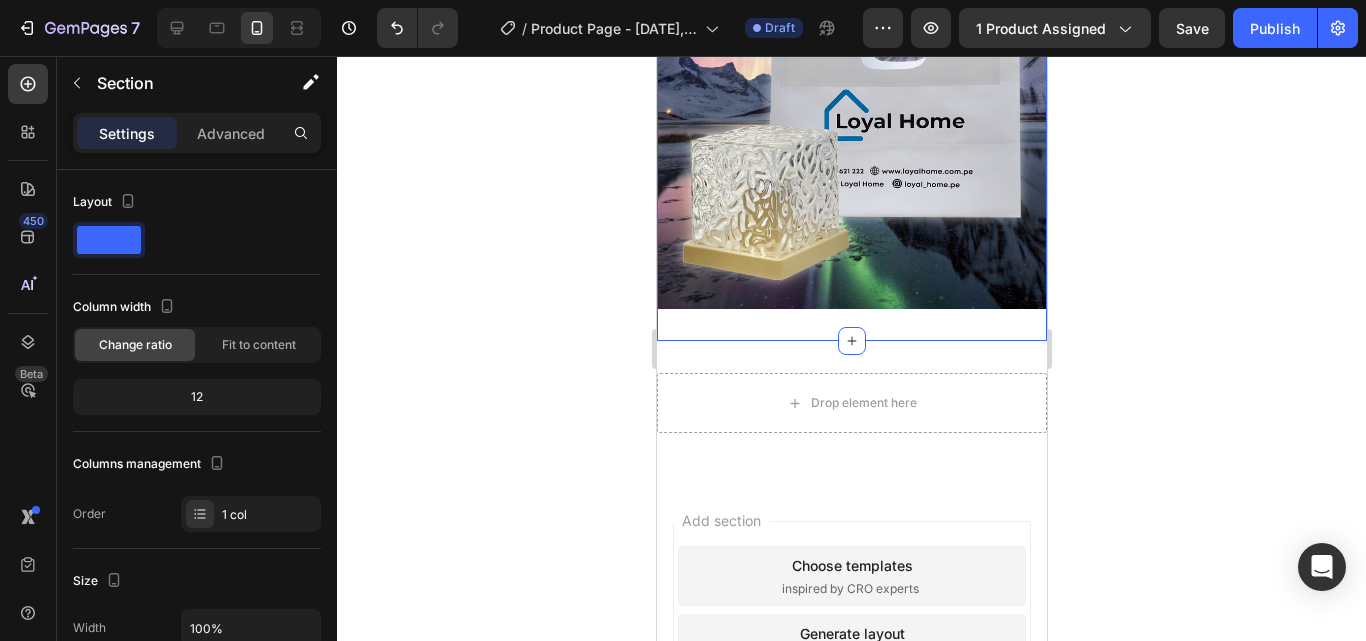 click at bounding box center [851, -38] 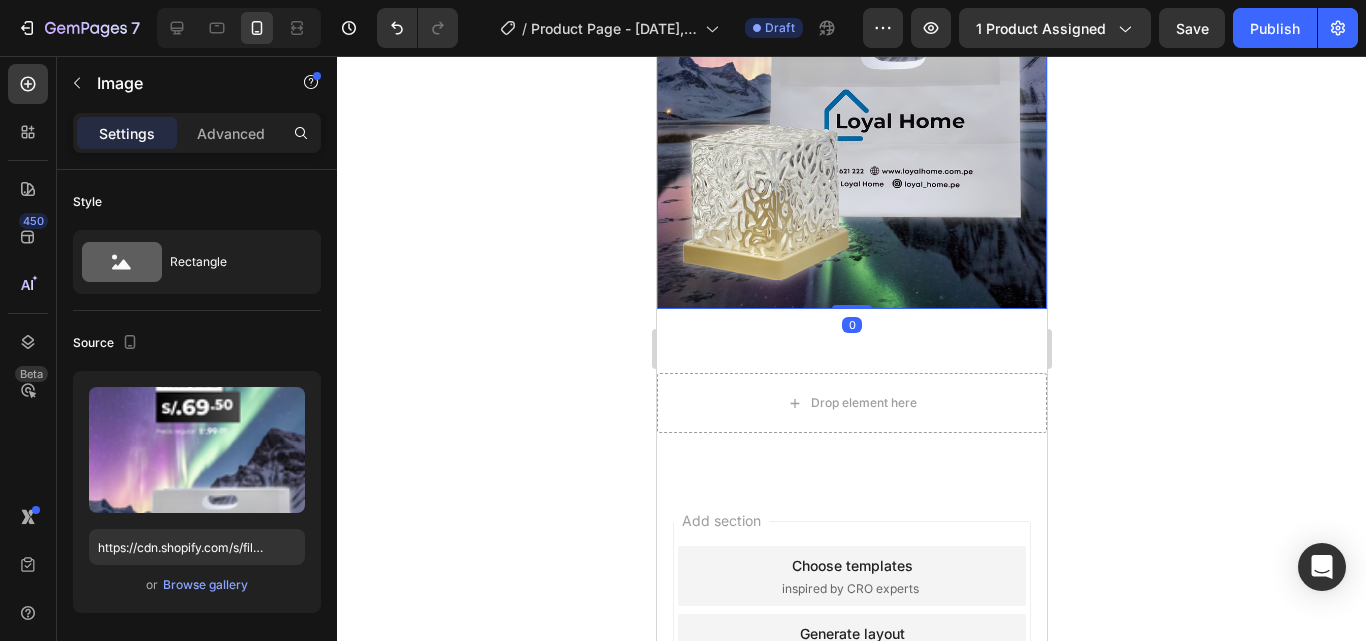 click 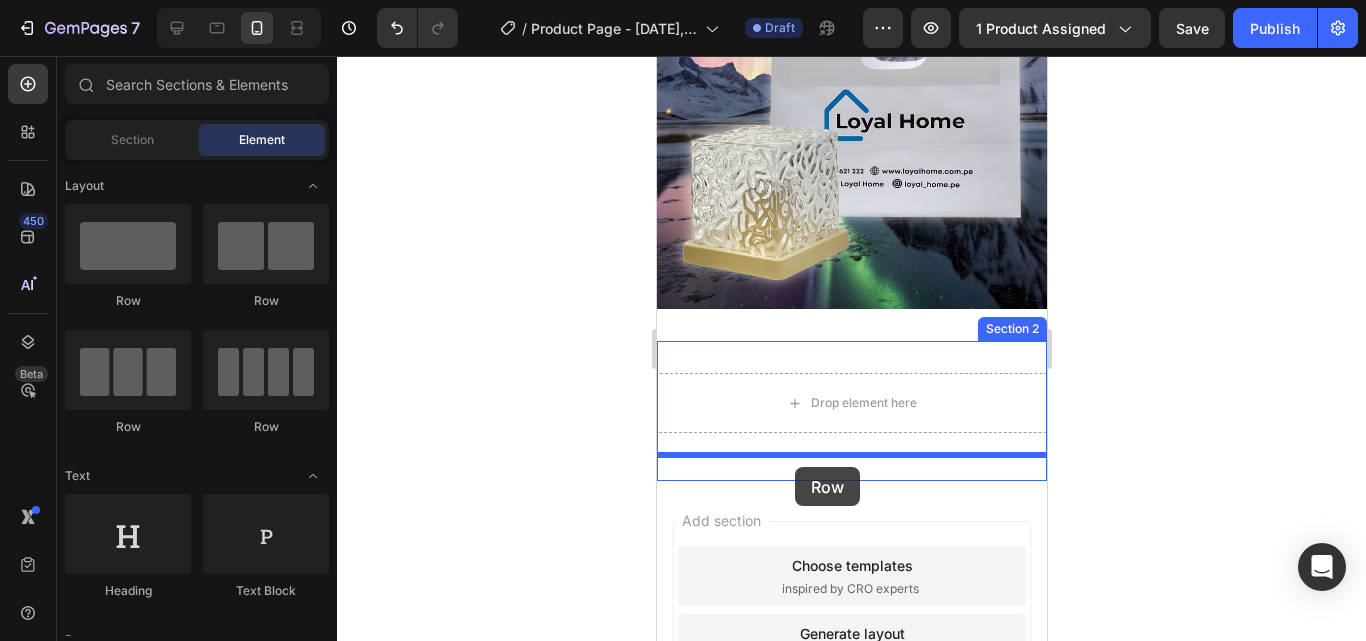 drag, startPoint x: 817, startPoint y: 284, endPoint x: 794, endPoint y: 468, distance: 185.43193 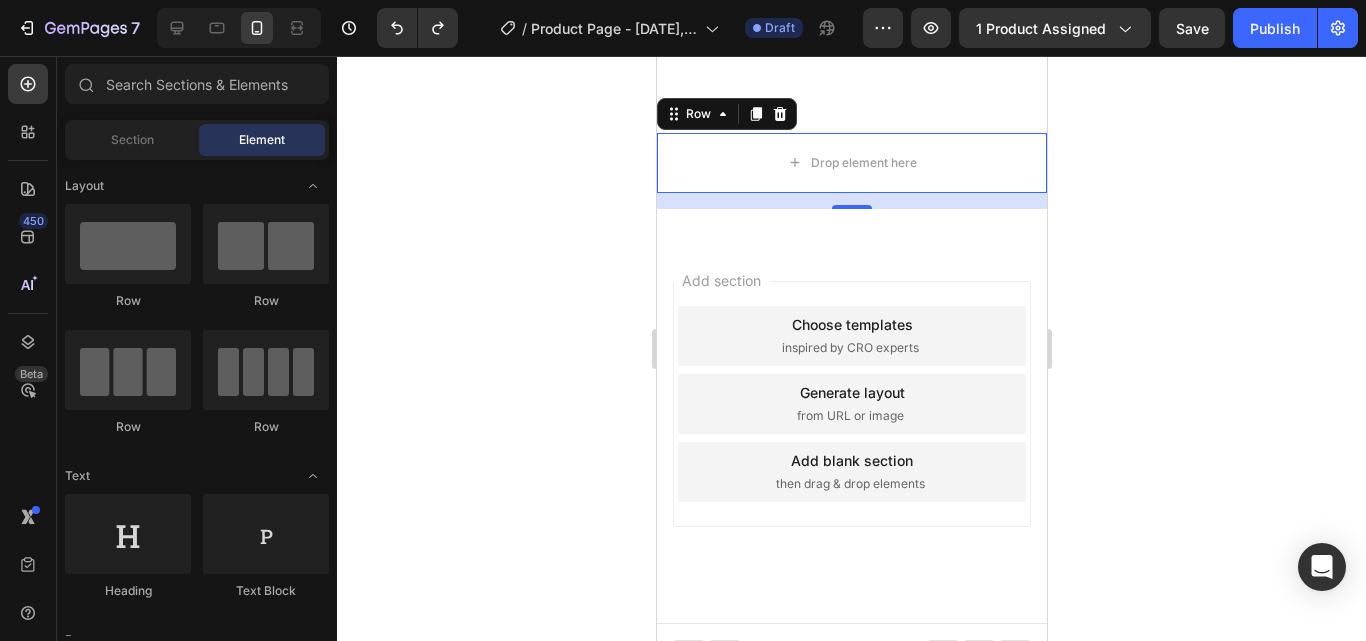 scroll, scrollTop: 751, scrollLeft: 0, axis: vertical 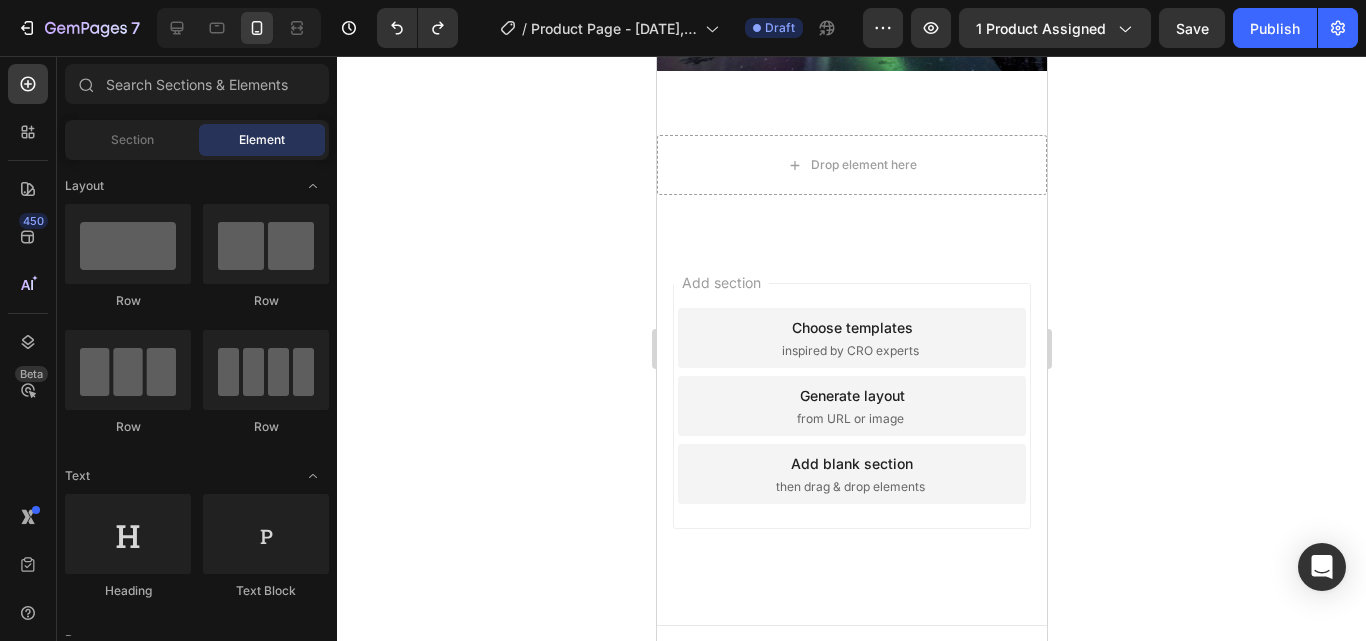 click 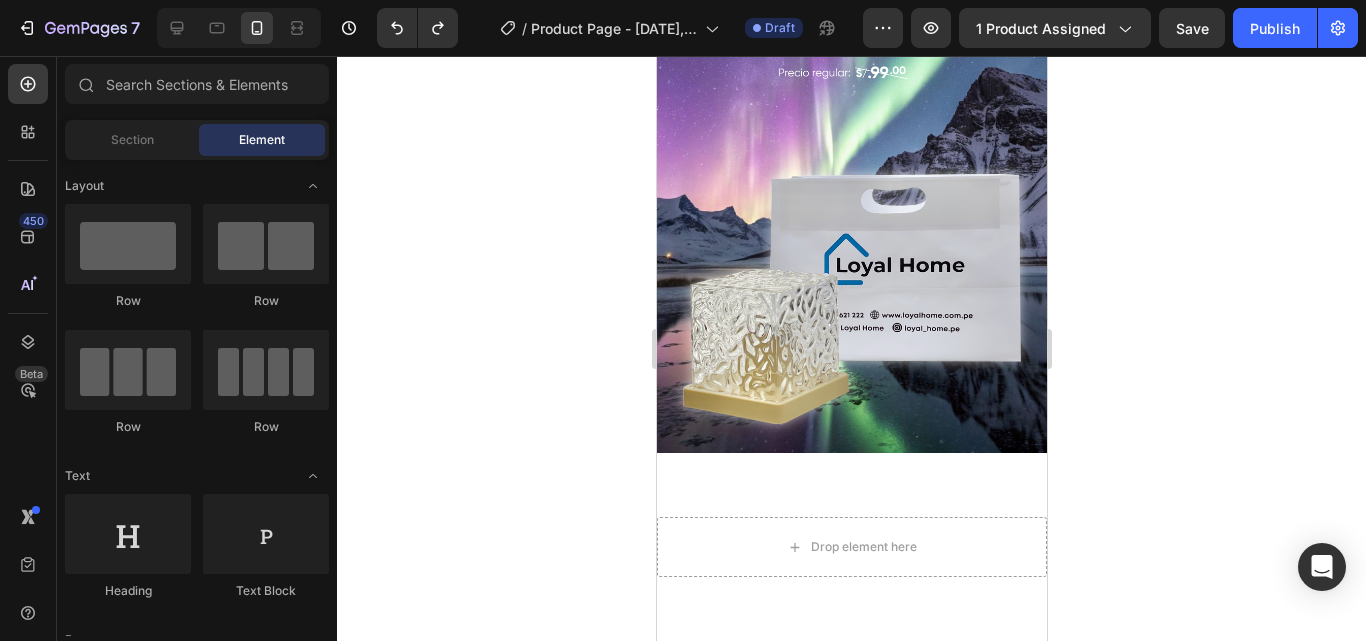 scroll, scrollTop: 367, scrollLeft: 0, axis: vertical 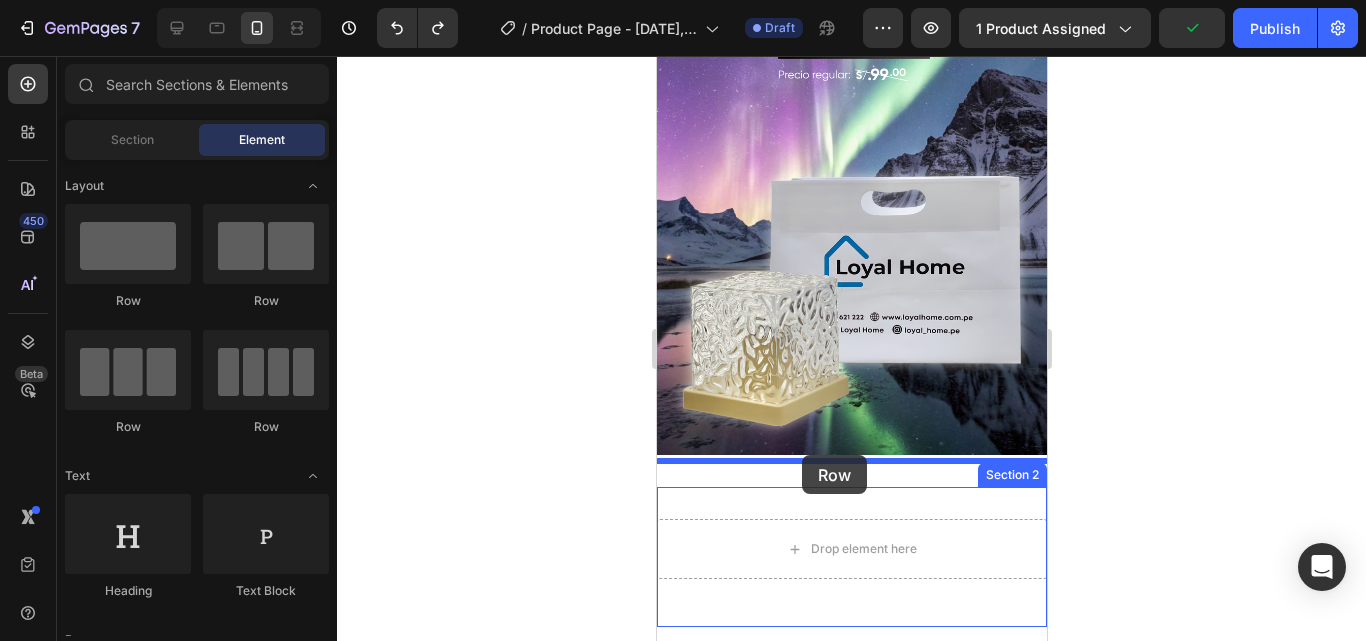 drag, startPoint x: 826, startPoint y: 314, endPoint x: 798, endPoint y: 449, distance: 137.87312 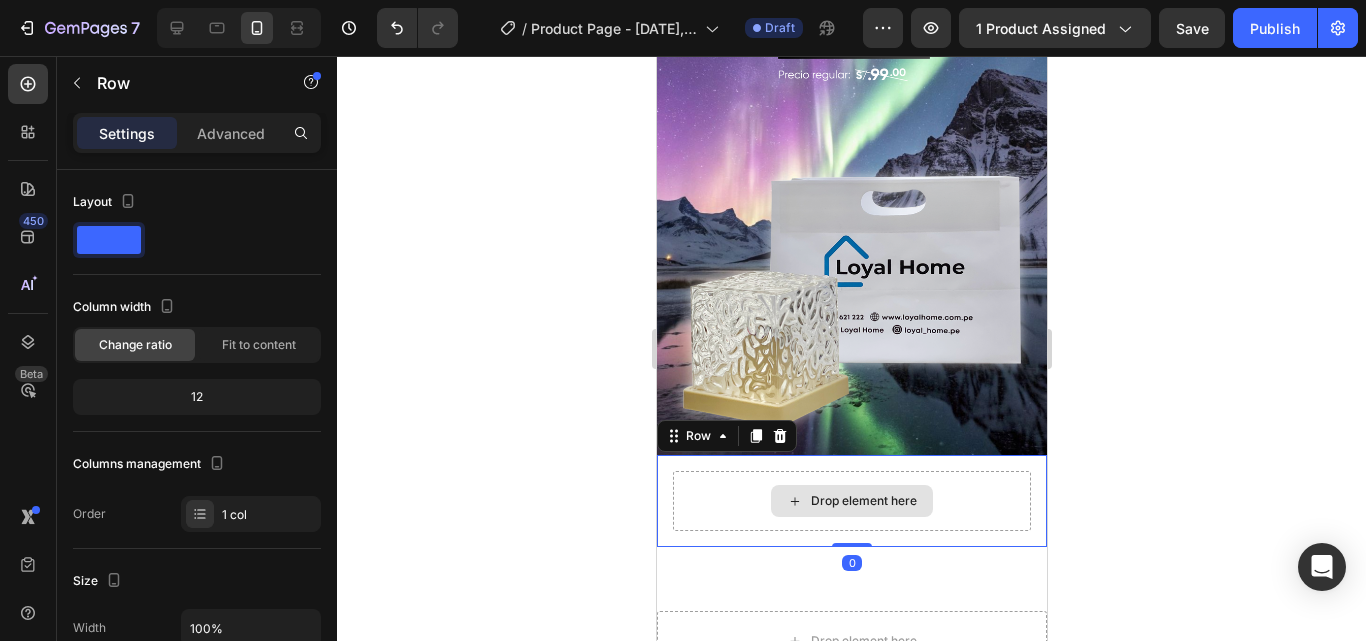 click on "Drop element here" at bounding box center (851, 501) 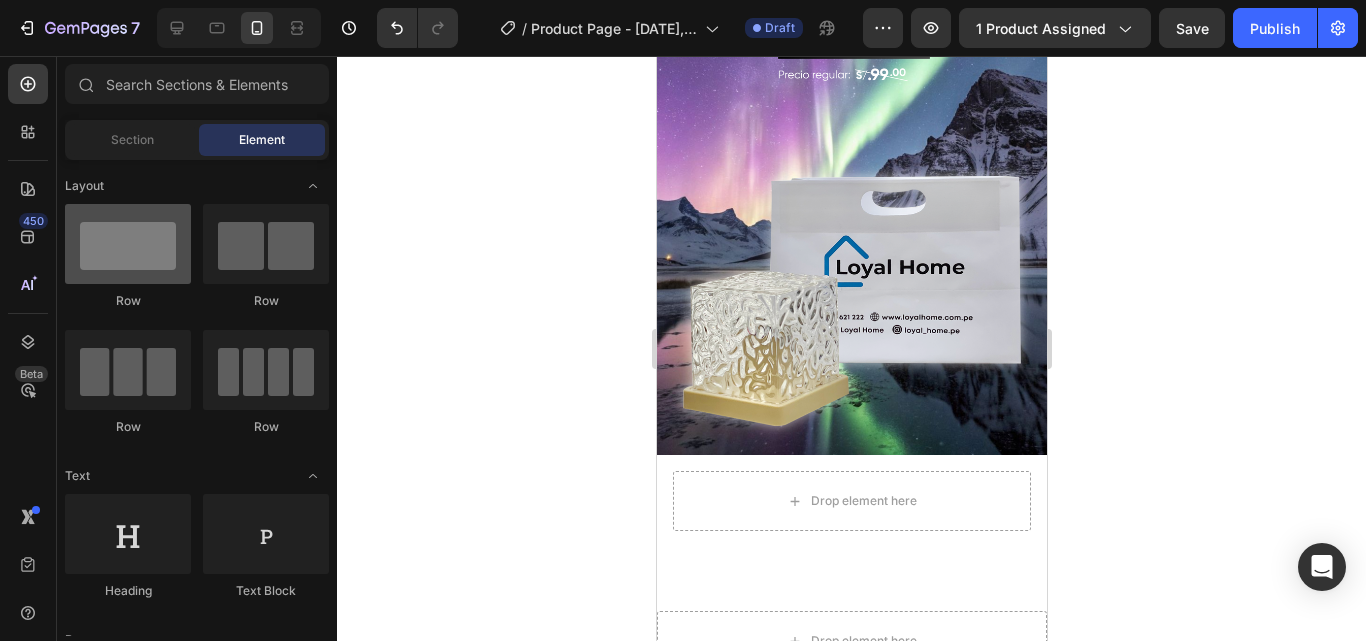 click at bounding box center [128, 244] 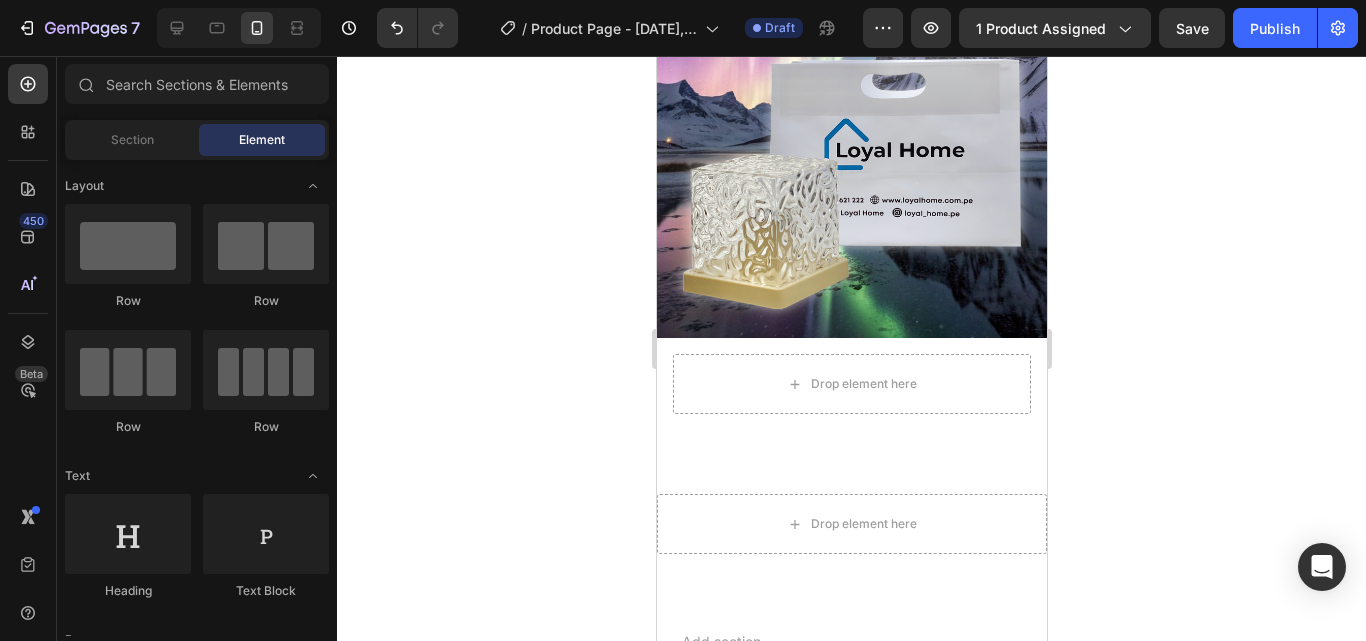 scroll, scrollTop: 486, scrollLeft: 0, axis: vertical 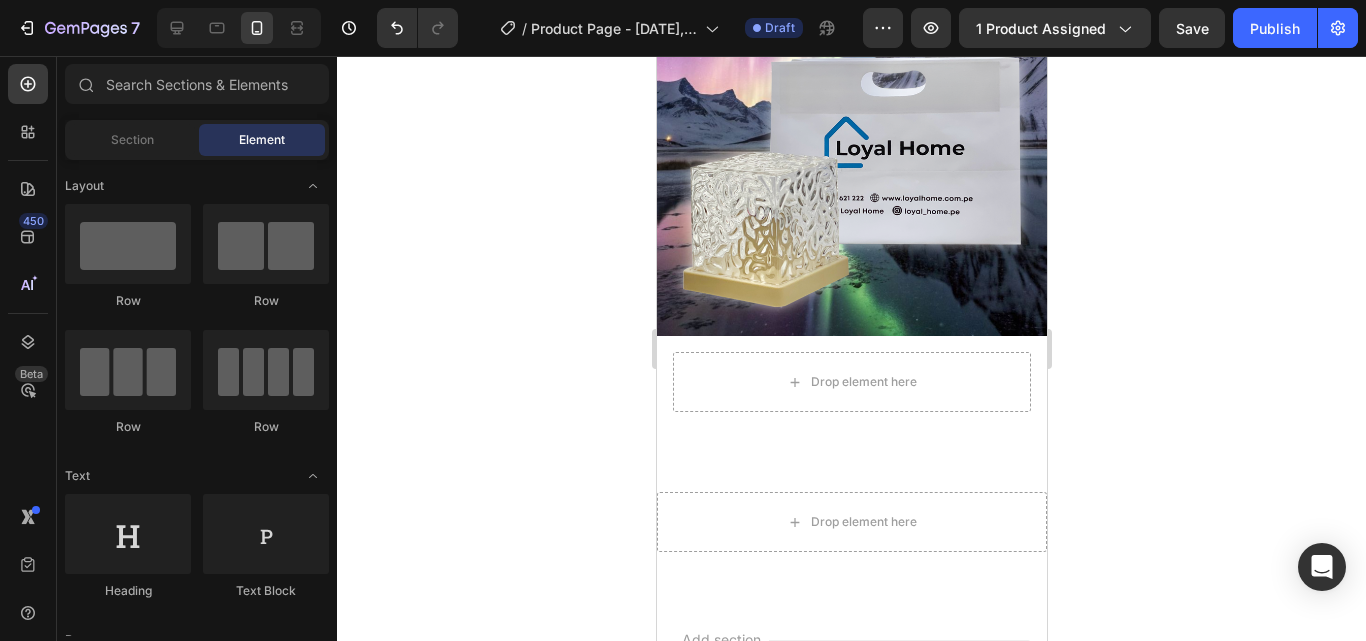 click on "Section 2" at bounding box center (1010, 448) 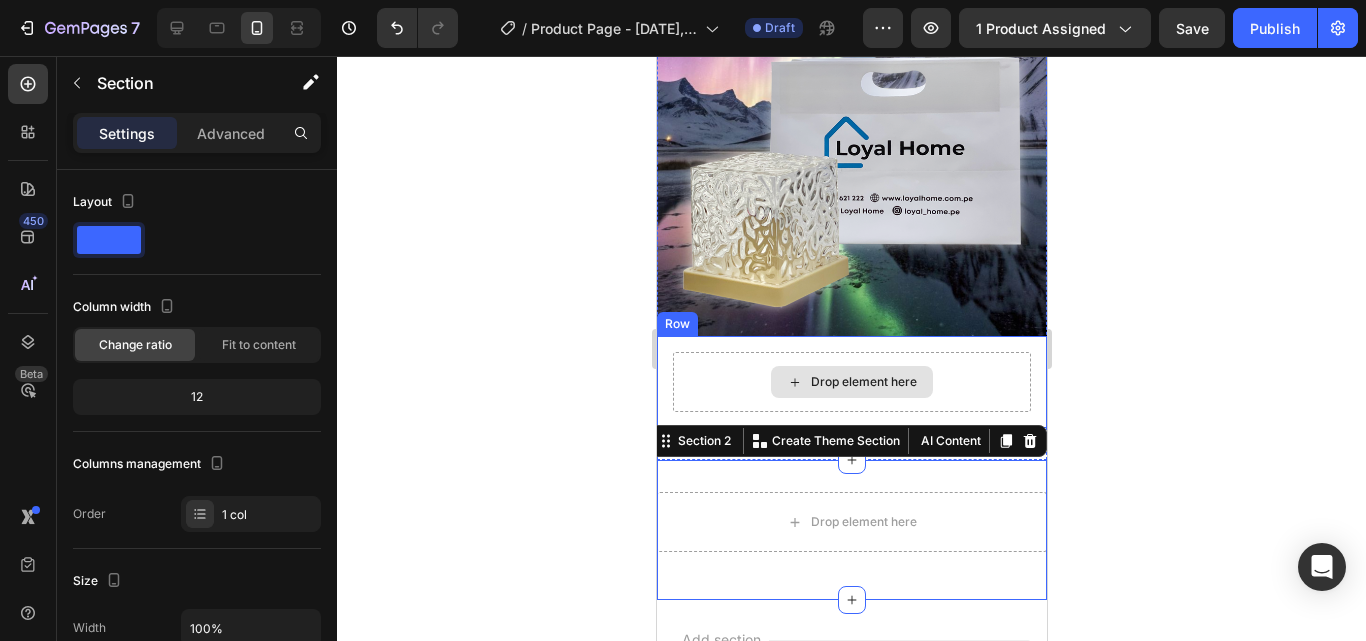 click on "Drop element here" at bounding box center [851, 382] 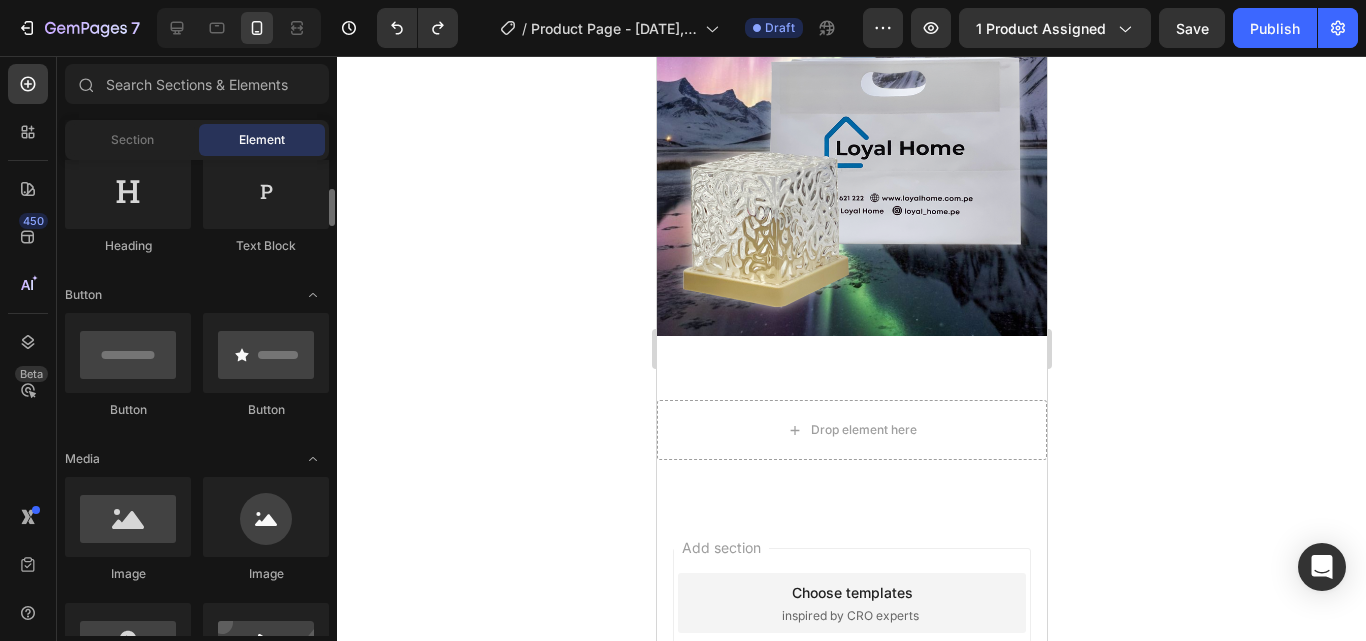 scroll, scrollTop: 347, scrollLeft: 0, axis: vertical 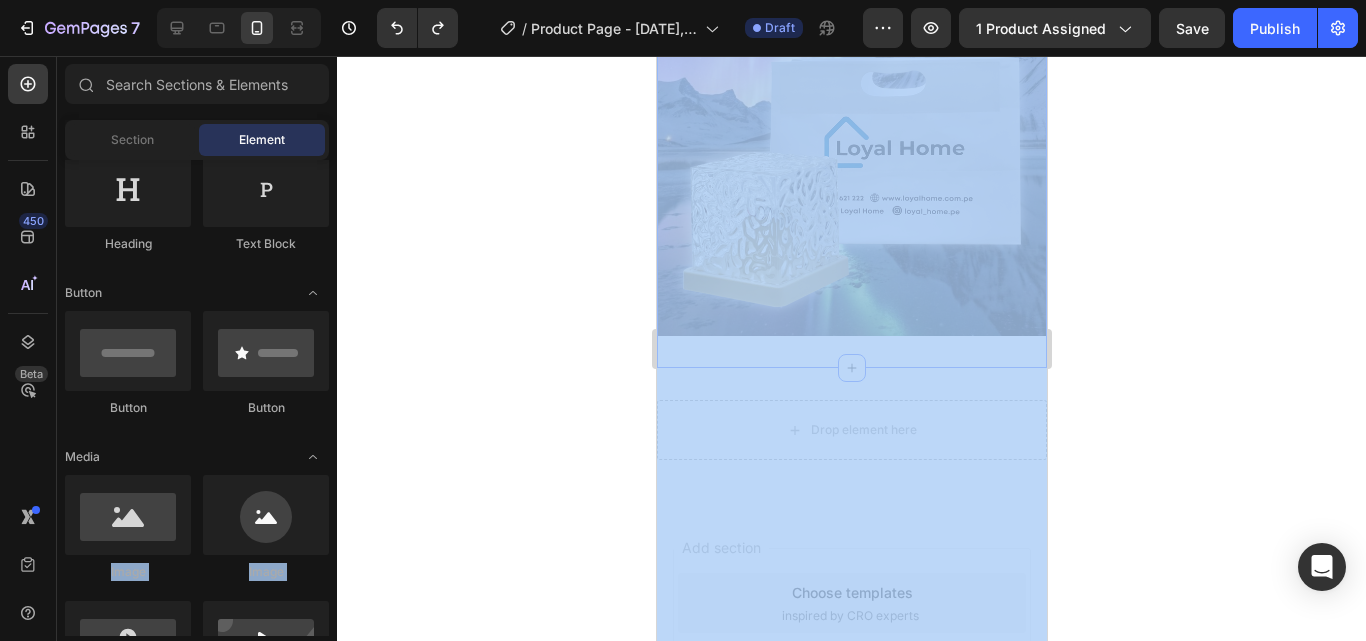 drag, startPoint x: 765, startPoint y: 530, endPoint x: 762, endPoint y: 335, distance: 195.02307 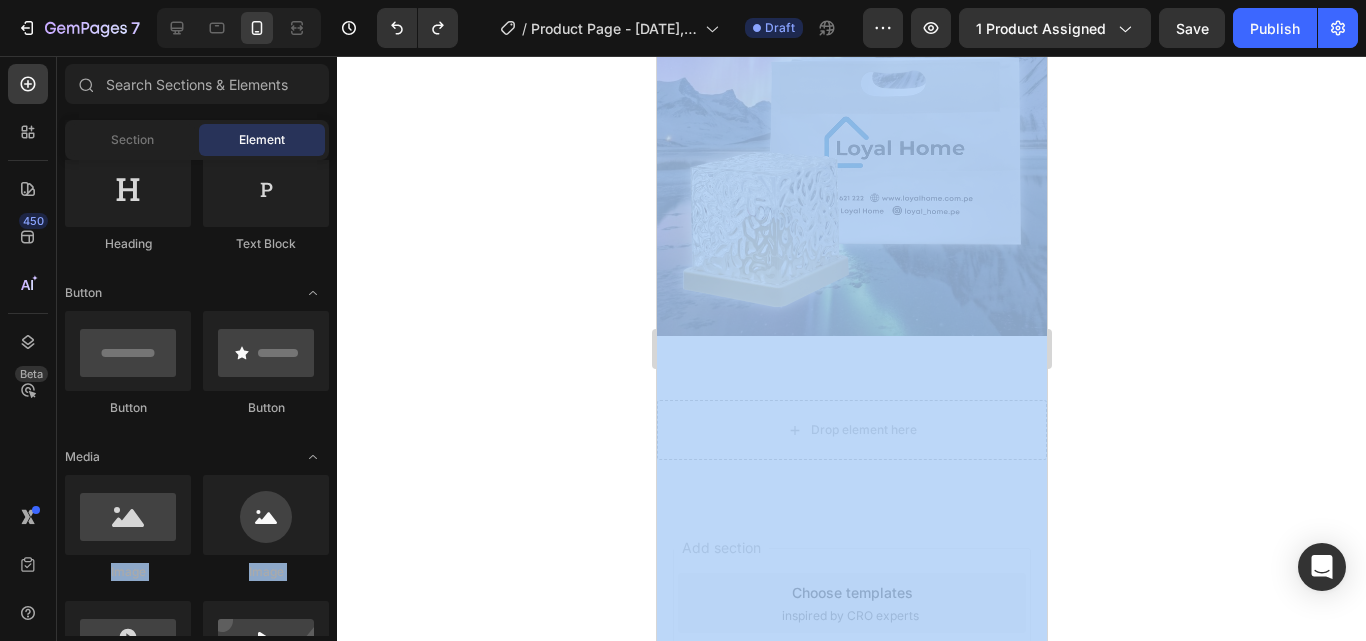 click 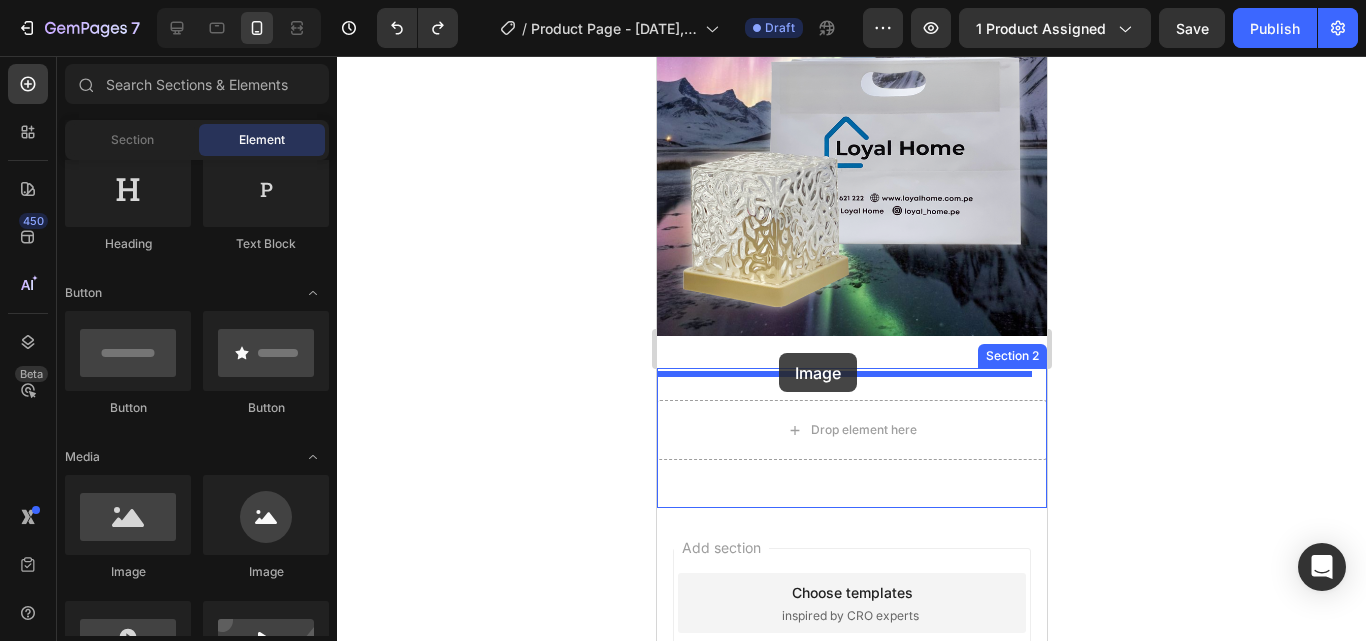 drag, startPoint x: 781, startPoint y: 568, endPoint x: 778, endPoint y: 353, distance: 215.02094 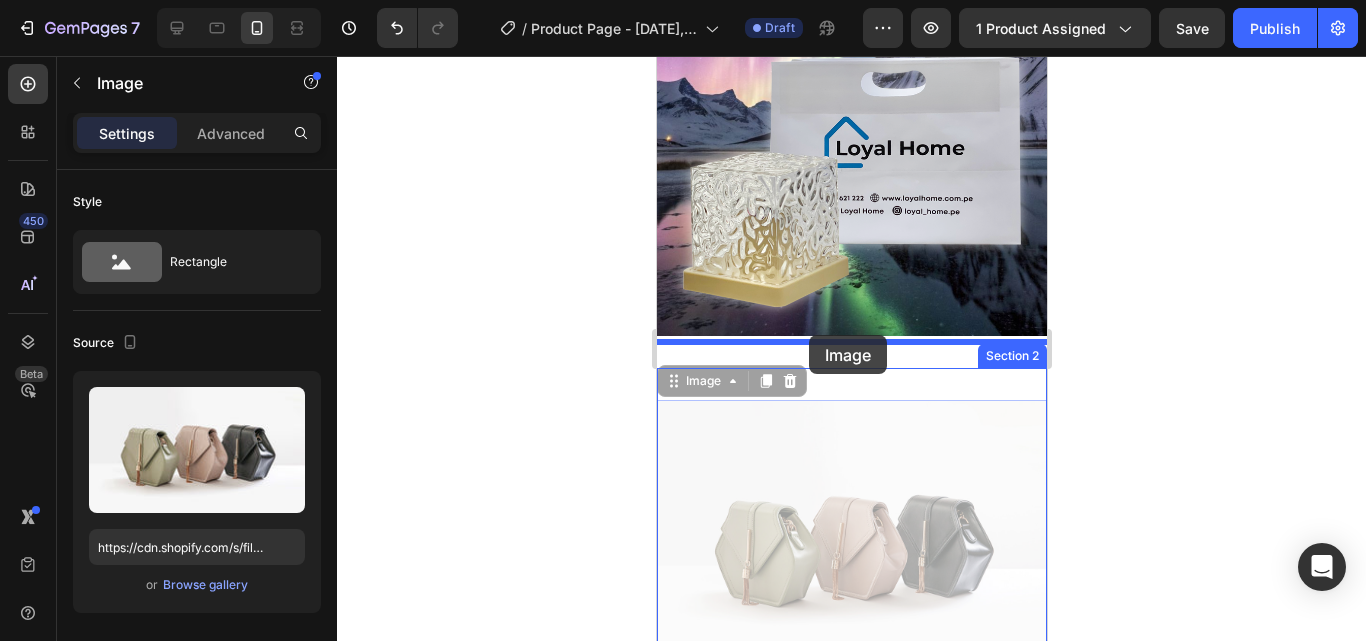 drag, startPoint x: 804, startPoint y: 408, endPoint x: 808, endPoint y: 334, distance: 74.10803 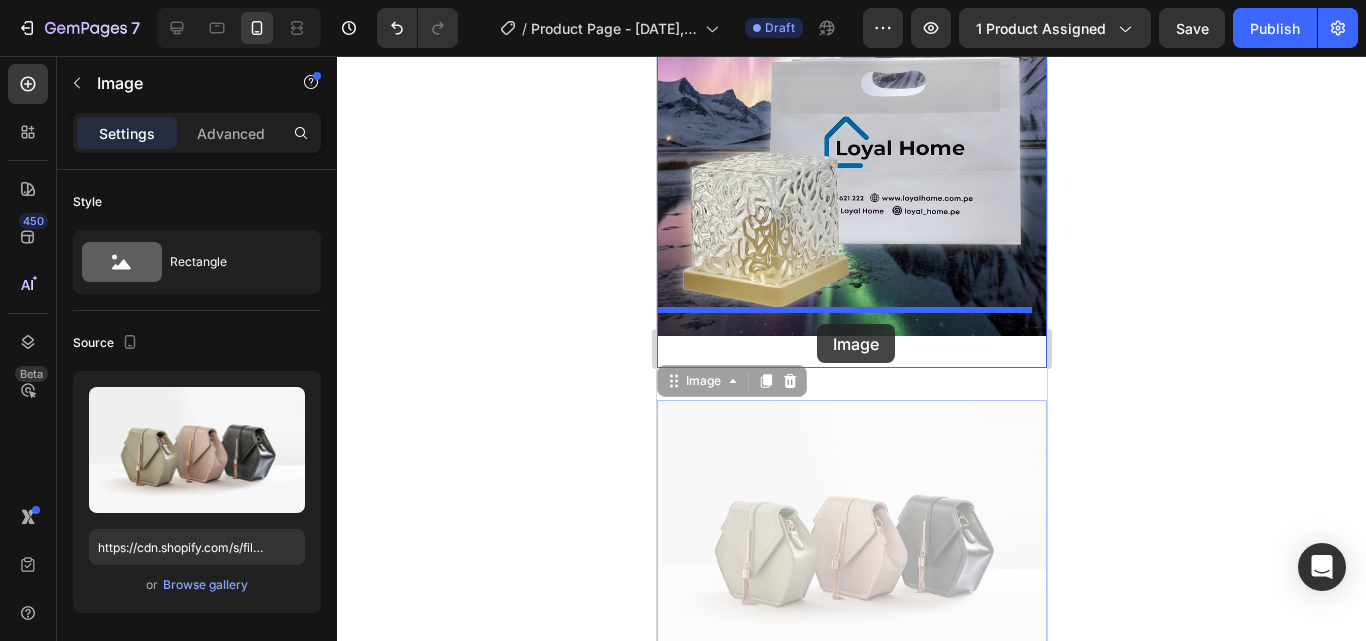 drag, startPoint x: 814, startPoint y: 397, endPoint x: 816, endPoint y: 324, distance: 73.02739 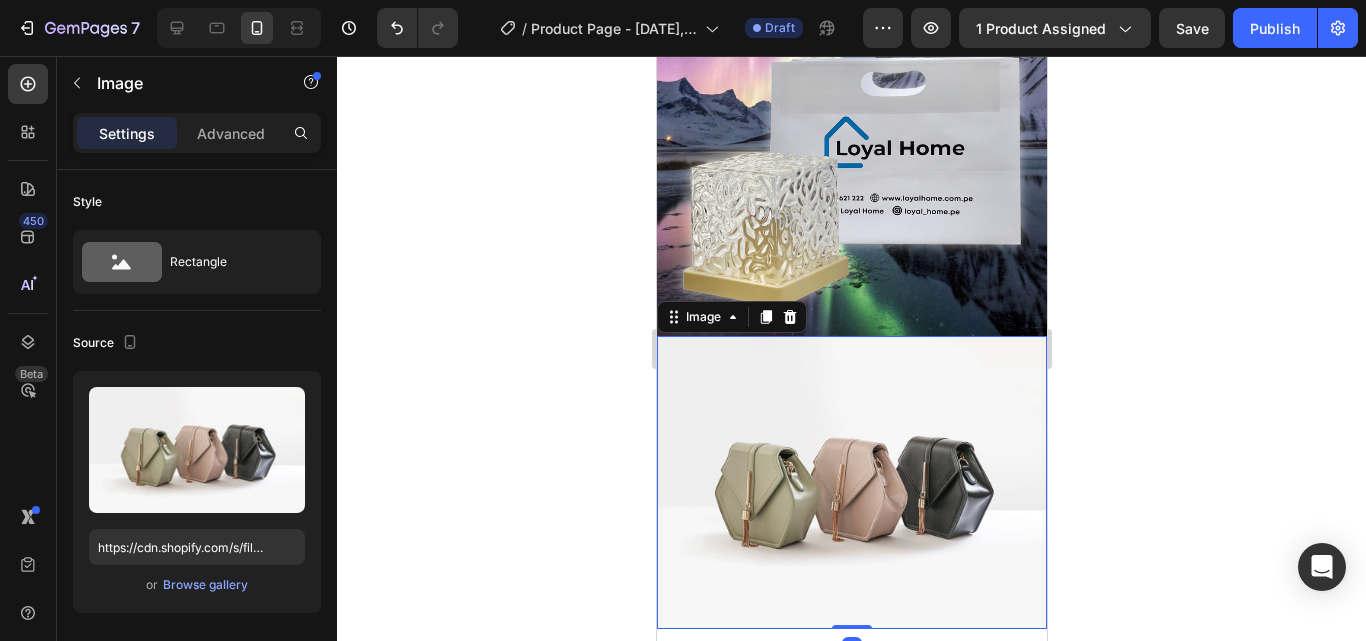 click 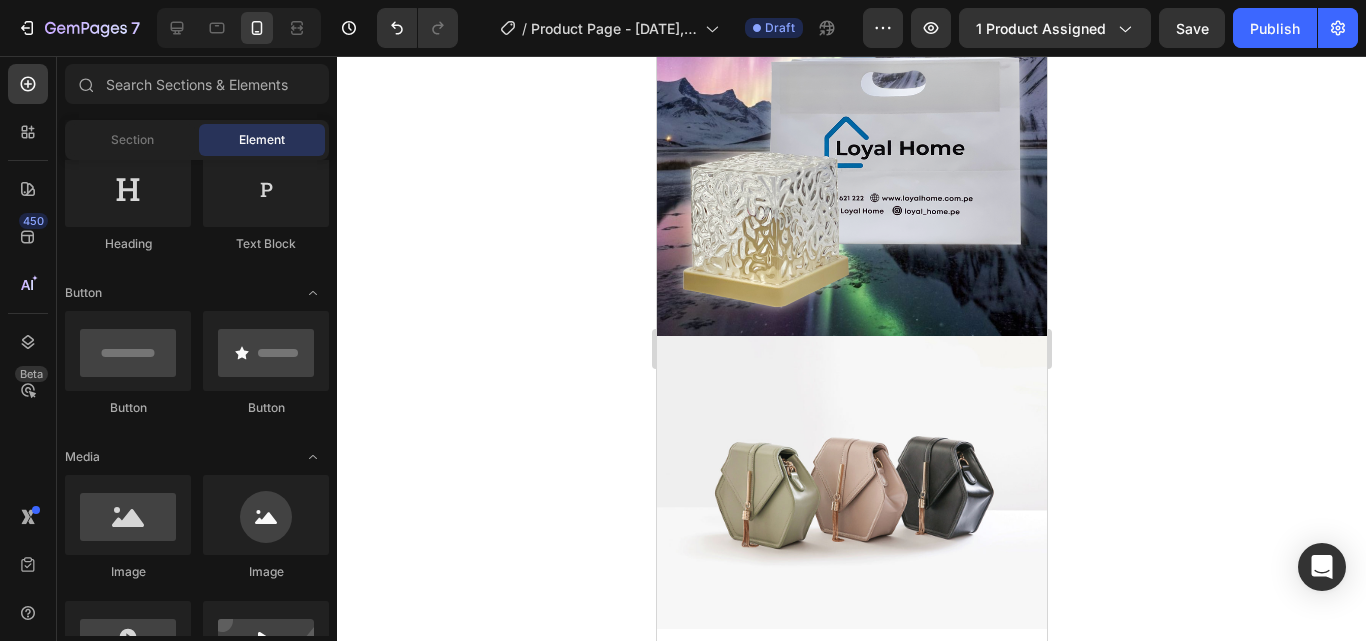 click at bounding box center [851, 482] 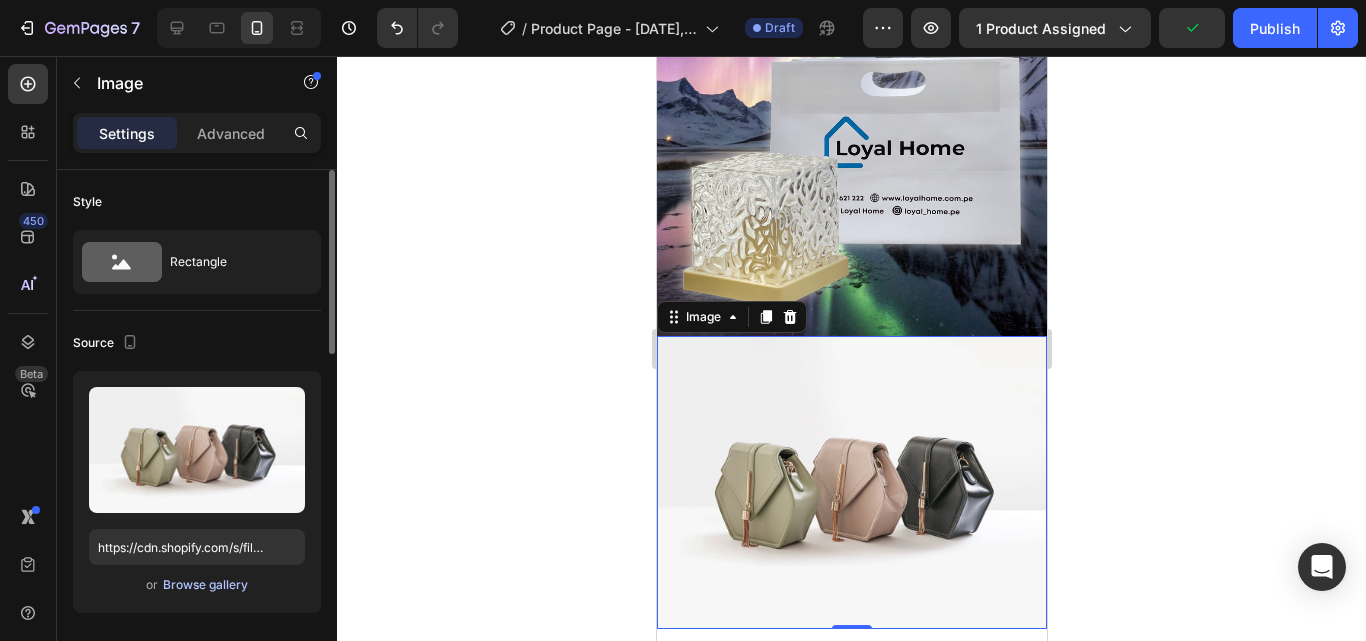 click on "Browse gallery" at bounding box center (205, 585) 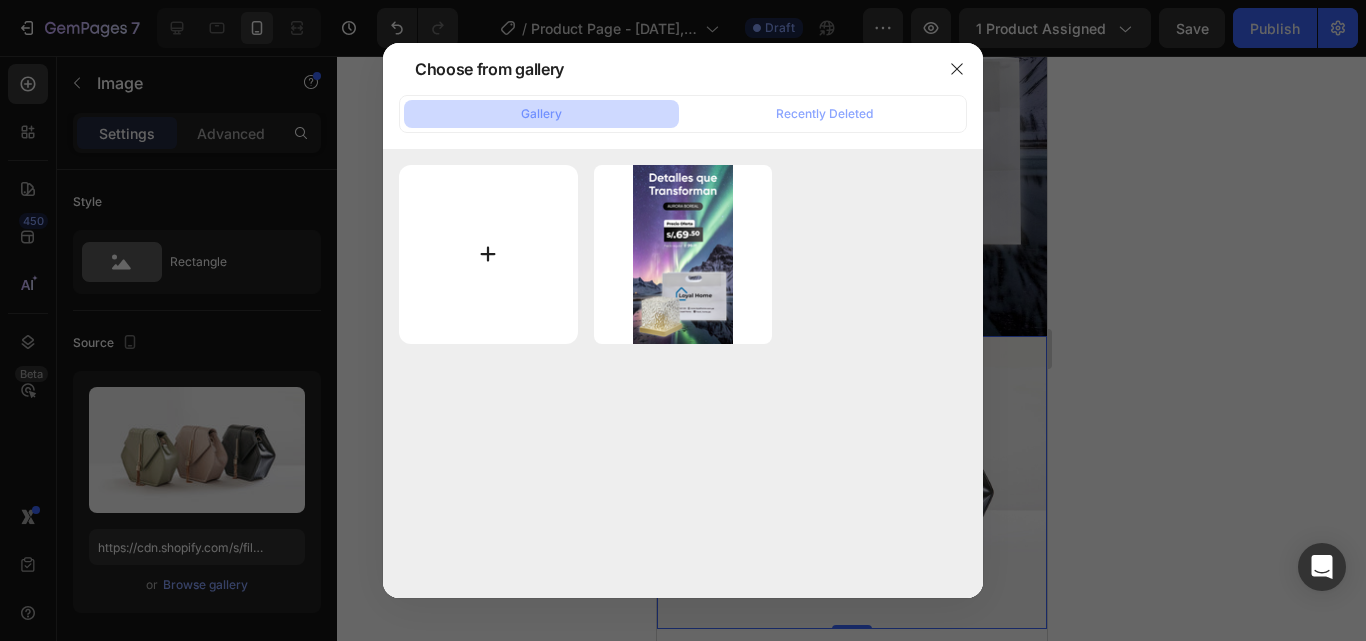 click at bounding box center [488, 254] 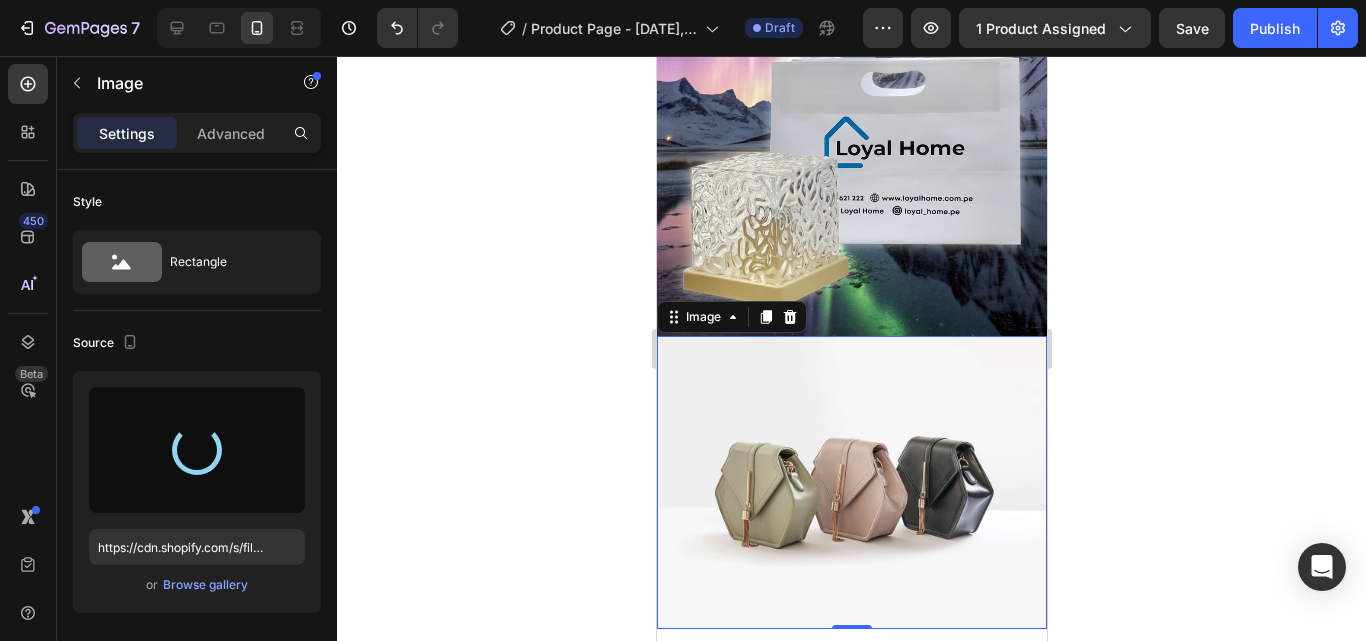 type on "https://cdn.shopify.com/s/files/1/0751/4901/7318/files/[FILENAME].png" 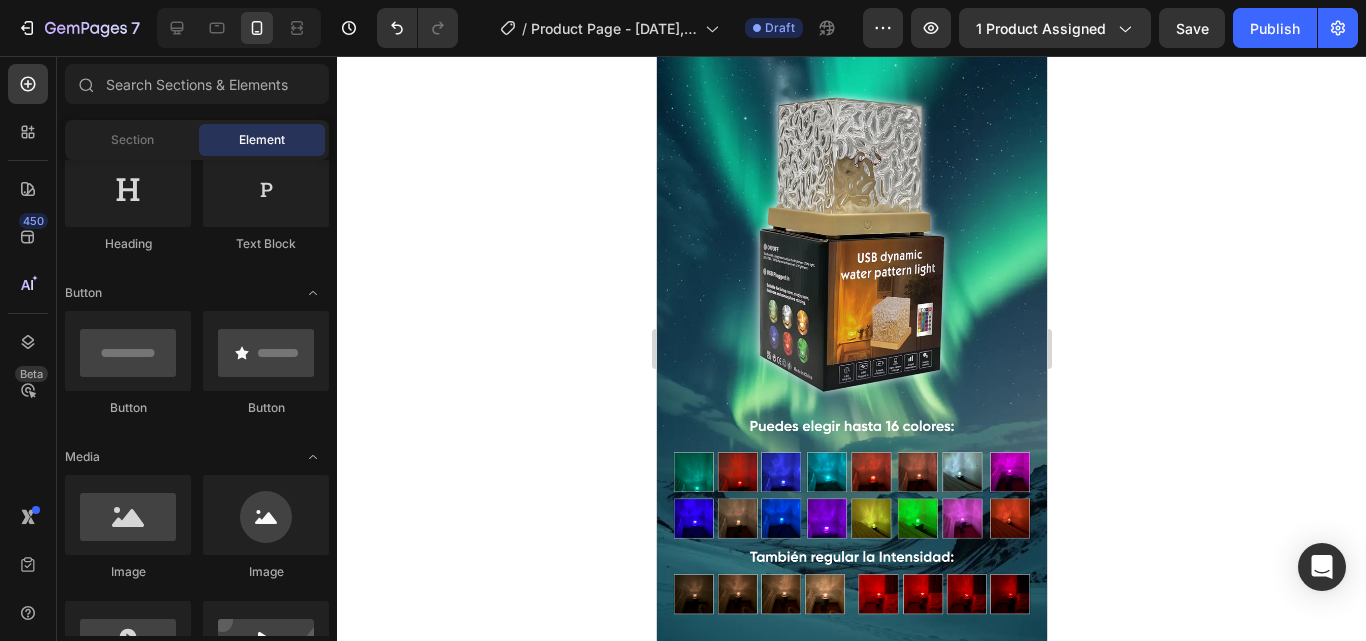 scroll, scrollTop: 920, scrollLeft: 0, axis: vertical 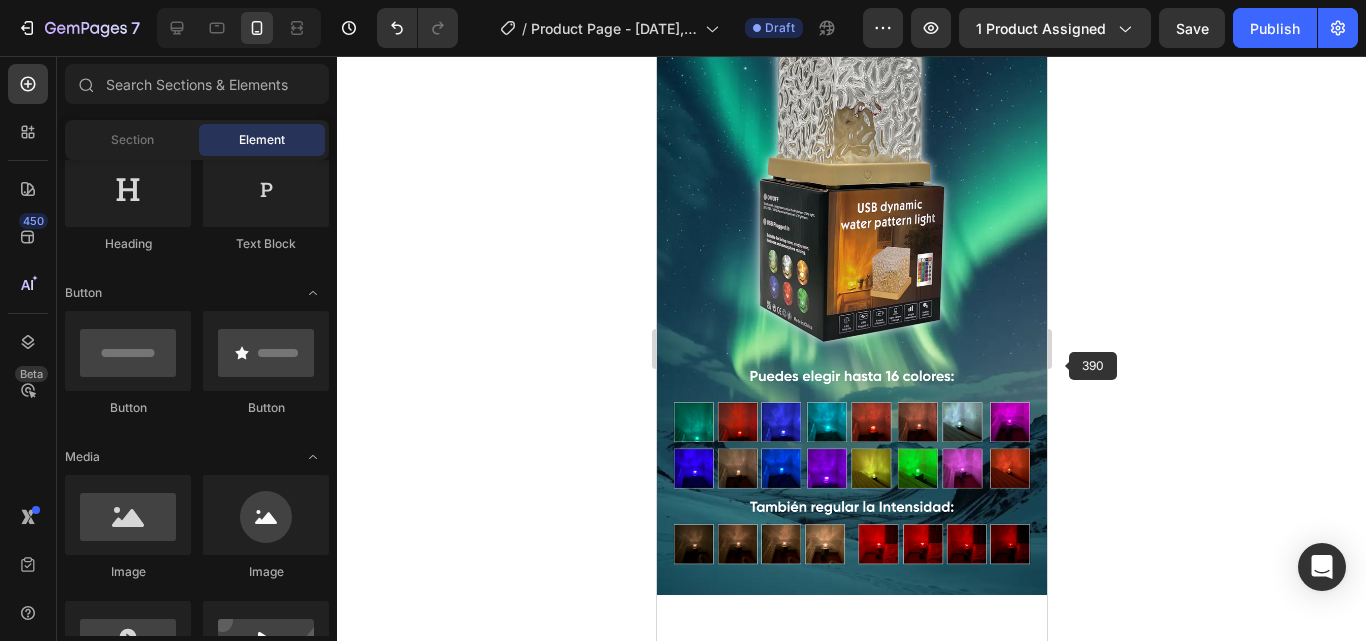 click 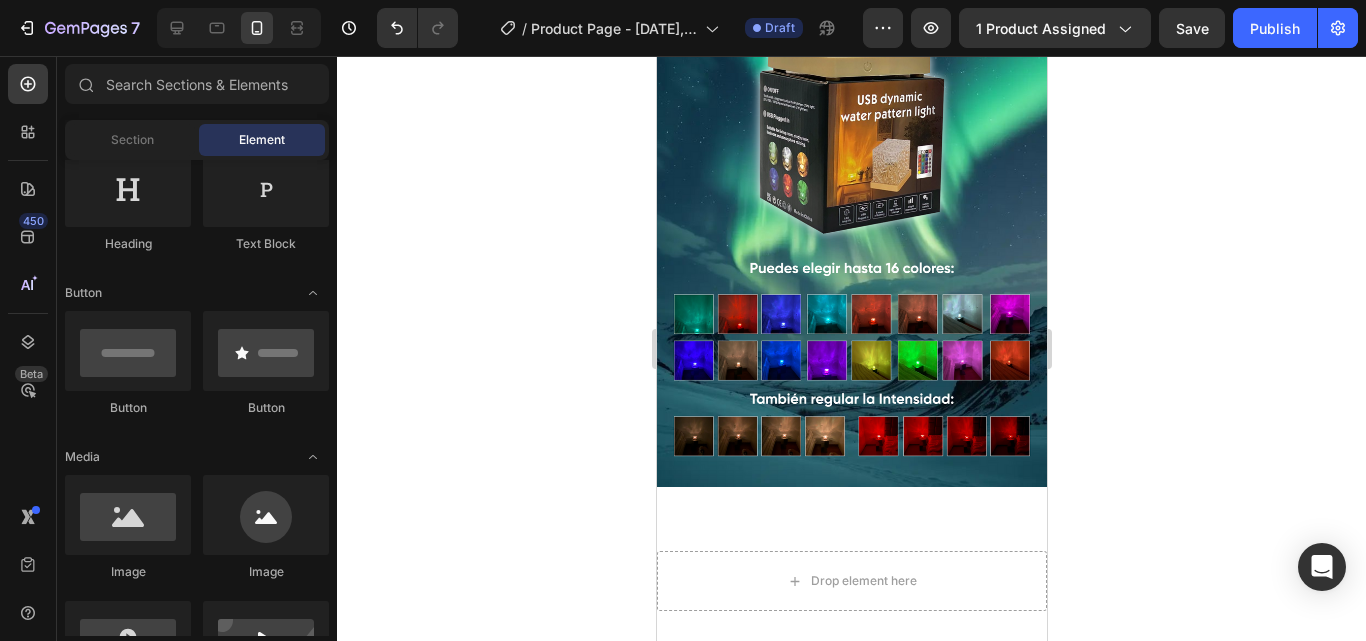scroll, scrollTop: 1048, scrollLeft: 0, axis: vertical 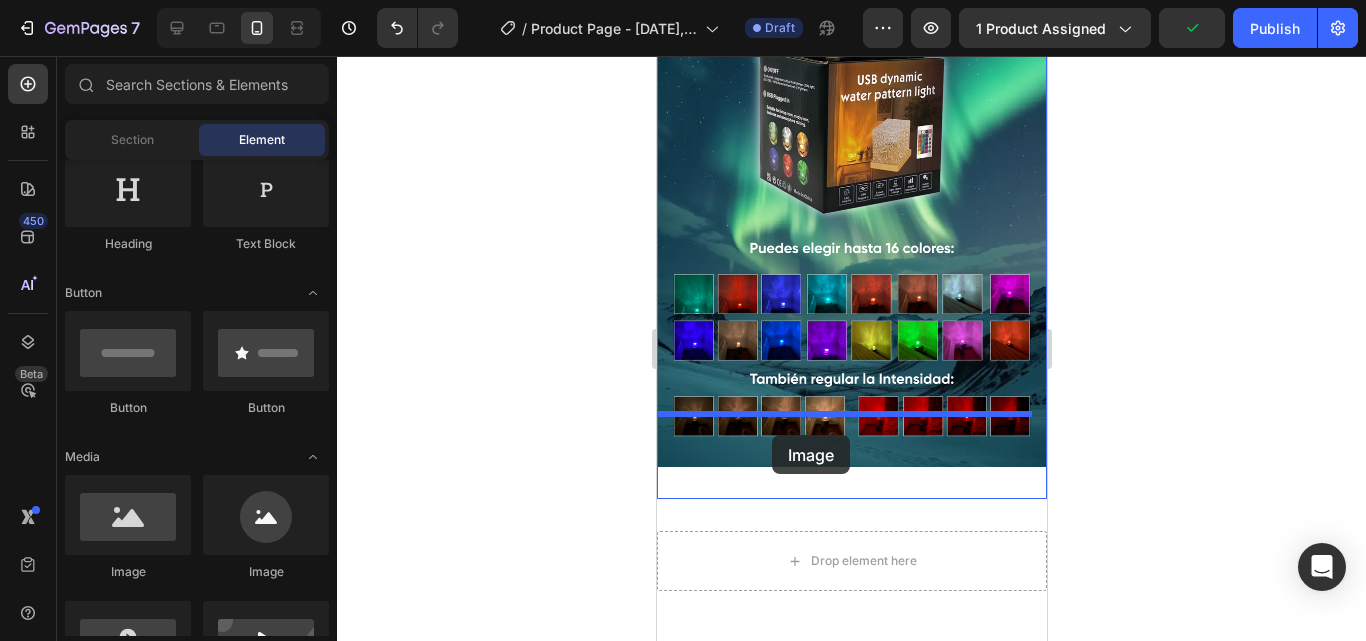 drag, startPoint x: 756, startPoint y: 561, endPoint x: 771, endPoint y: 434, distance: 127.88276 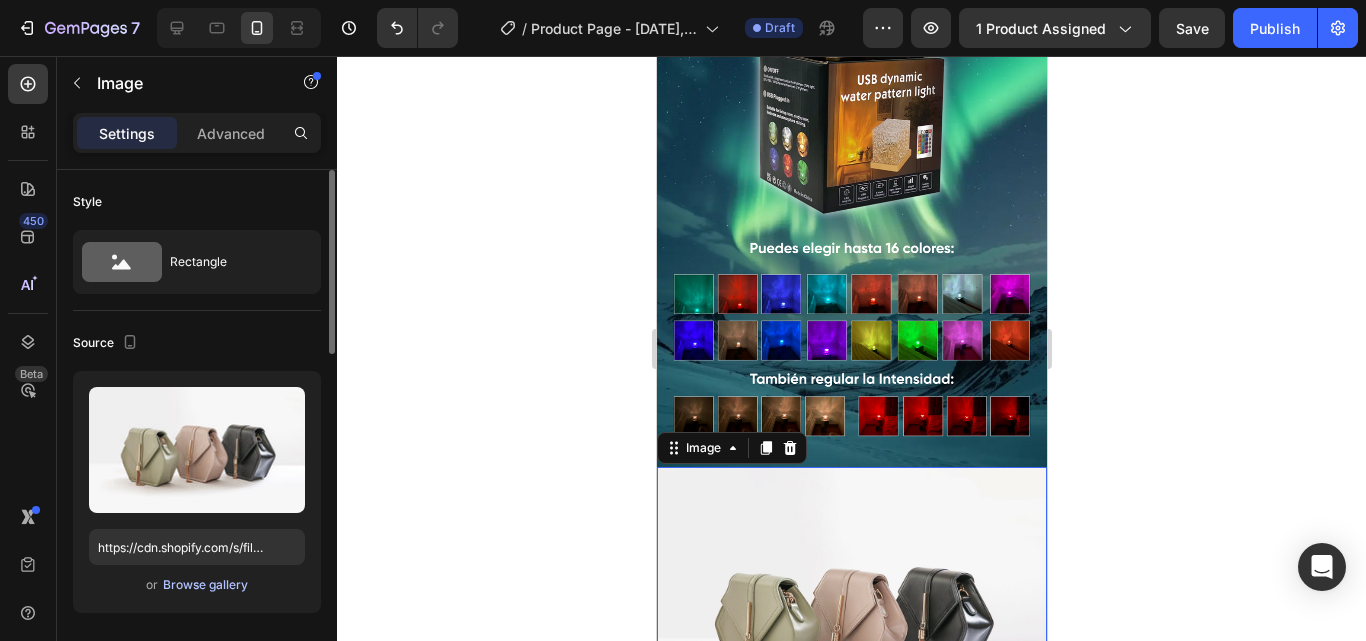 click on "Browse gallery" at bounding box center [205, 585] 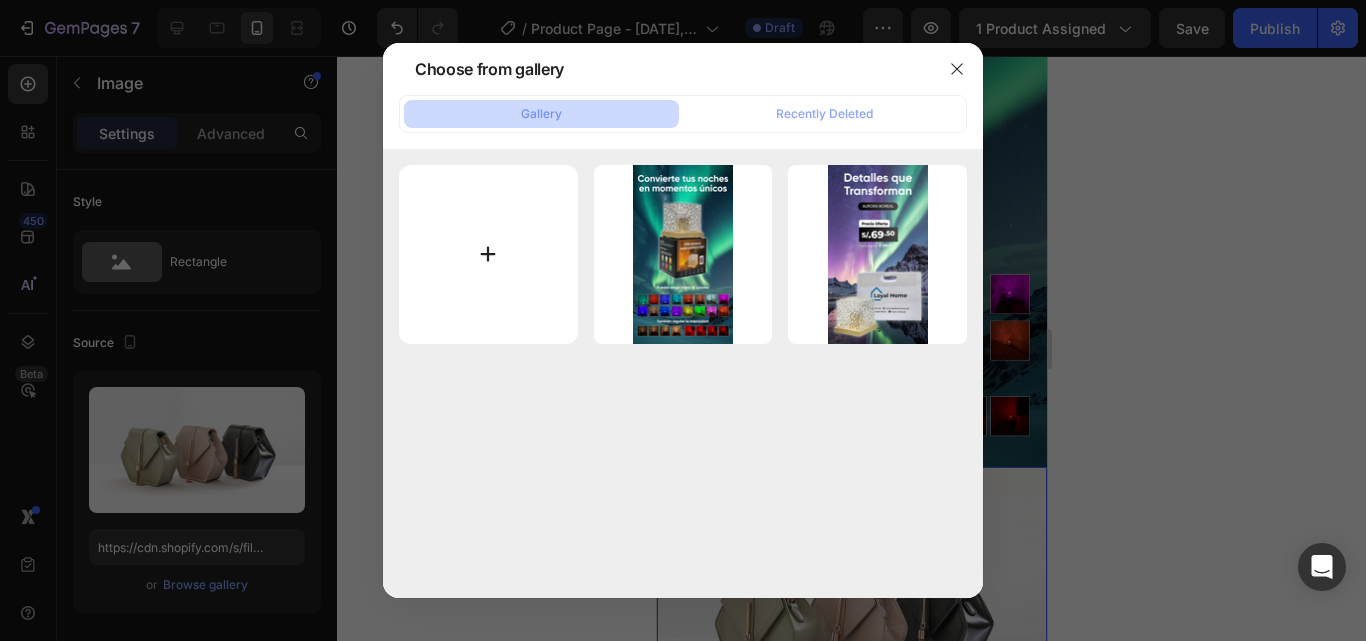 click at bounding box center [488, 254] 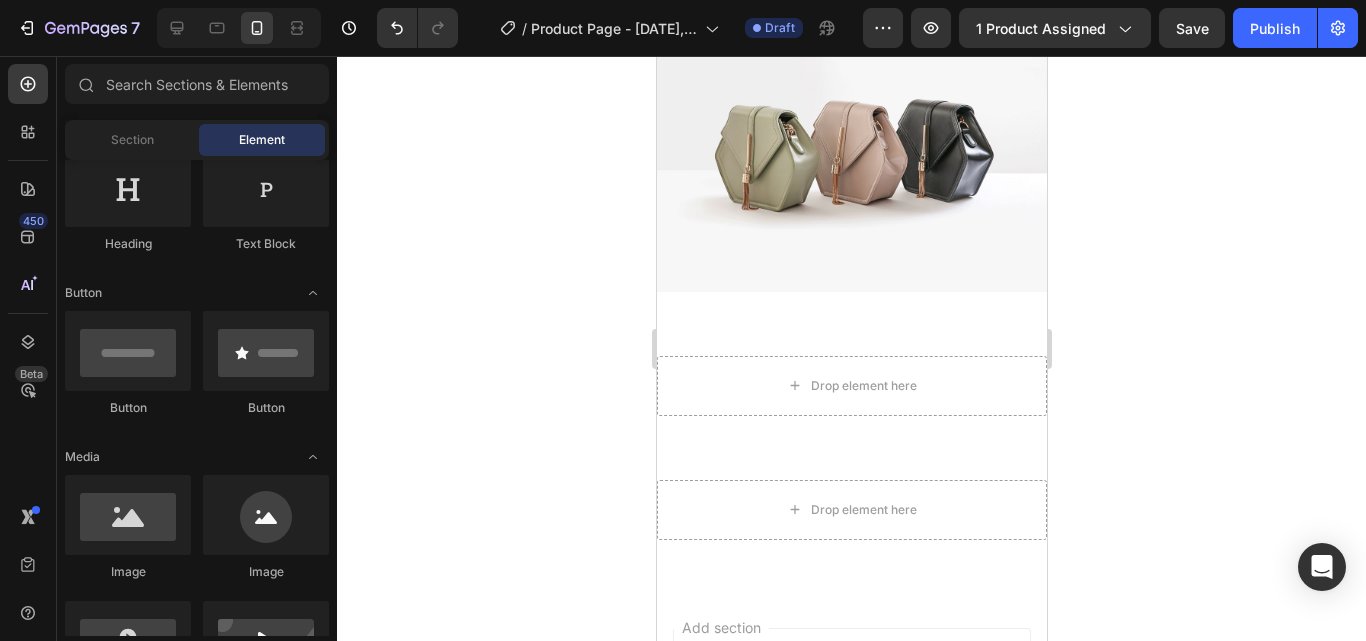 scroll, scrollTop: 1525, scrollLeft: 0, axis: vertical 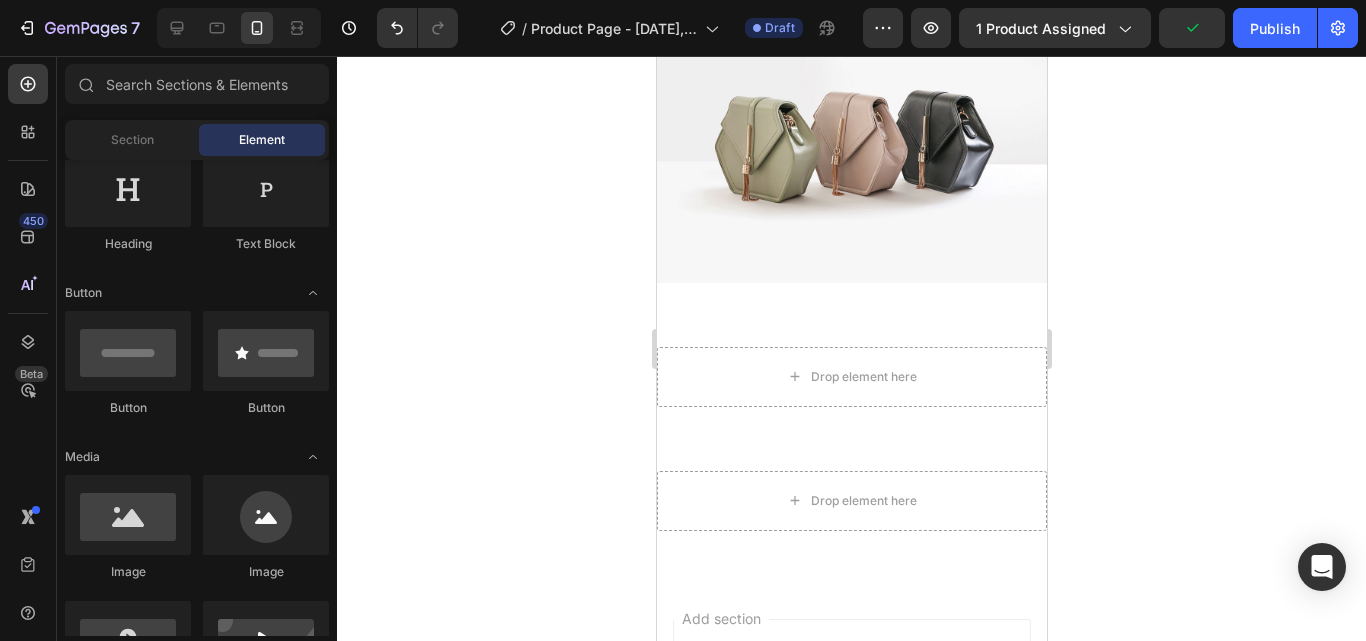 click 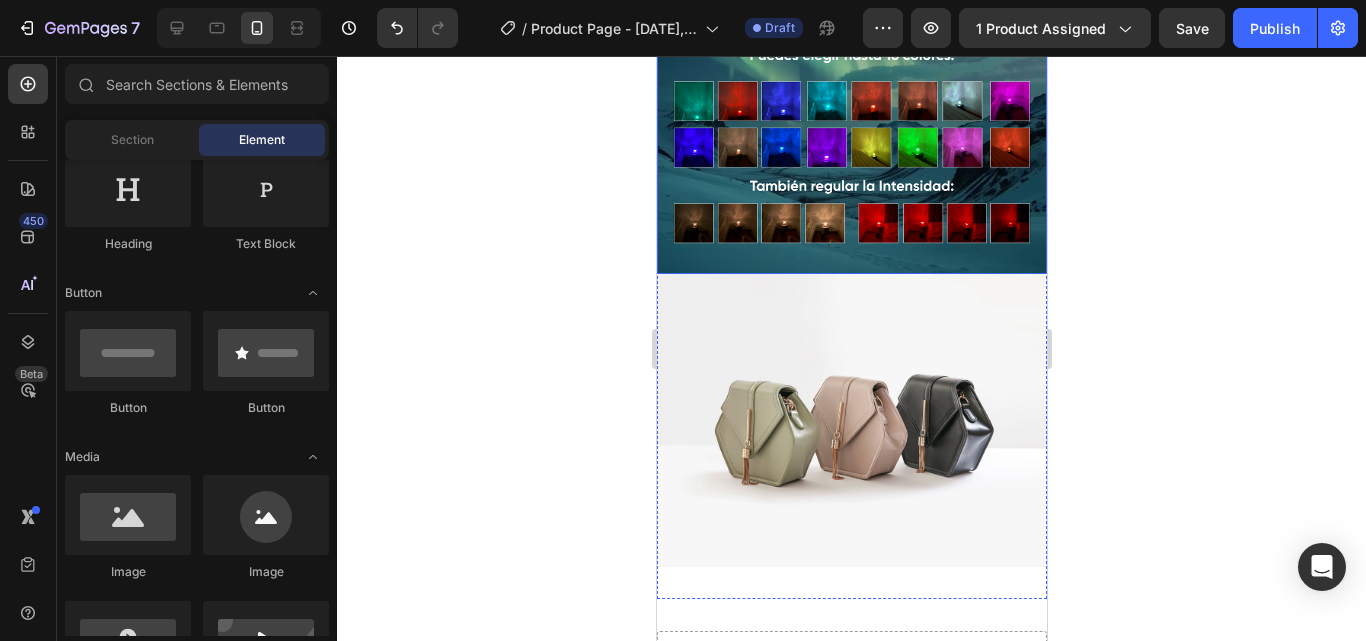 scroll, scrollTop: 1242, scrollLeft: 0, axis: vertical 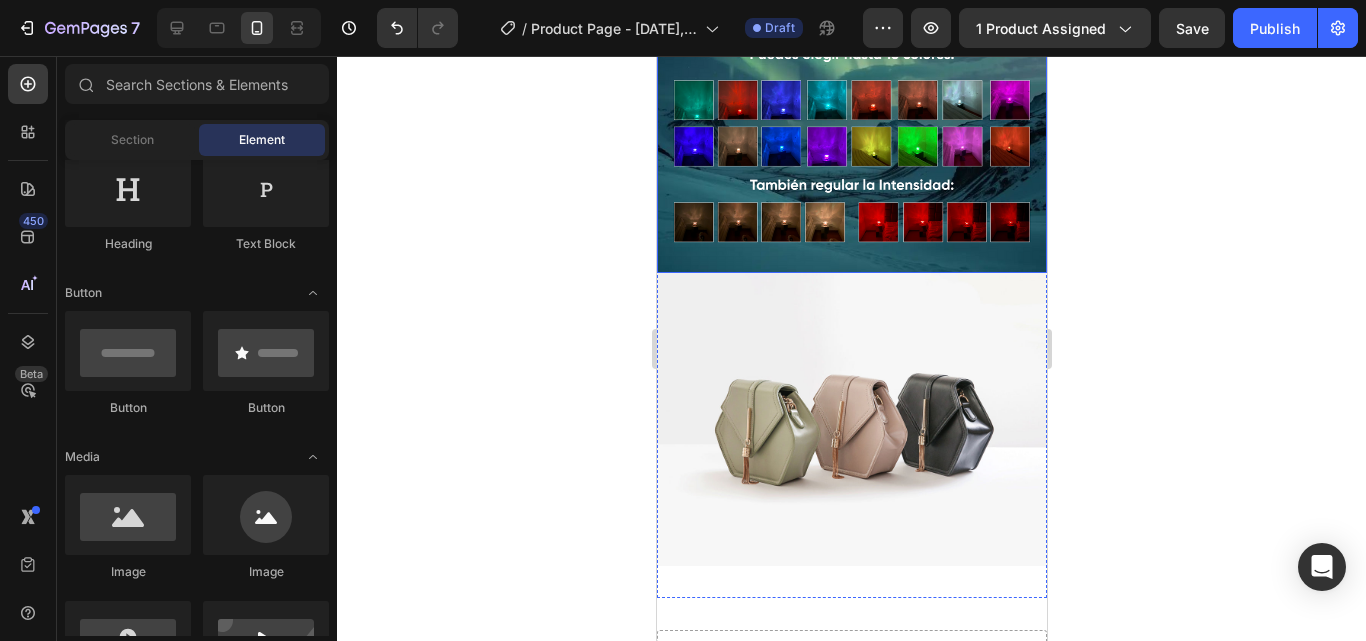 click at bounding box center [851, 419] 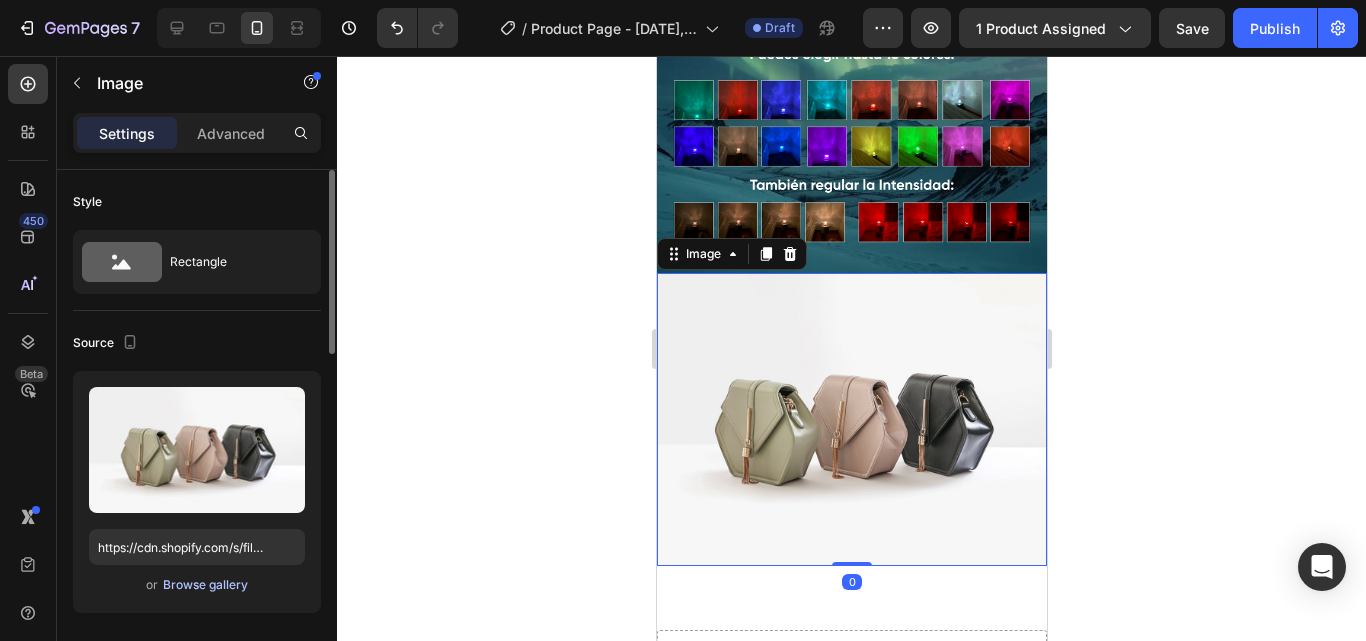 click on "Browse gallery" at bounding box center (205, 585) 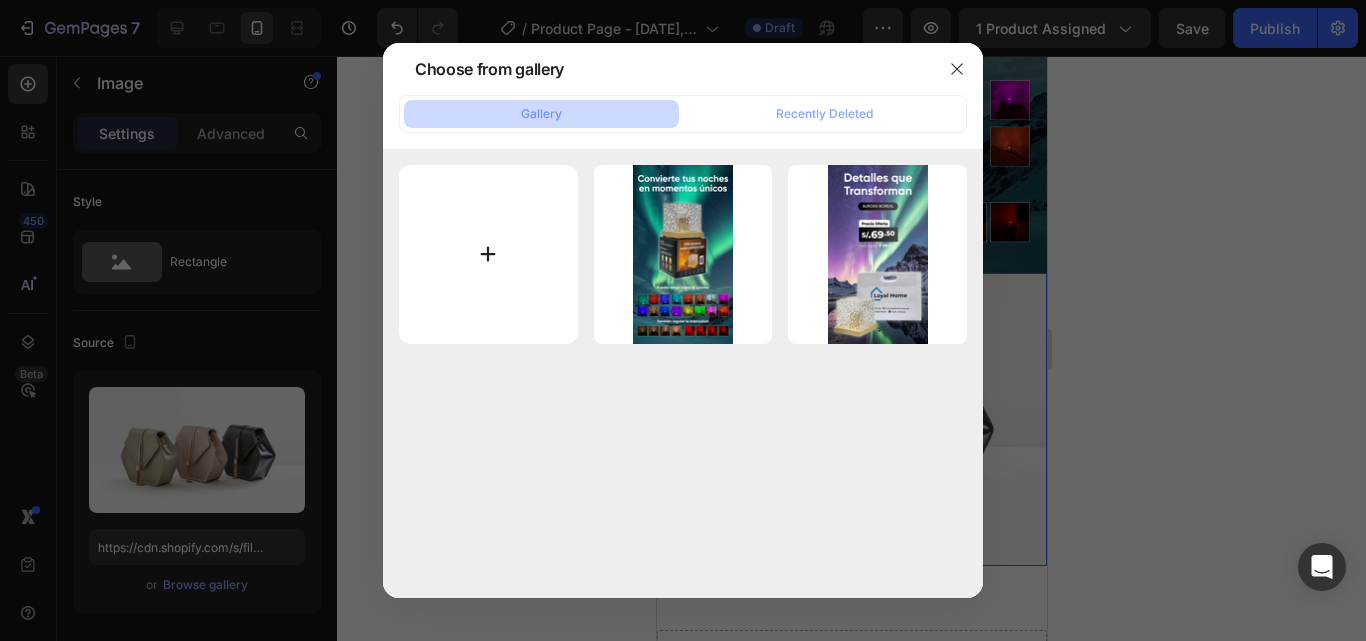 click at bounding box center [488, 254] 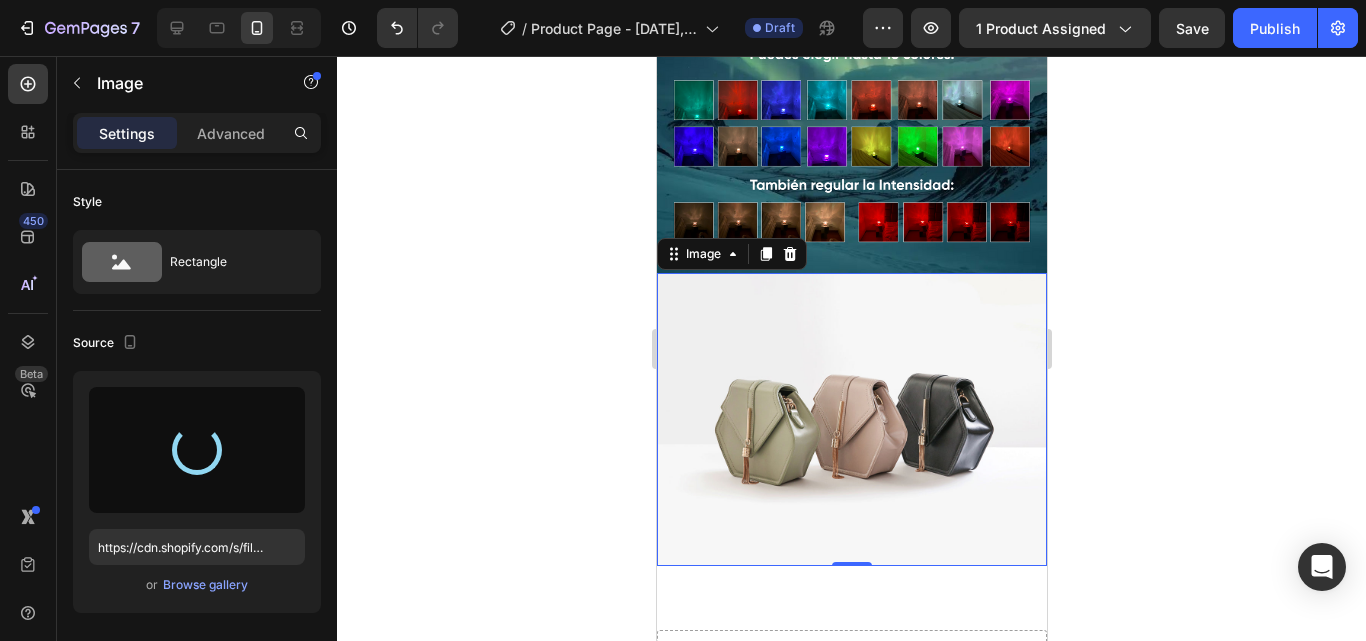 type on "https://cdn.shopify.com/s/files/1/0751/4901/7318/files/[FILENAME].png" 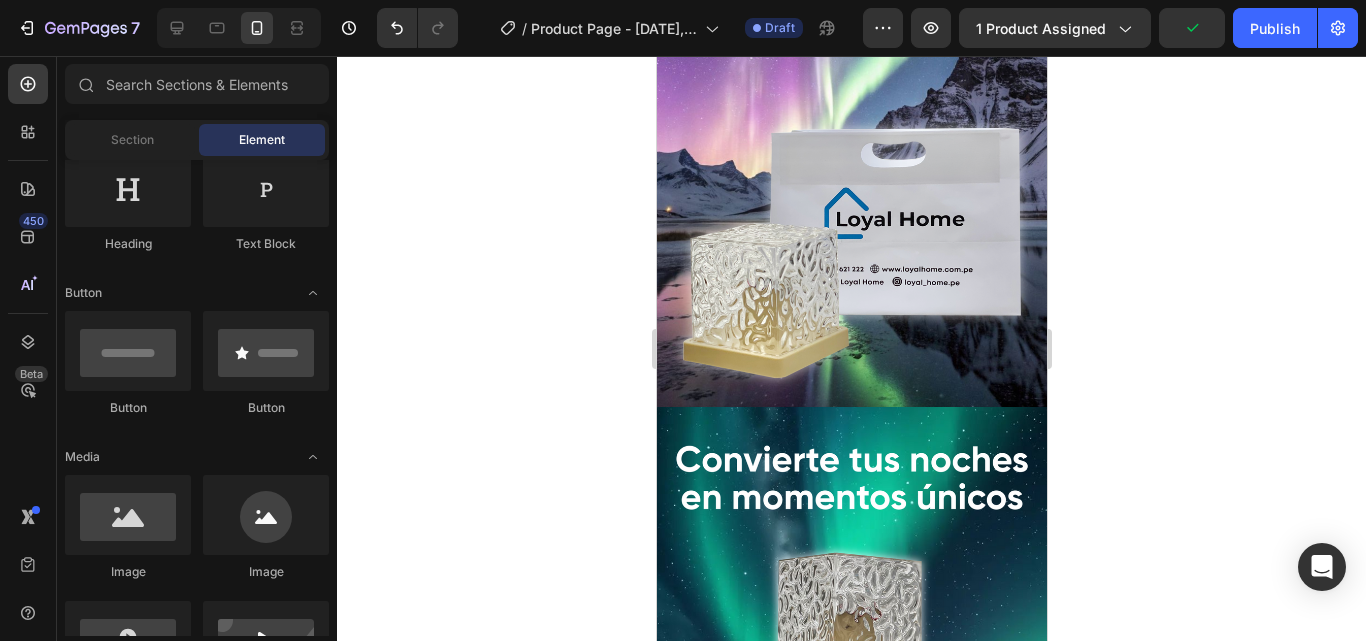 scroll, scrollTop: 298, scrollLeft: 0, axis: vertical 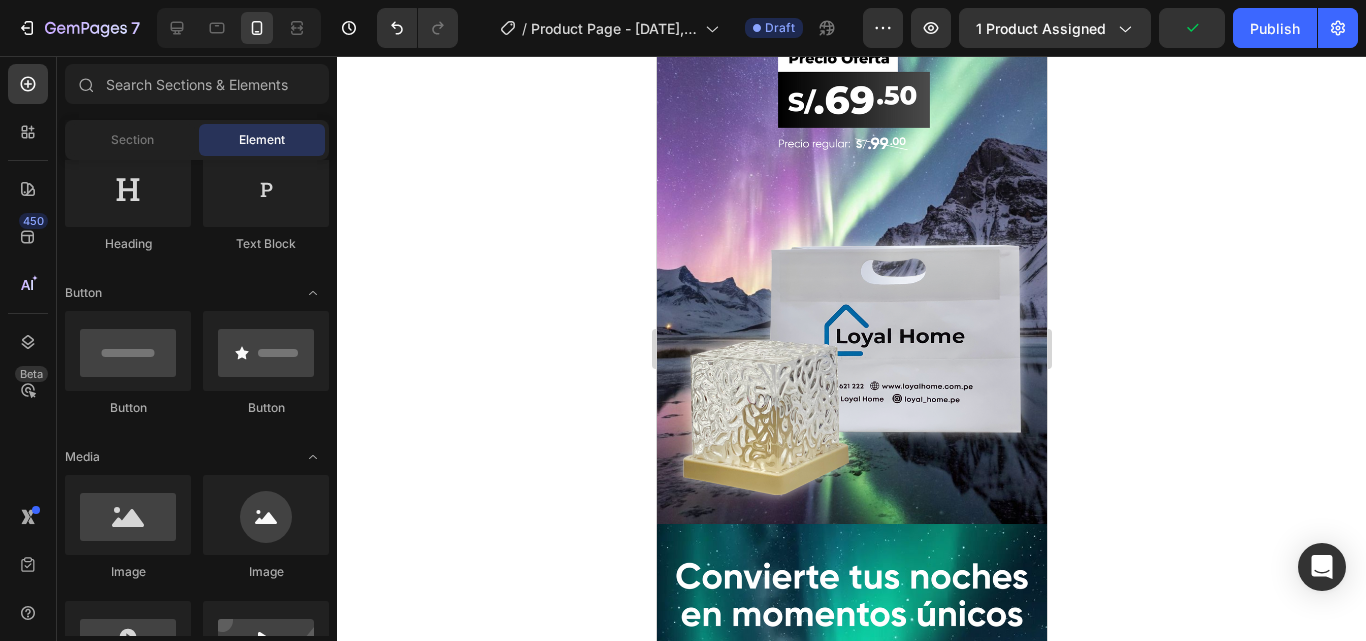 click 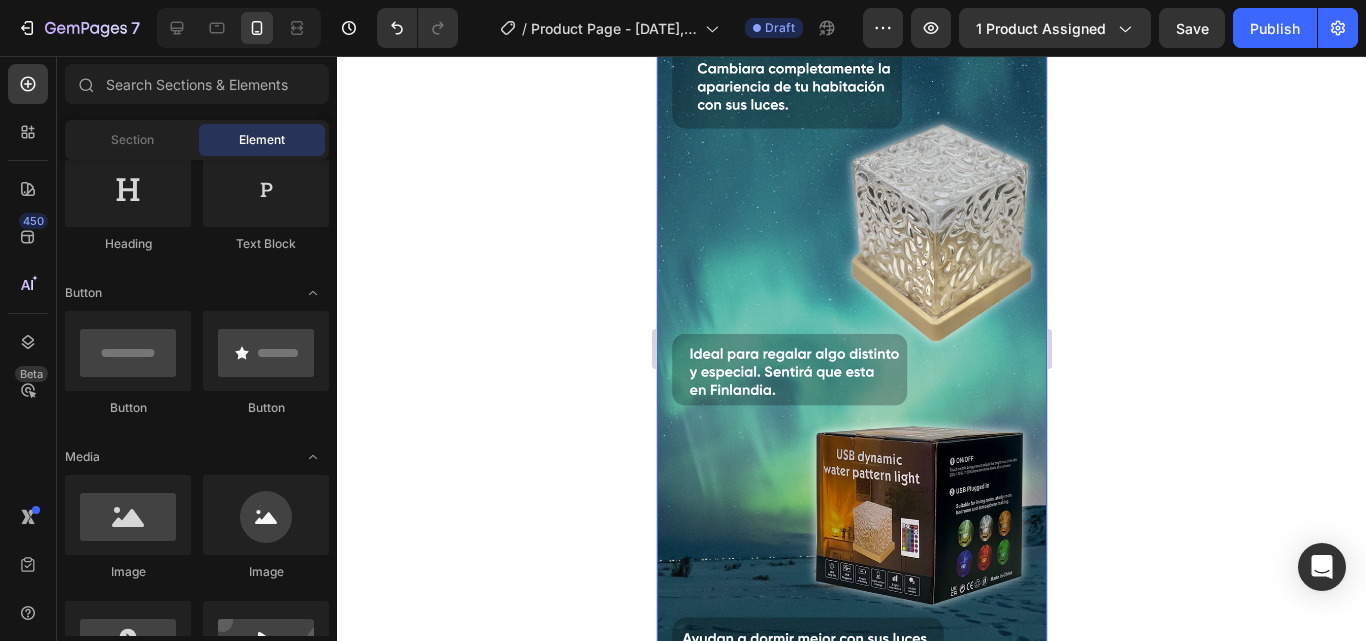 scroll, scrollTop: 1498, scrollLeft: 0, axis: vertical 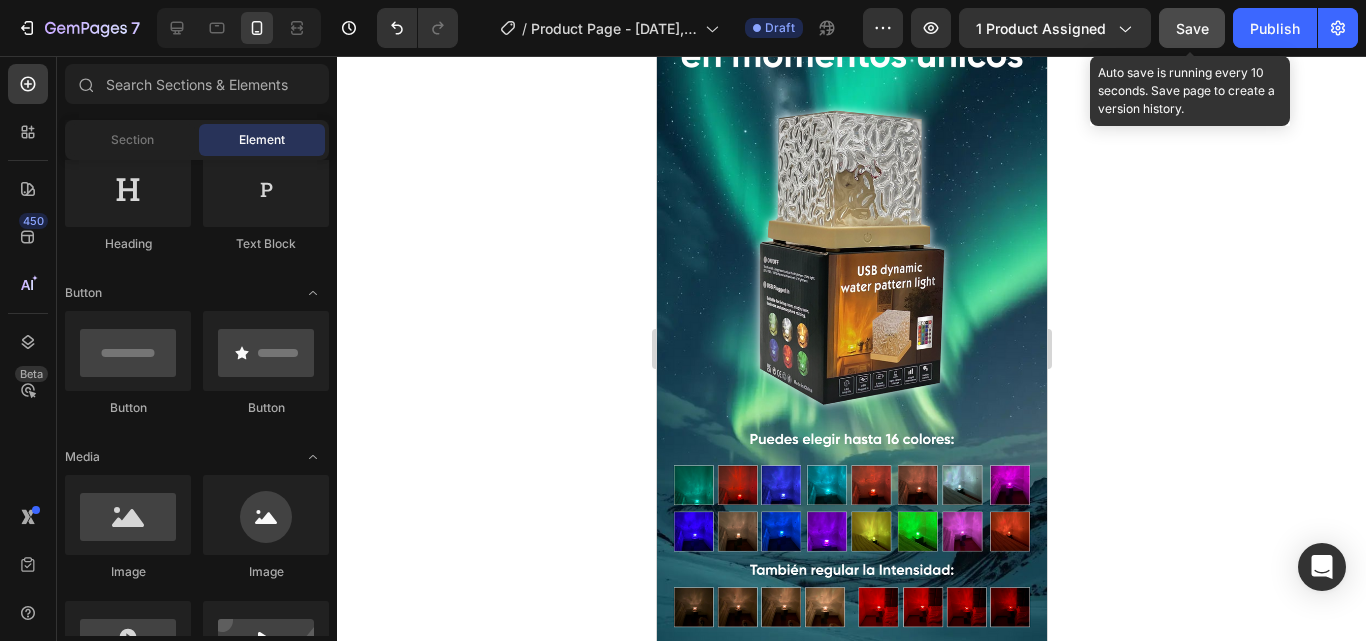 click on "Save" at bounding box center [1192, 28] 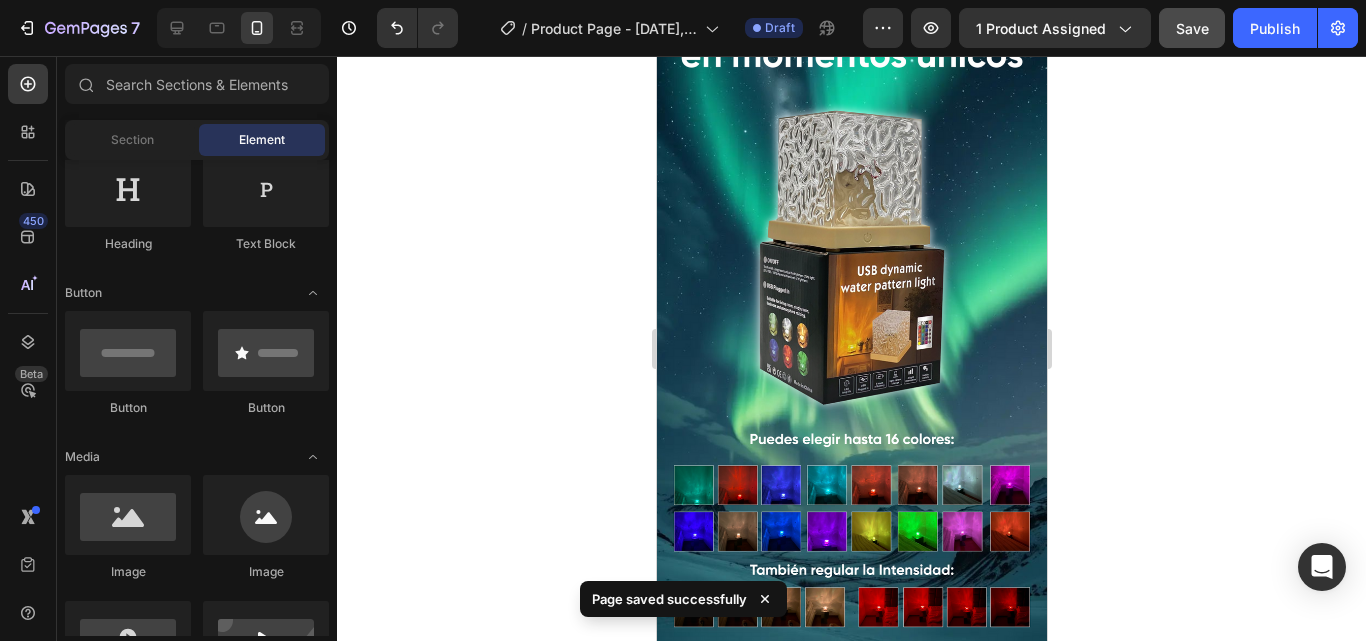 click 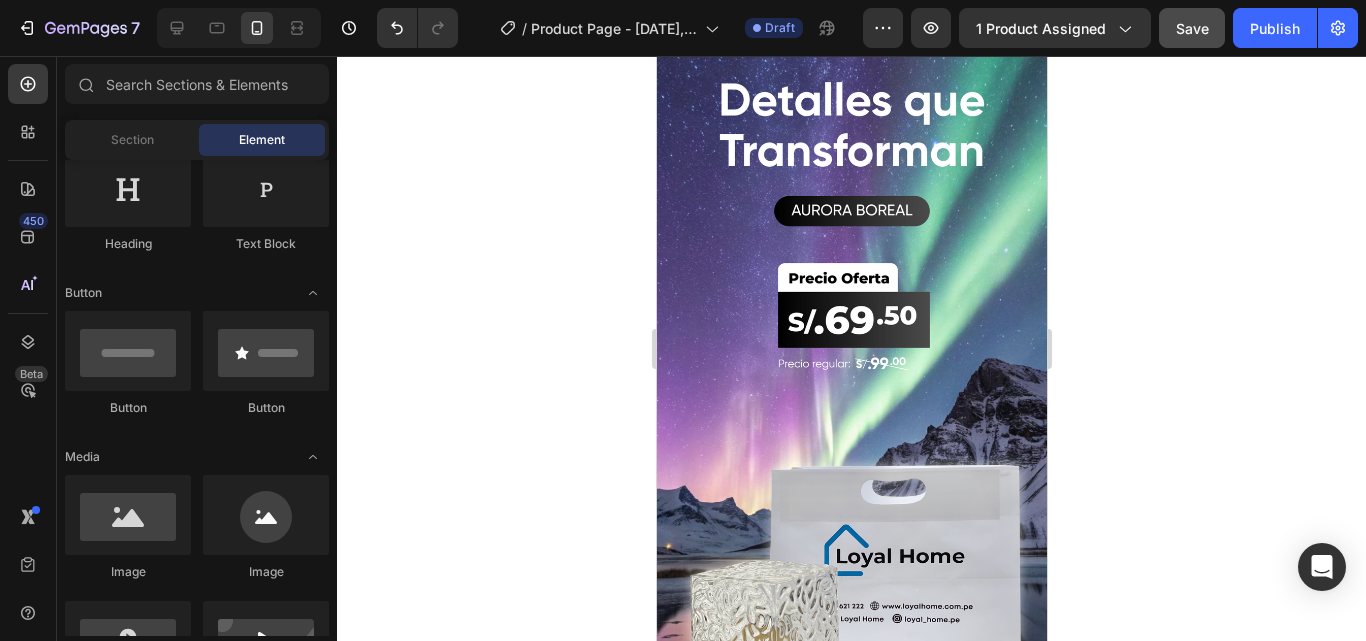 scroll, scrollTop: 0, scrollLeft: 0, axis: both 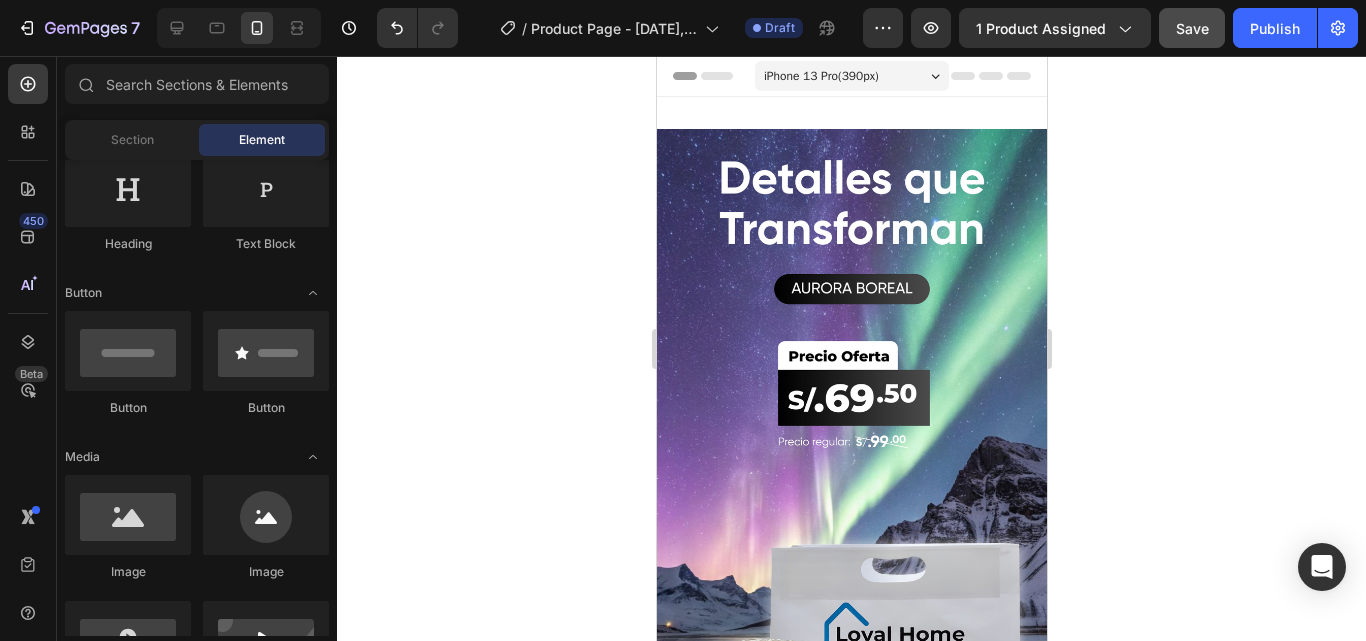 drag, startPoint x: 1035, startPoint y: 301, endPoint x: 1726, endPoint y: 163, distance: 704.6453 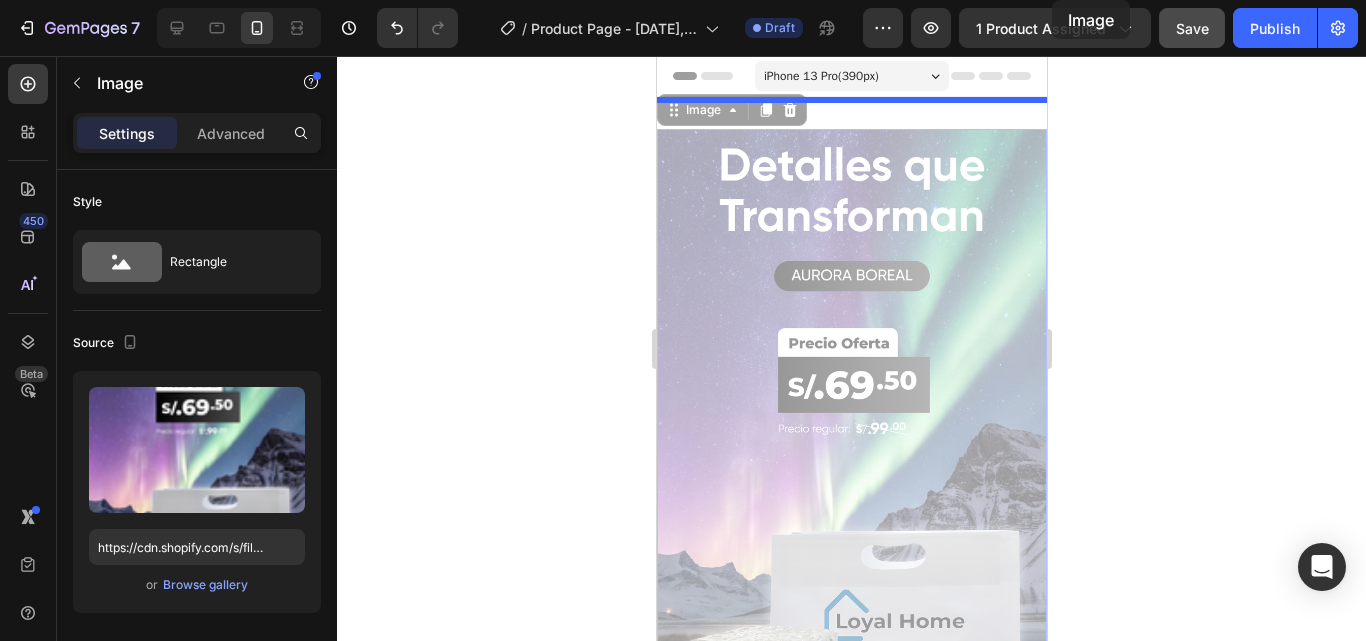 drag, startPoint x: 986, startPoint y: 281, endPoint x: 1049, endPoint y: -57, distance: 343.82117 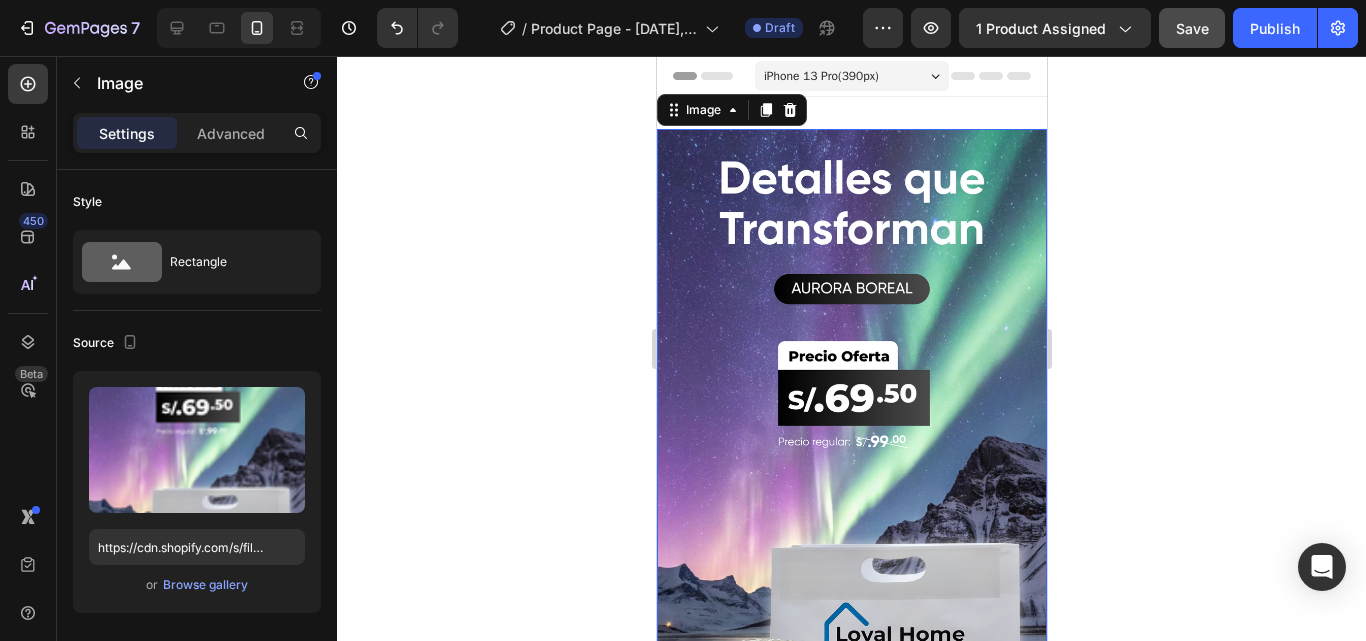 click 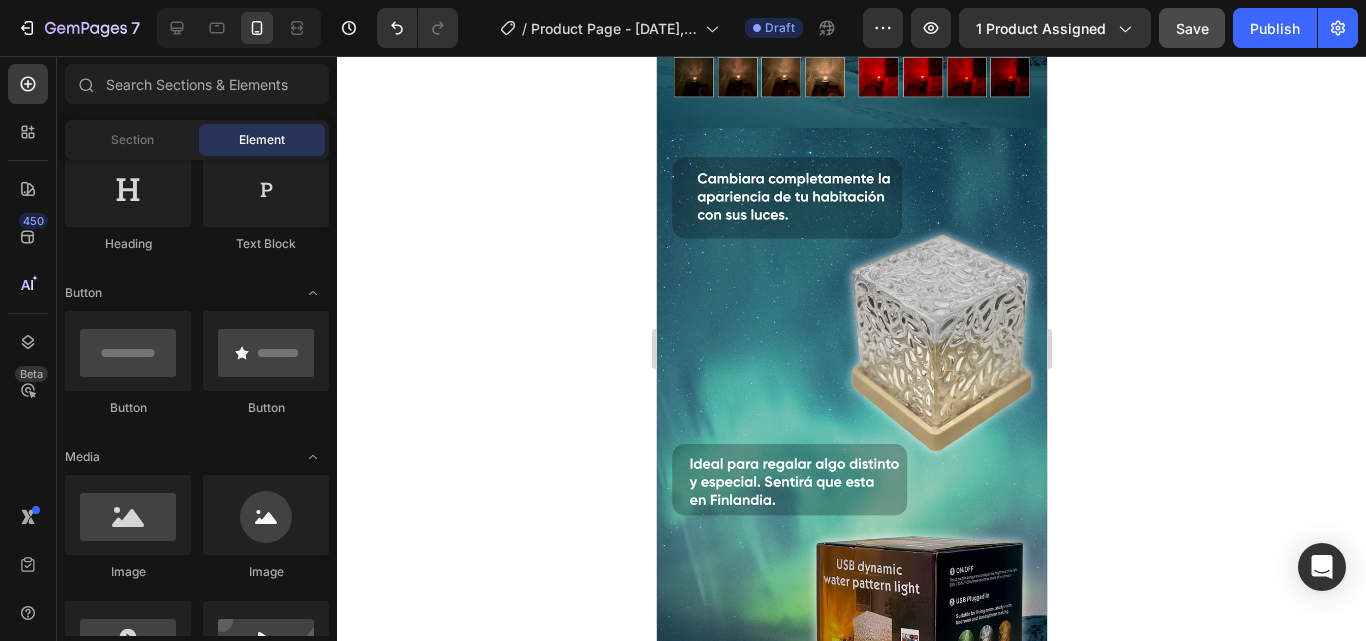 scroll, scrollTop: 1430, scrollLeft: 0, axis: vertical 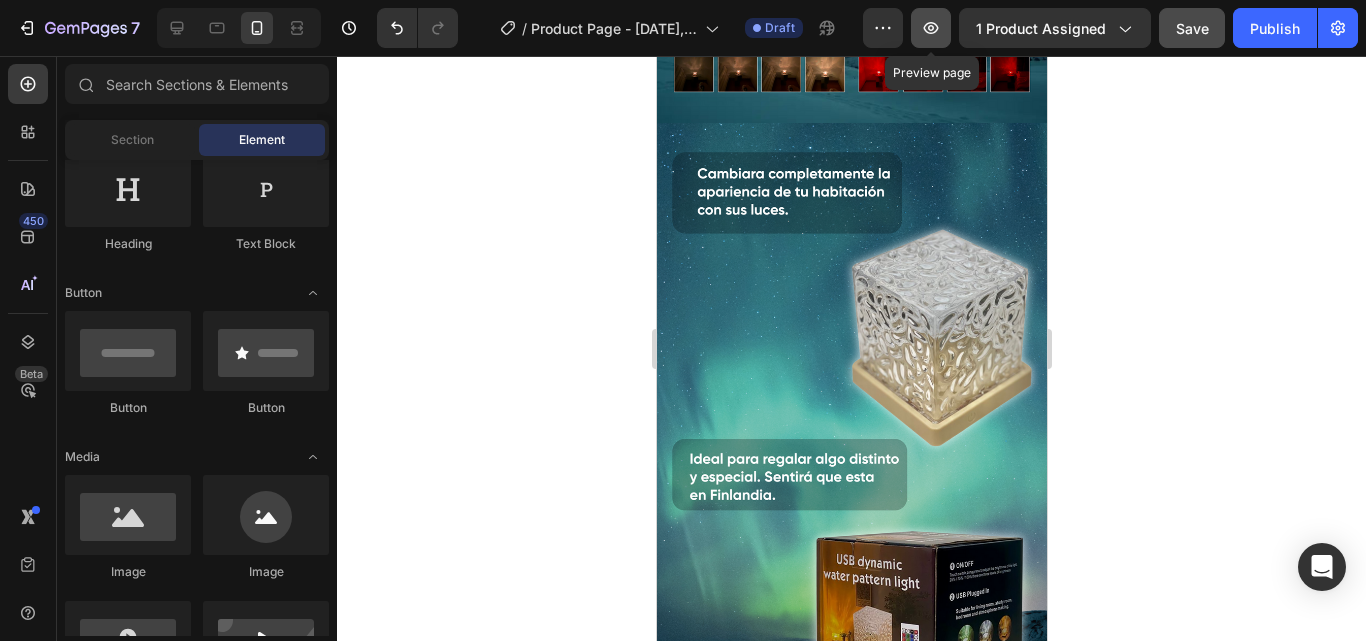 click 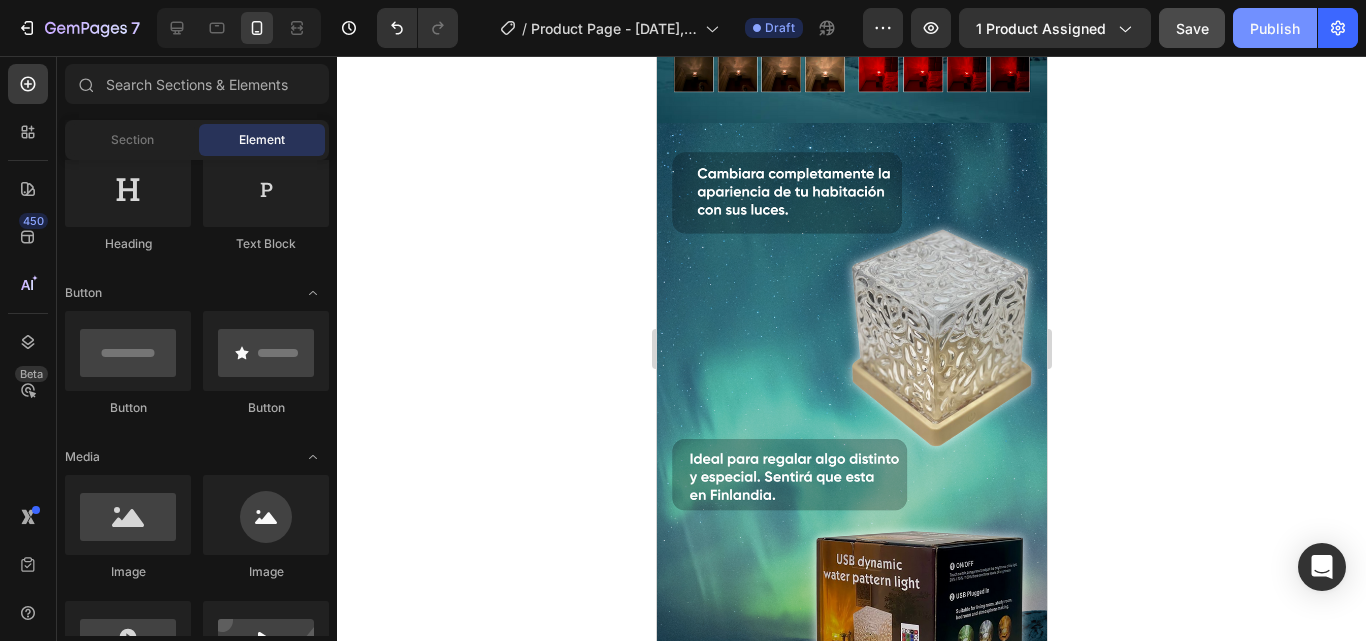 click on "Publish" at bounding box center (1275, 28) 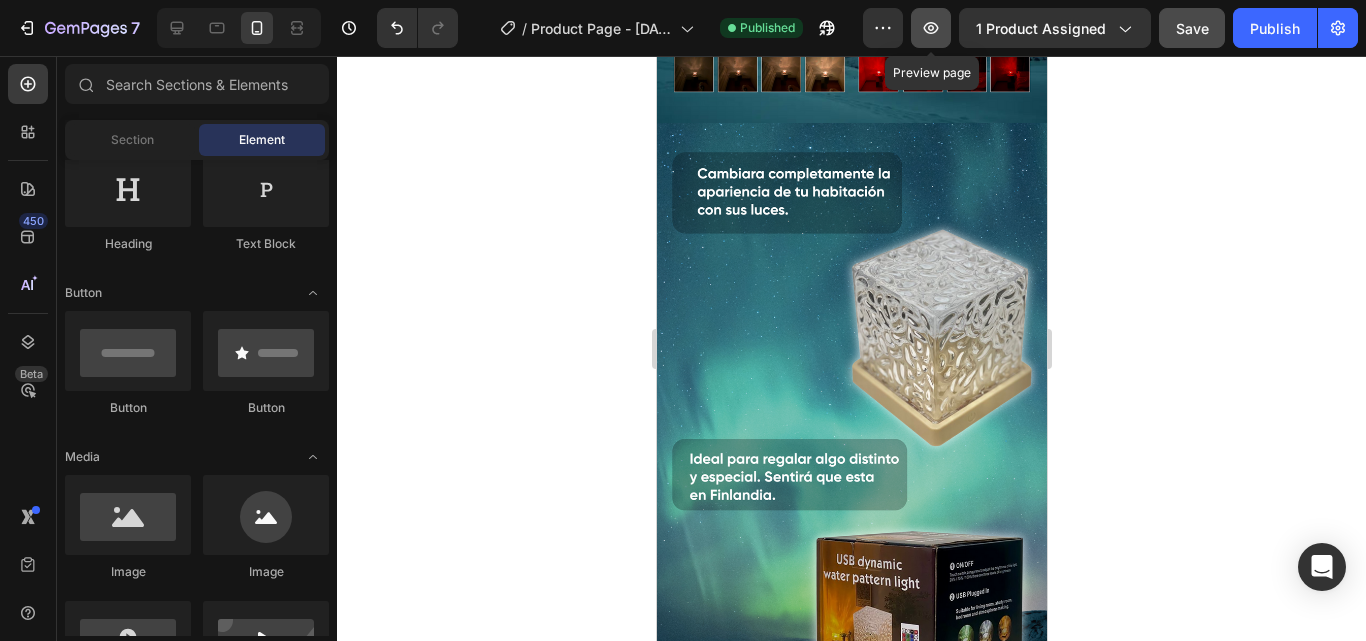 click 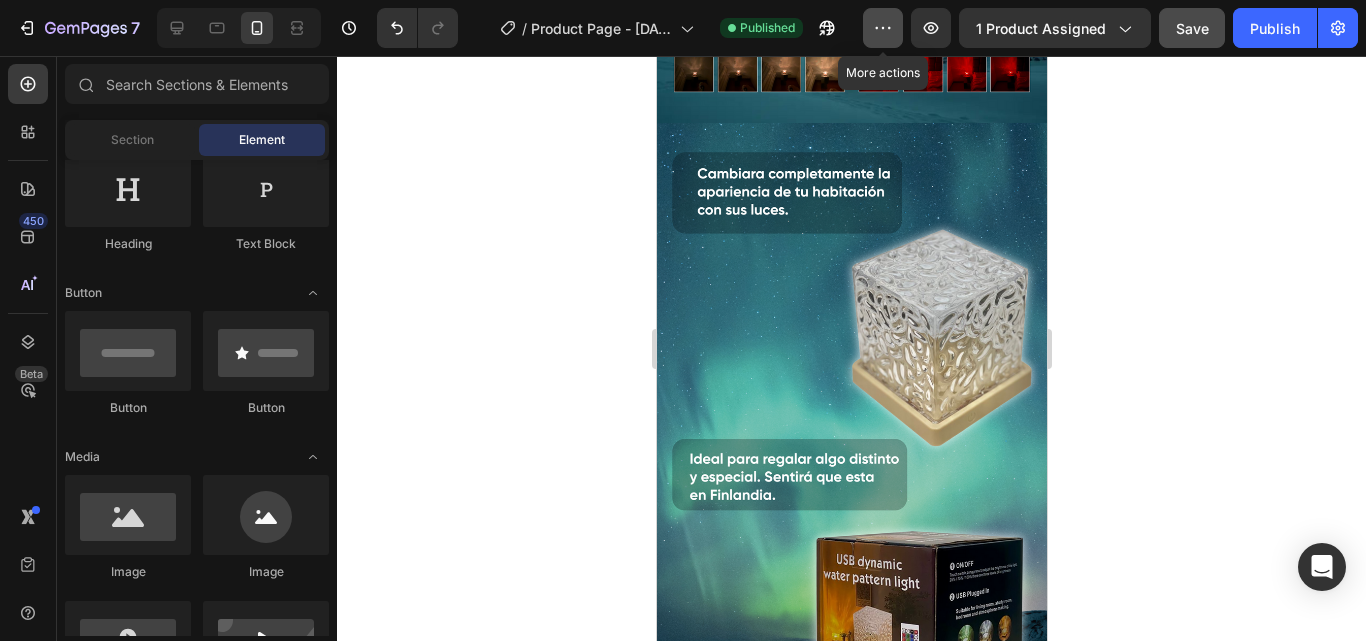 click 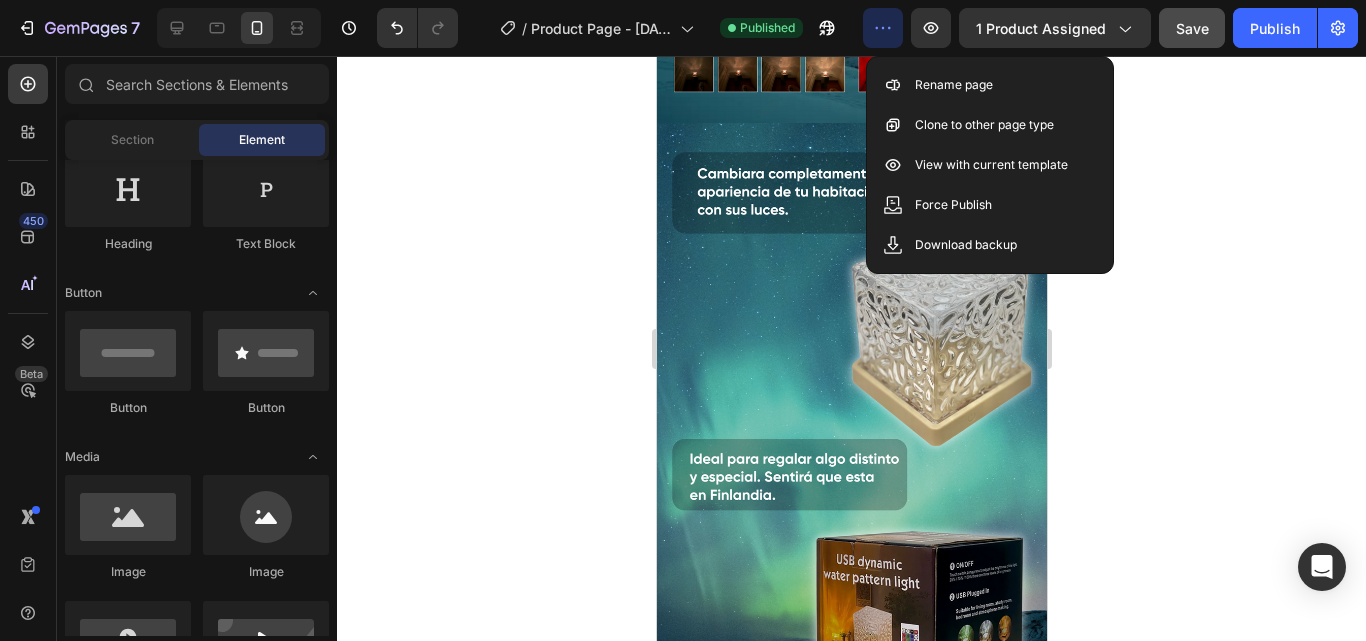 click 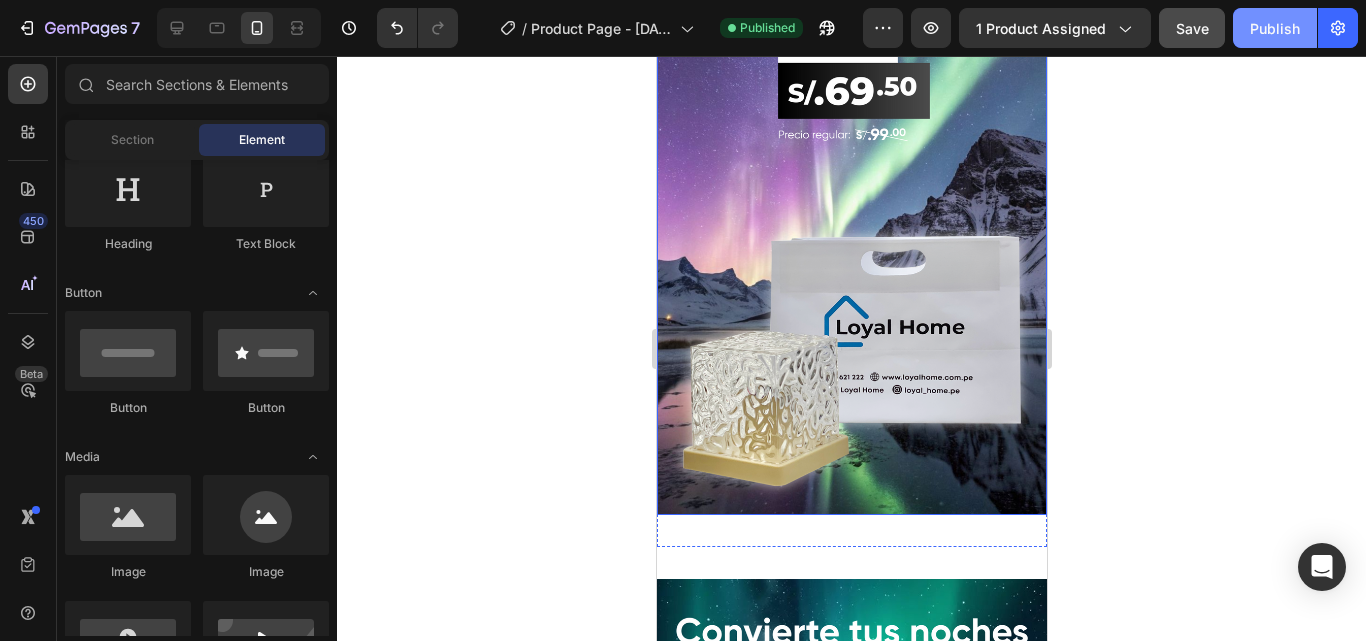 scroll, scrollTop: 265, scrollLeft: 0, axis: vertical 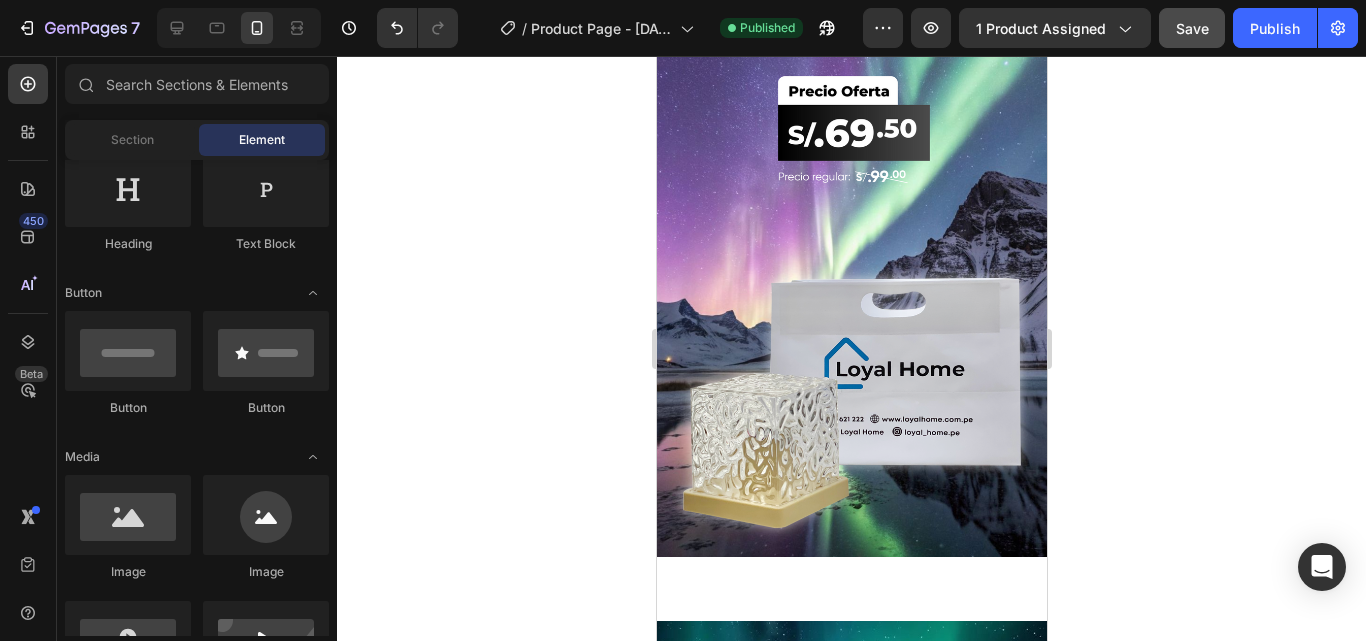 click on "[NUMBER] / Product Page - [DATE], [TIME] Published Preview [NUMBER] product assigned Save Publish" 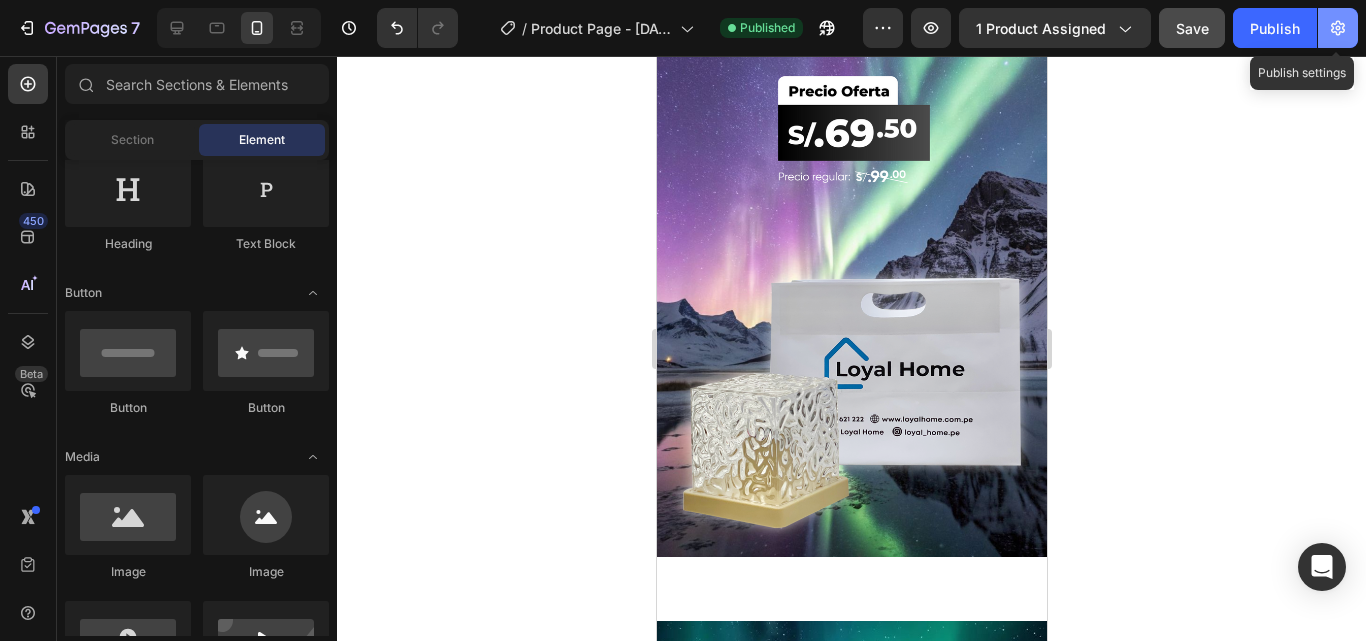 click 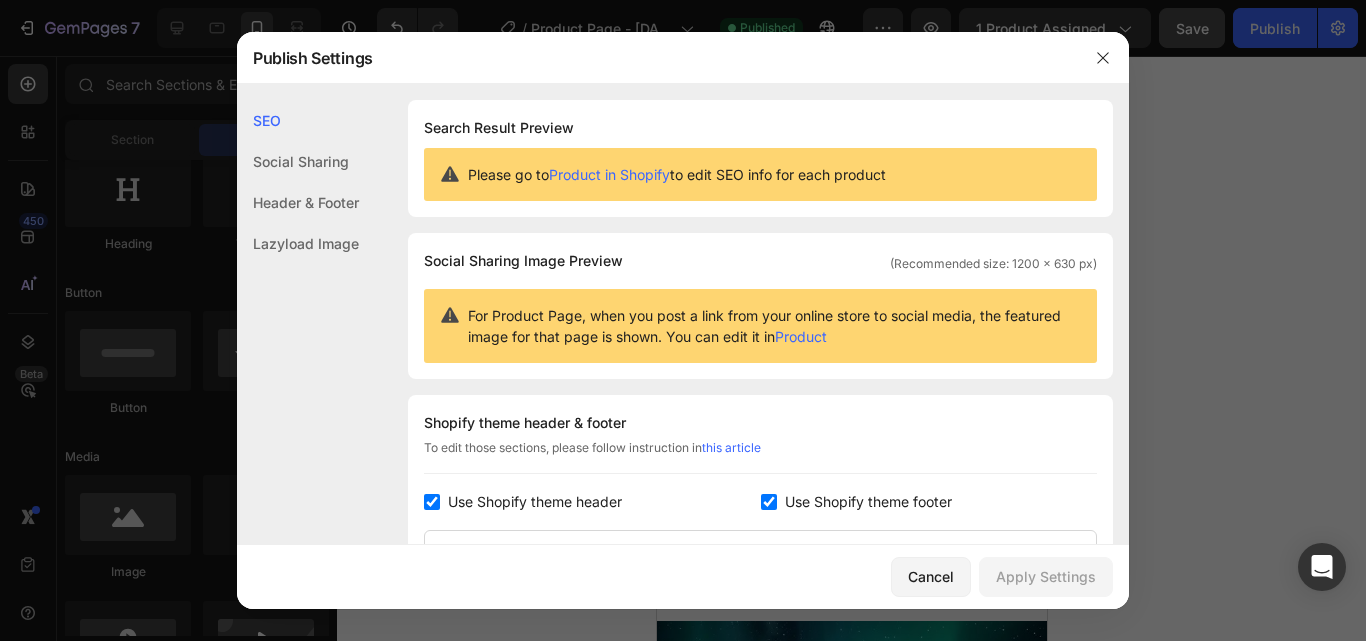 click on "Use Shopify theme header" at bounding box center [592, 502] 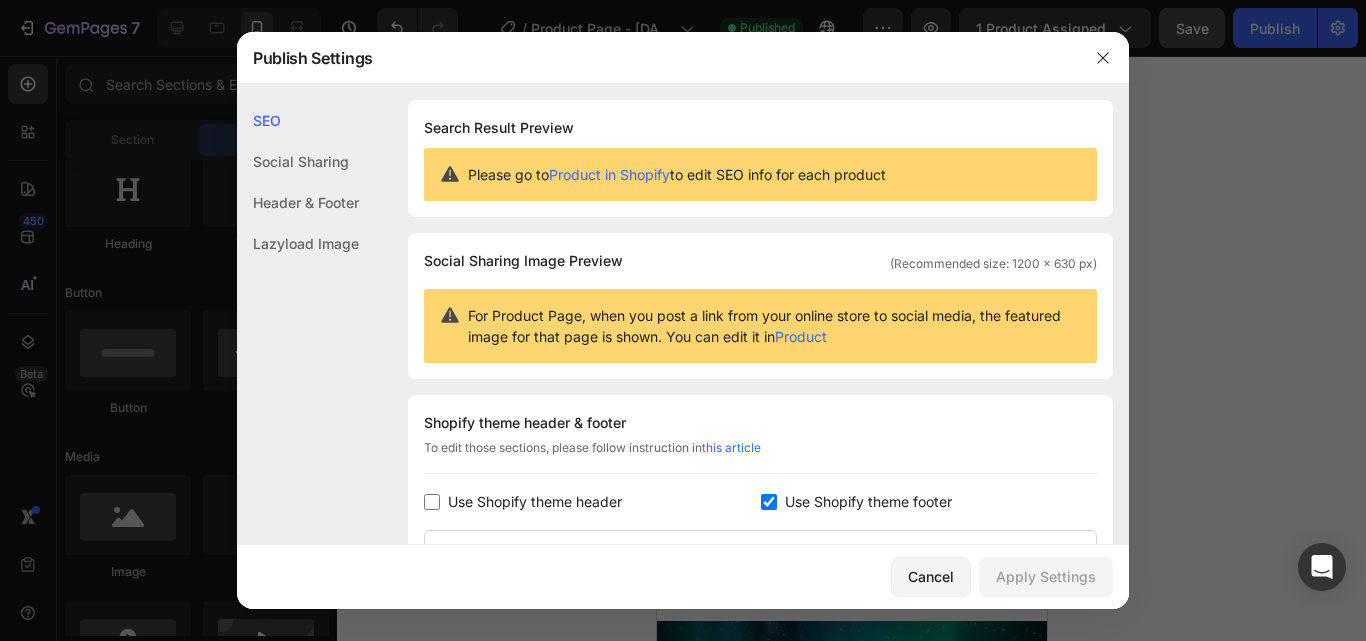 checkbox on "false" 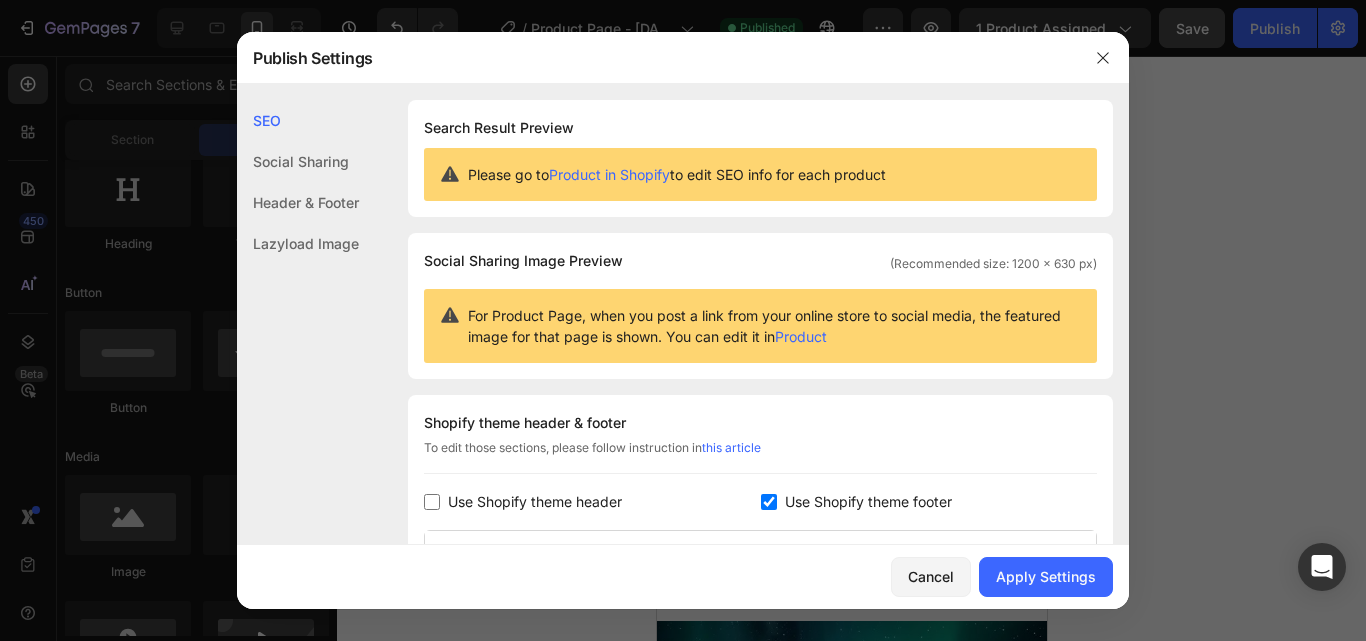 click at bounding box center [769, 502] 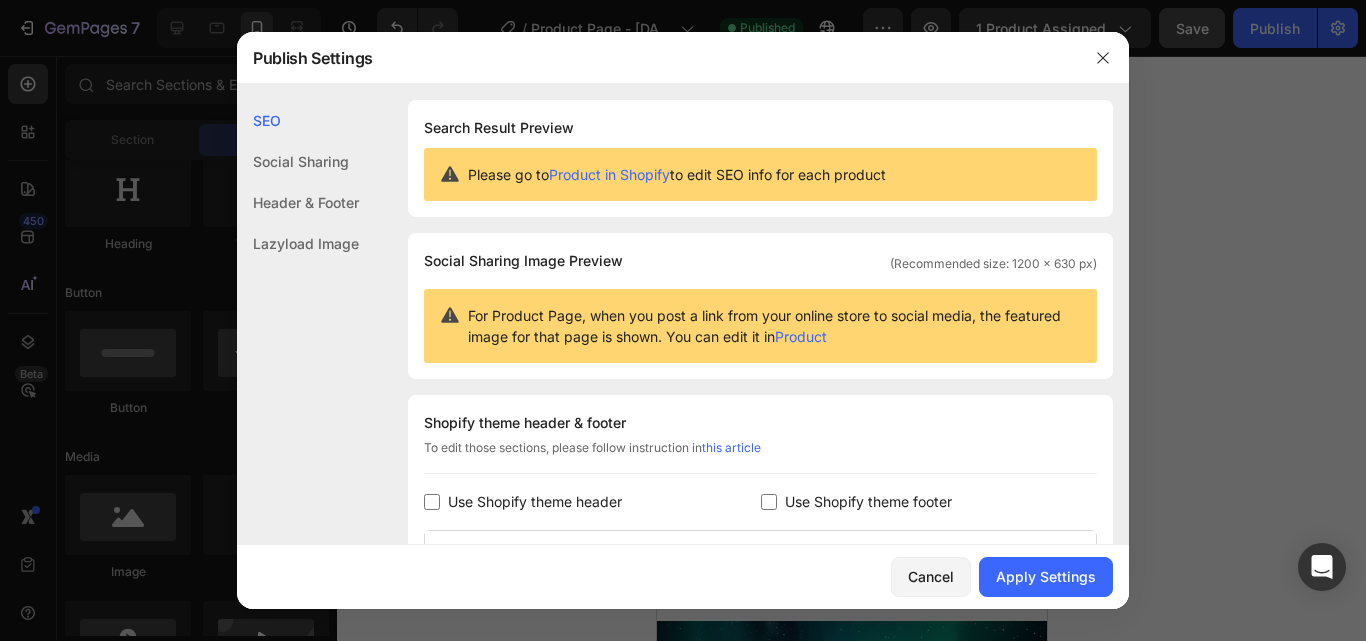 checkbox on "false" 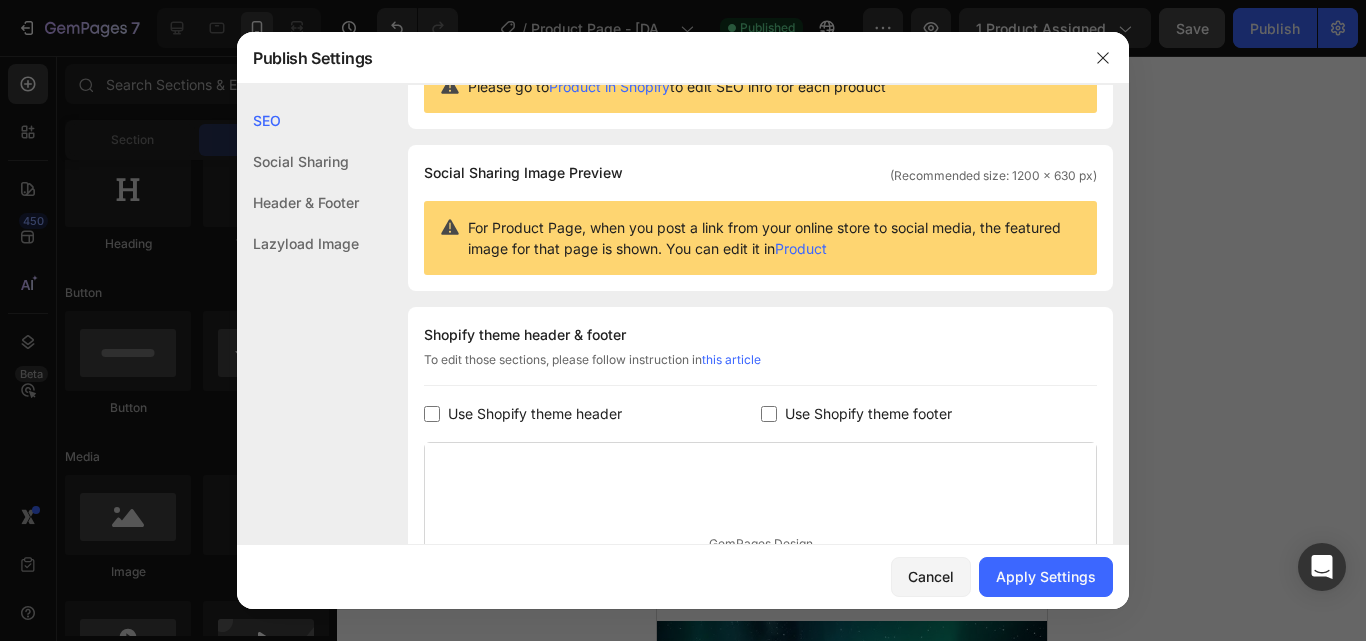 scroll, scrollTop: 102, scrollLeft: 0, axis: vertical 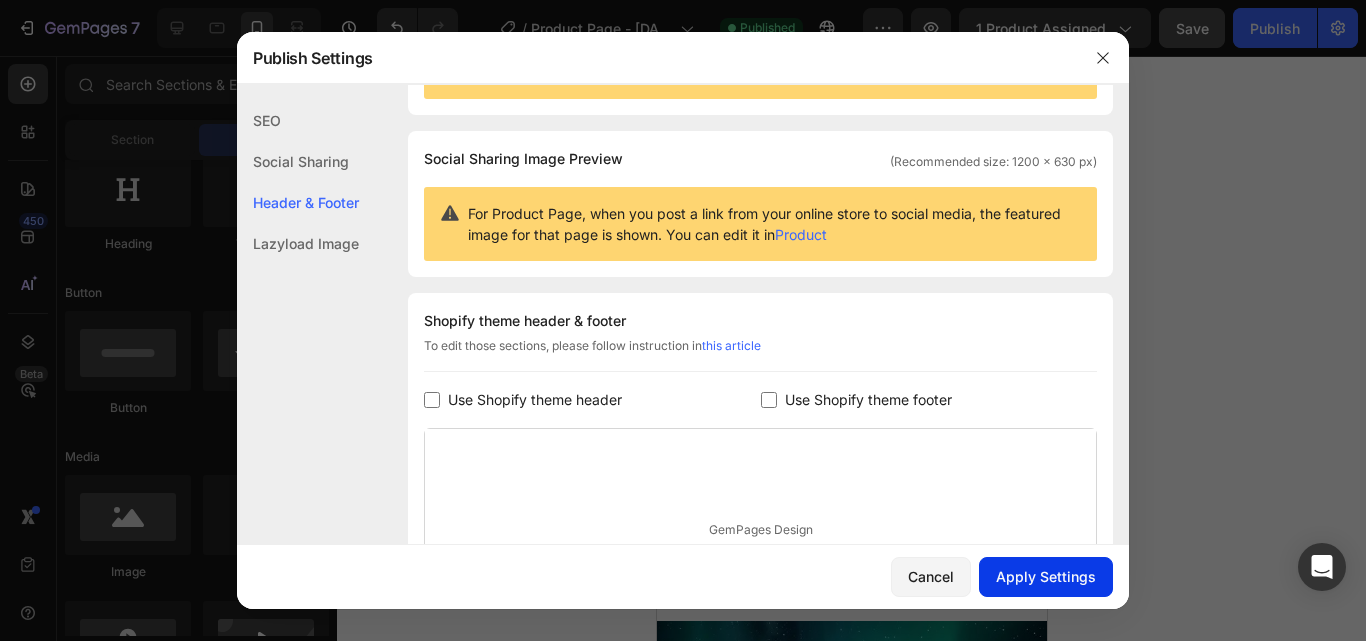 click on "Apply Settings" at bounding box center [1046, 576] 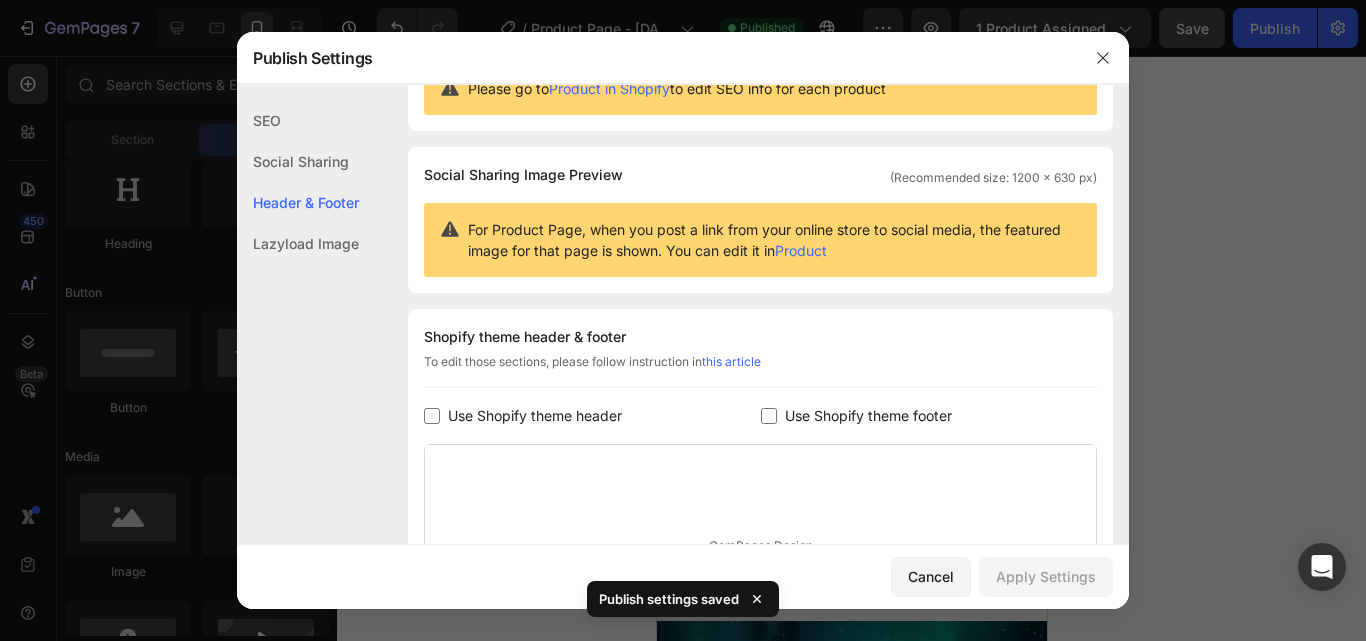 scroll, scrollTop: 0, scrollLeft: 0, axis: both 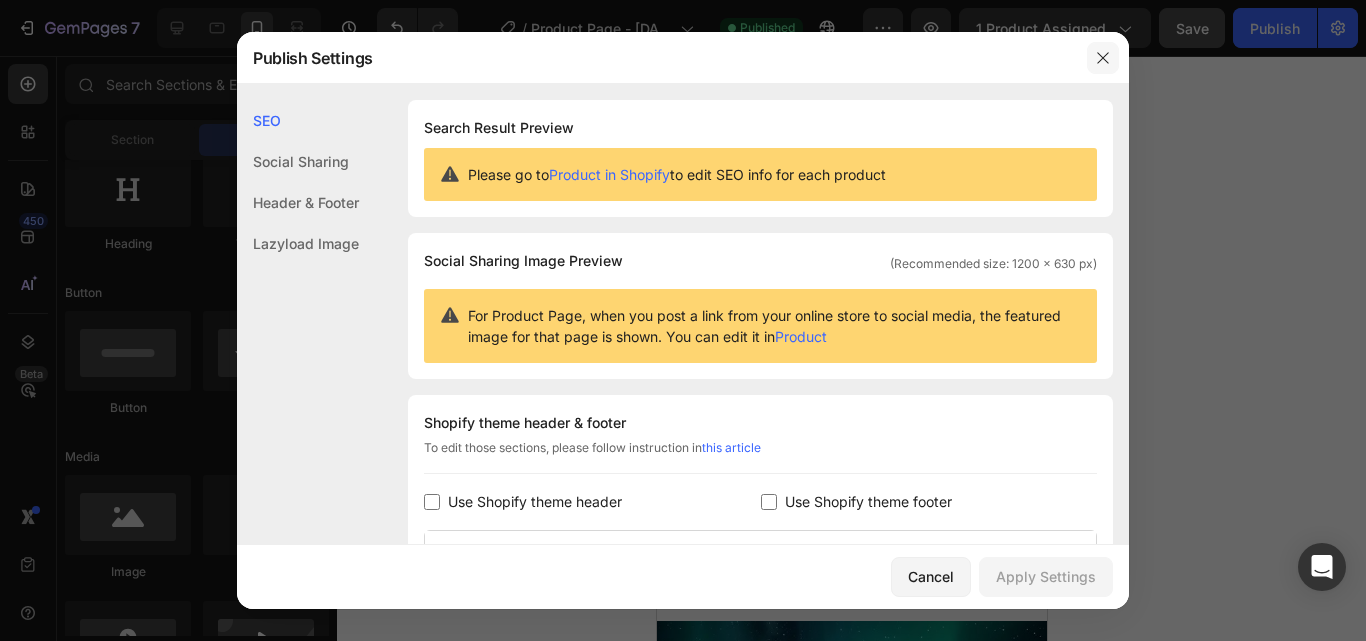click at bounding box center [1103, 58] 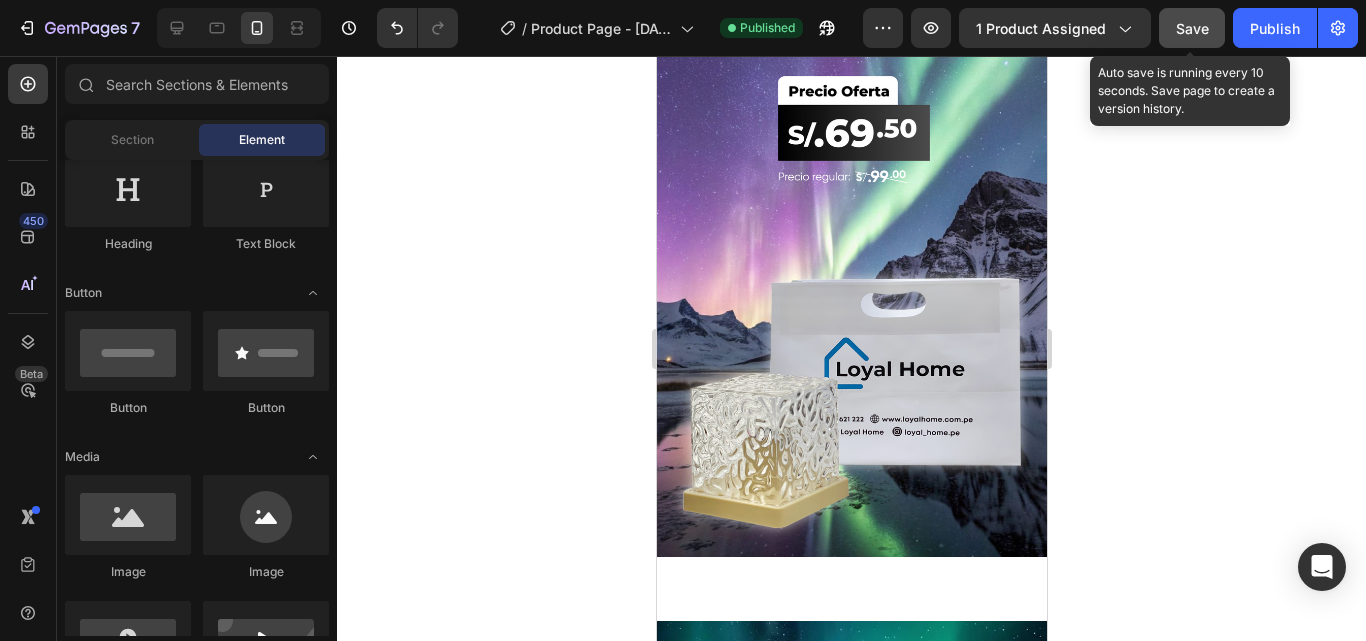 click on "Save" 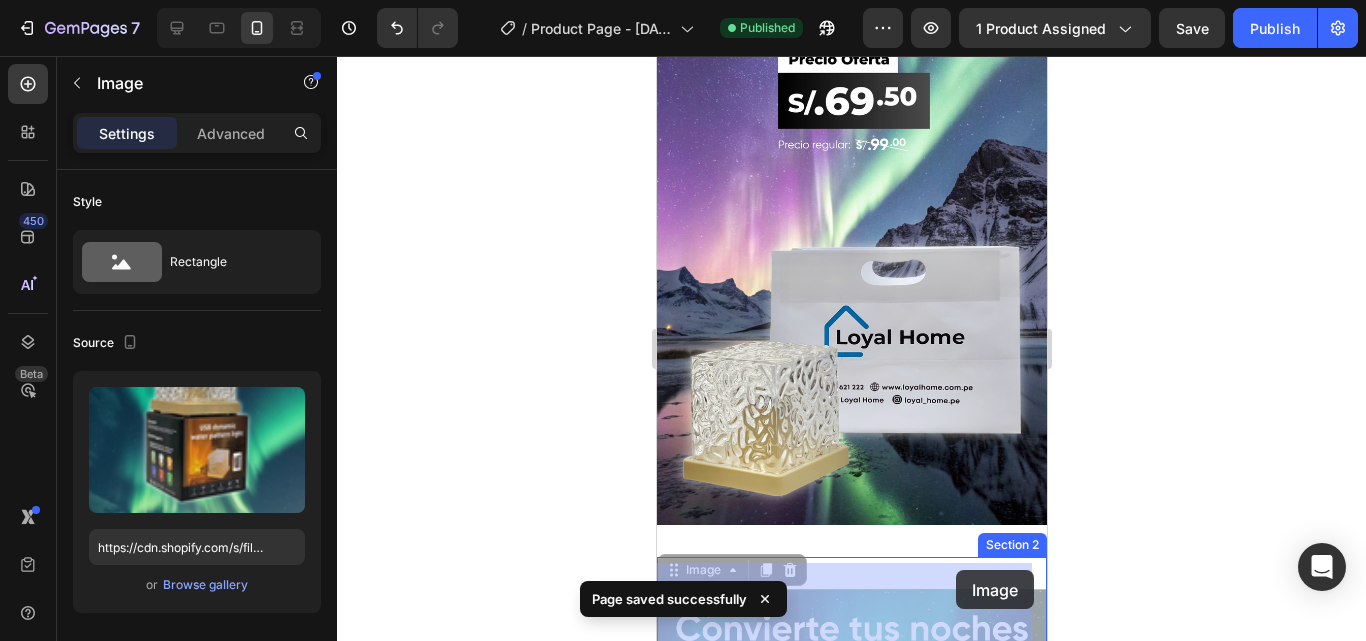 scroll, scrollTop: 300, scrollLeft: 0, axis: vertical 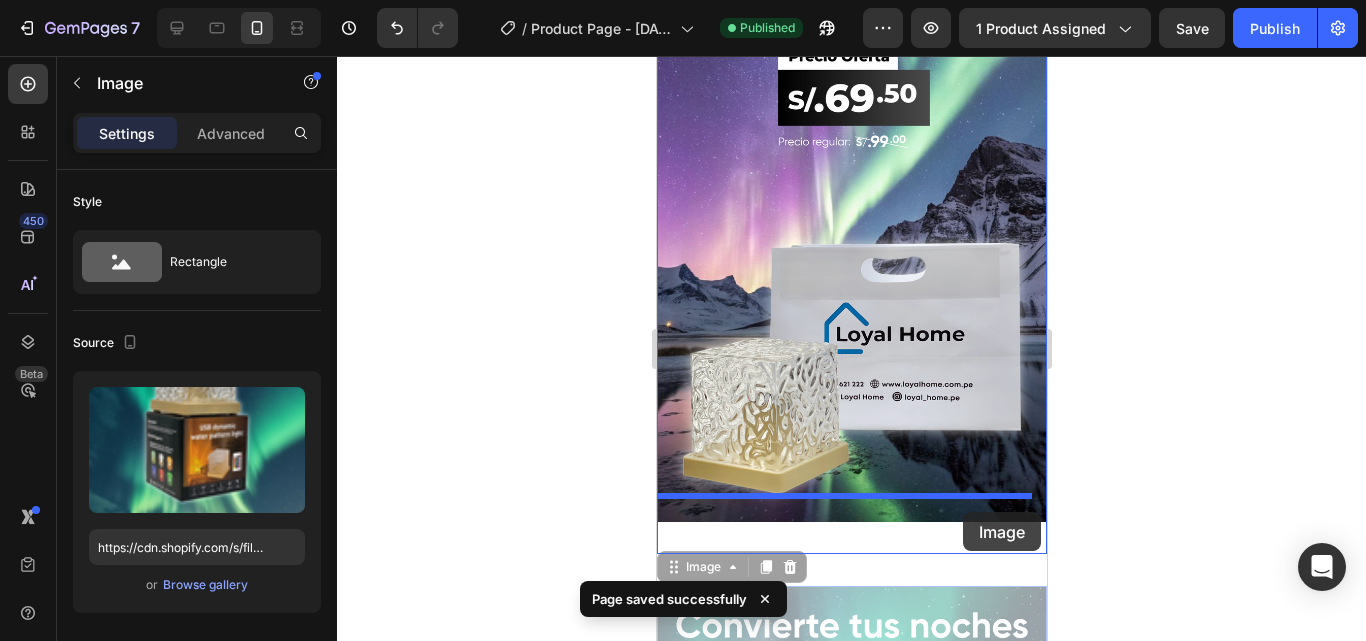 drag, startPoint x: 952, startPoint y: 615, endPoint x: 962, endPoint y: 512, distance: 103.4843 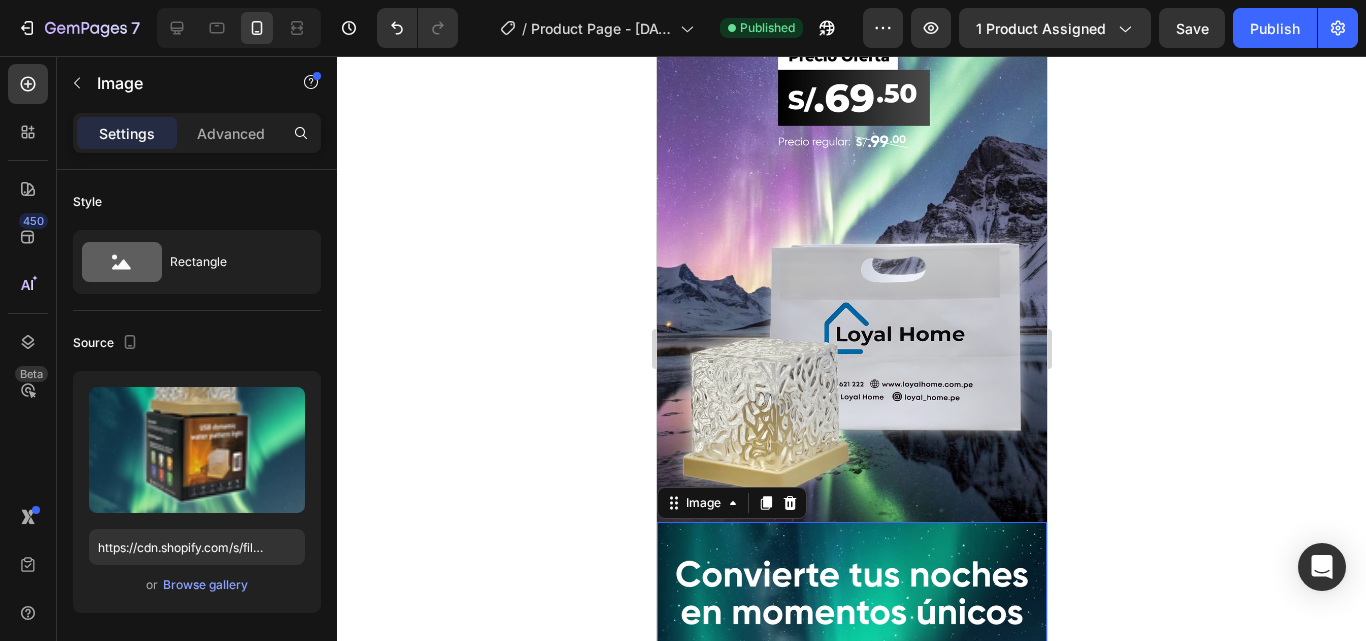 click 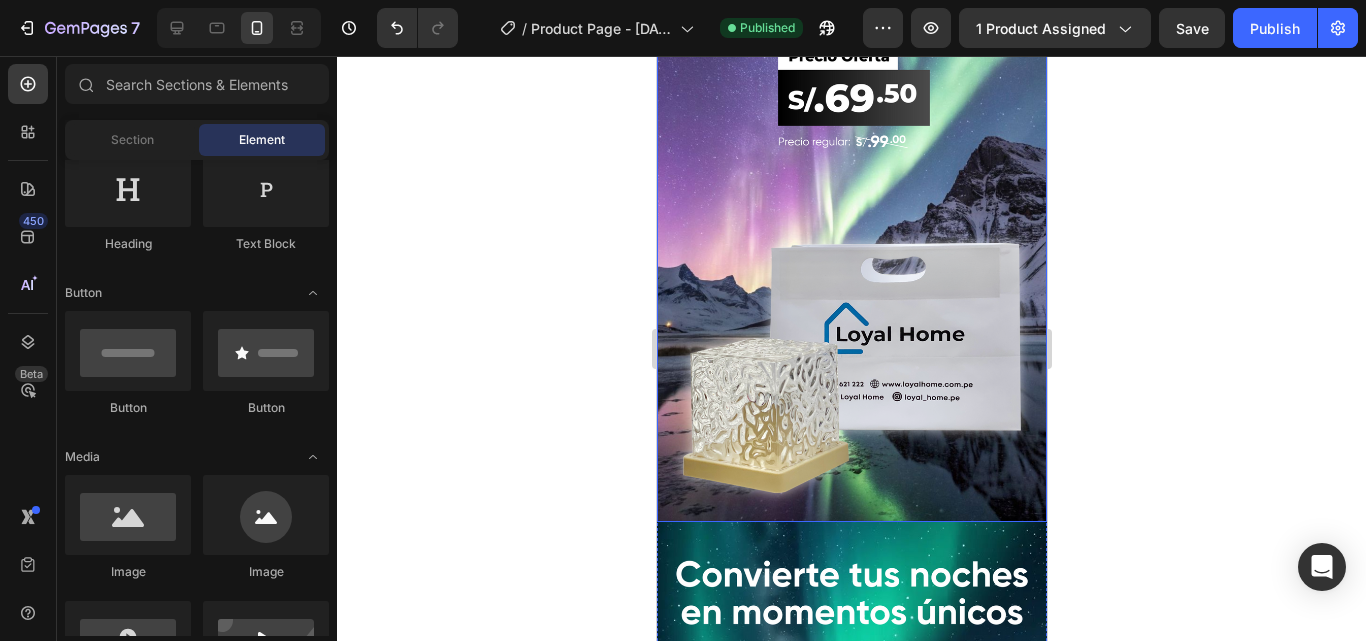 click 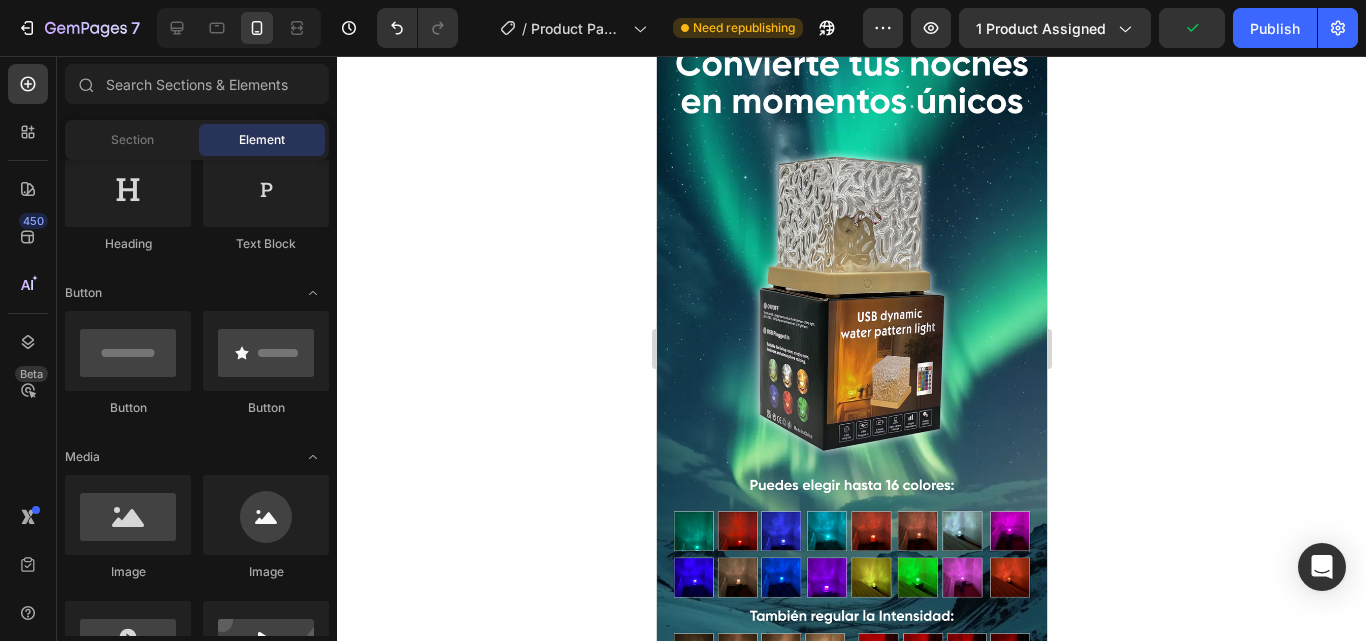 scroll, scrollTop: 1322, scrollLeft: 0, axis: vertical 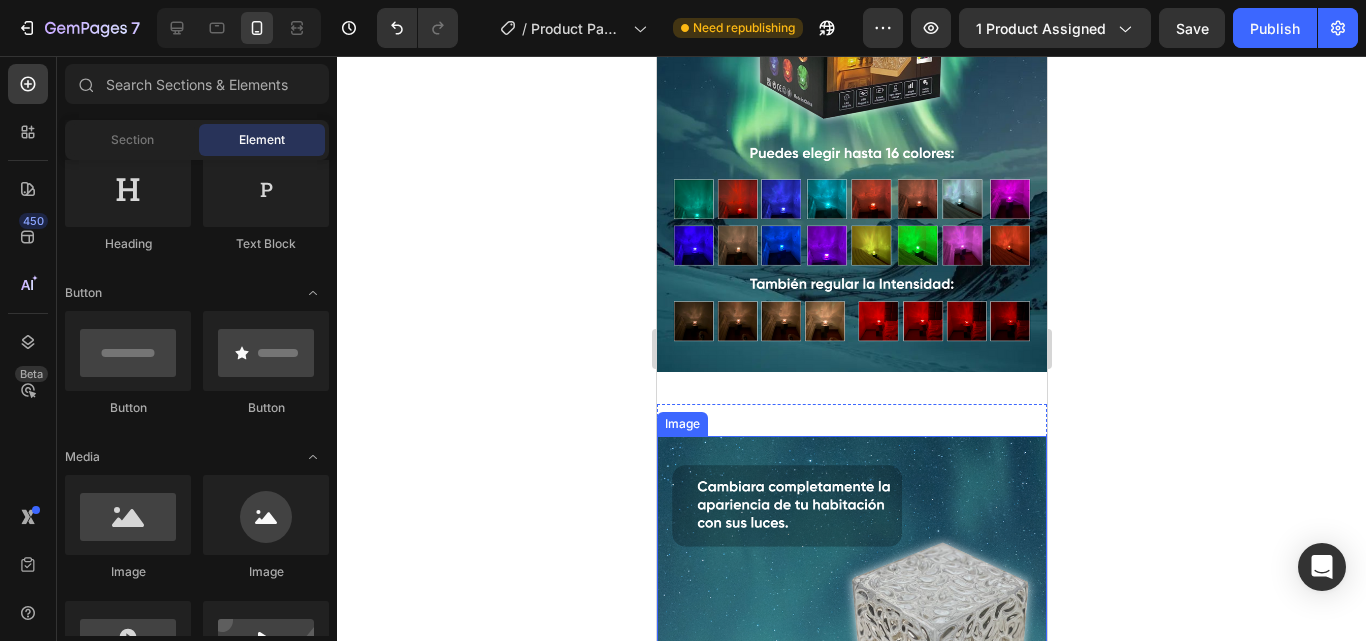 click at bounding box center [851, 782] 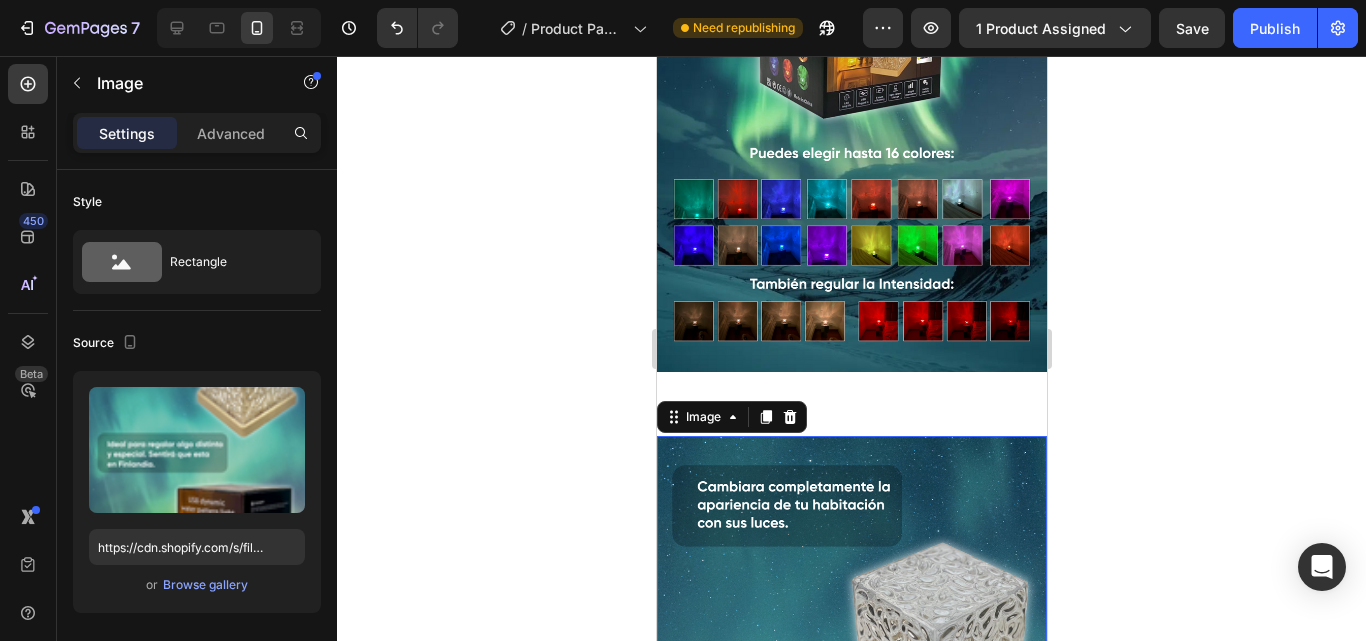 click at bounding box center (851, 782) 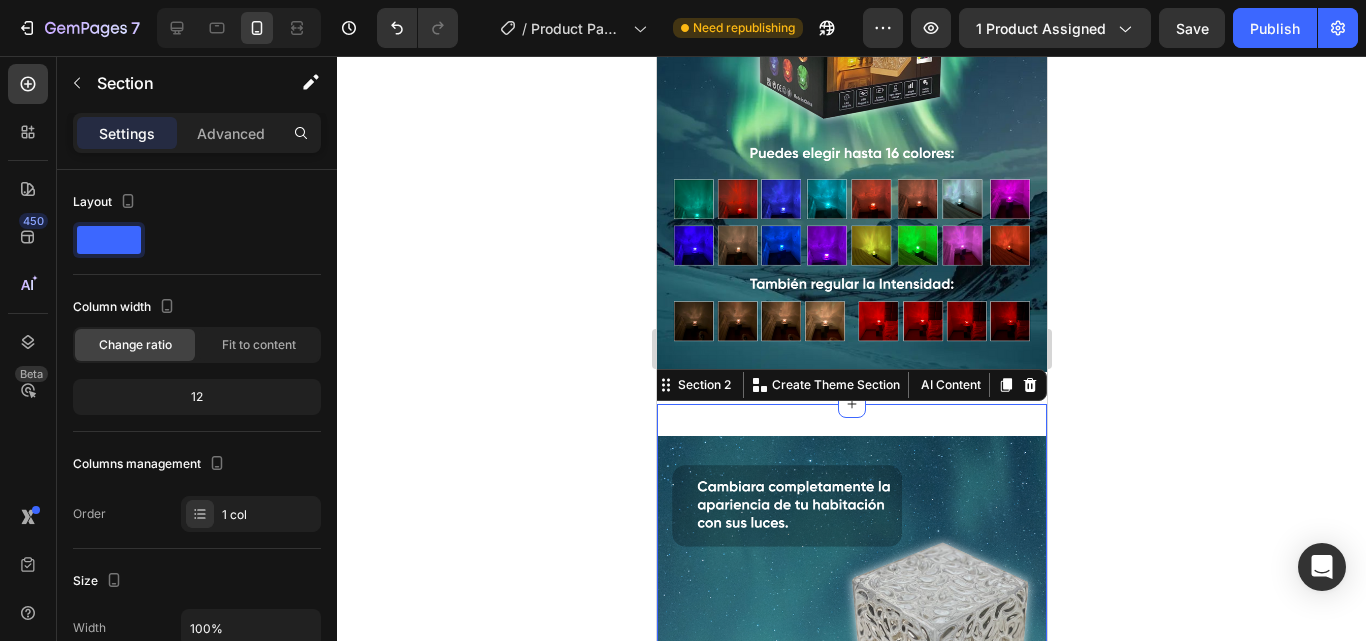 click on "Image Section [NUMBER] You can create reusable sections Create Theme Section AI Content Write with GemAI What would you like to describe here? Tone and Voice Persuasive Product Producto landing Show more Generate" at bounding box center (851, 782) 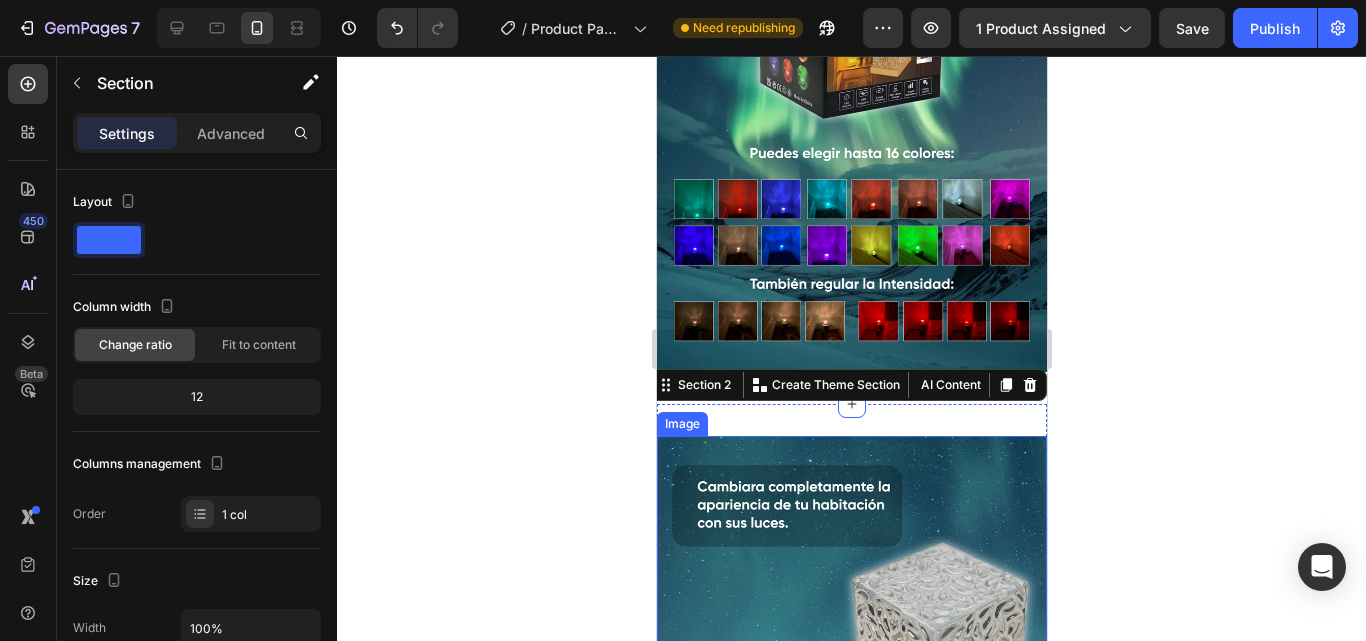 click at bounding box center [851, 782] 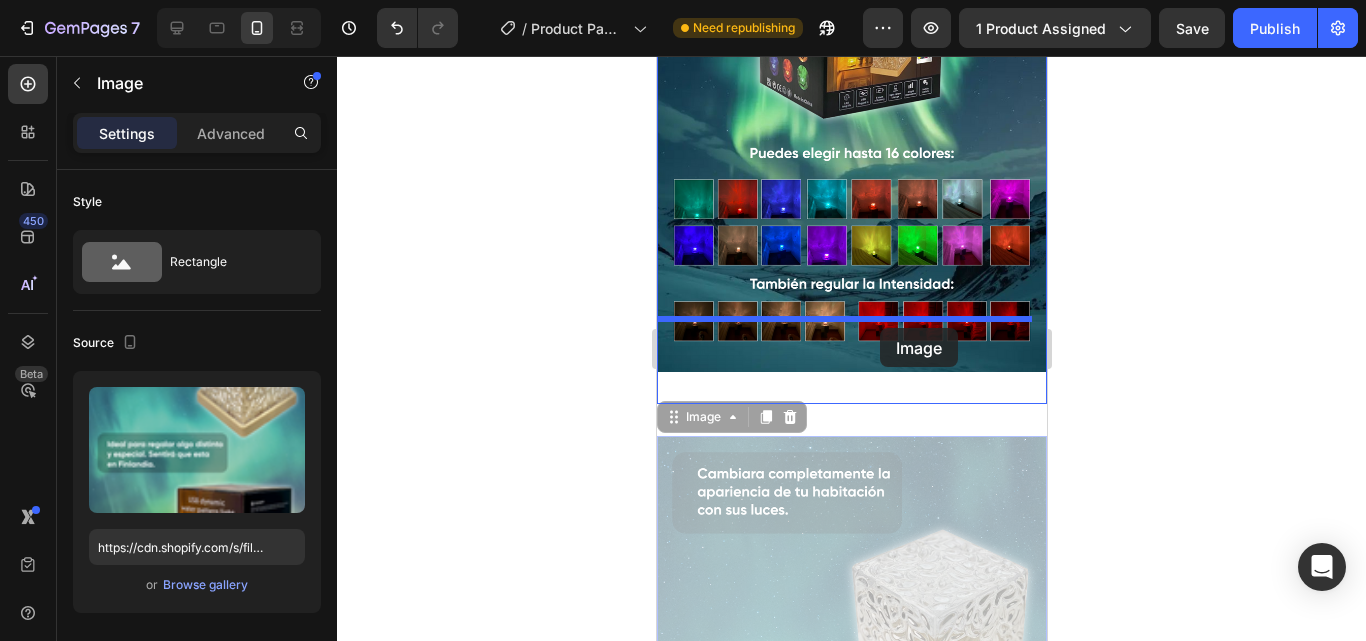 drag, startPoint x: 876, startPoint y: 405, endPoint x: 879, endPoint y: 328, distance: 77.05842 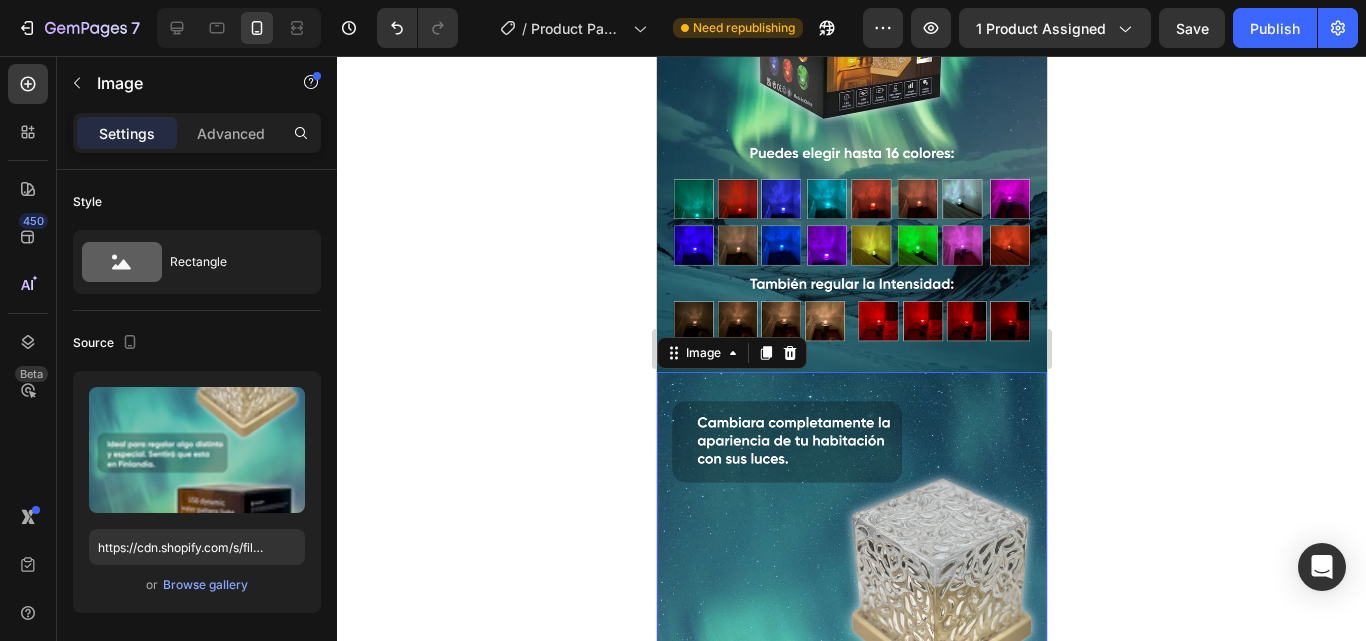 click 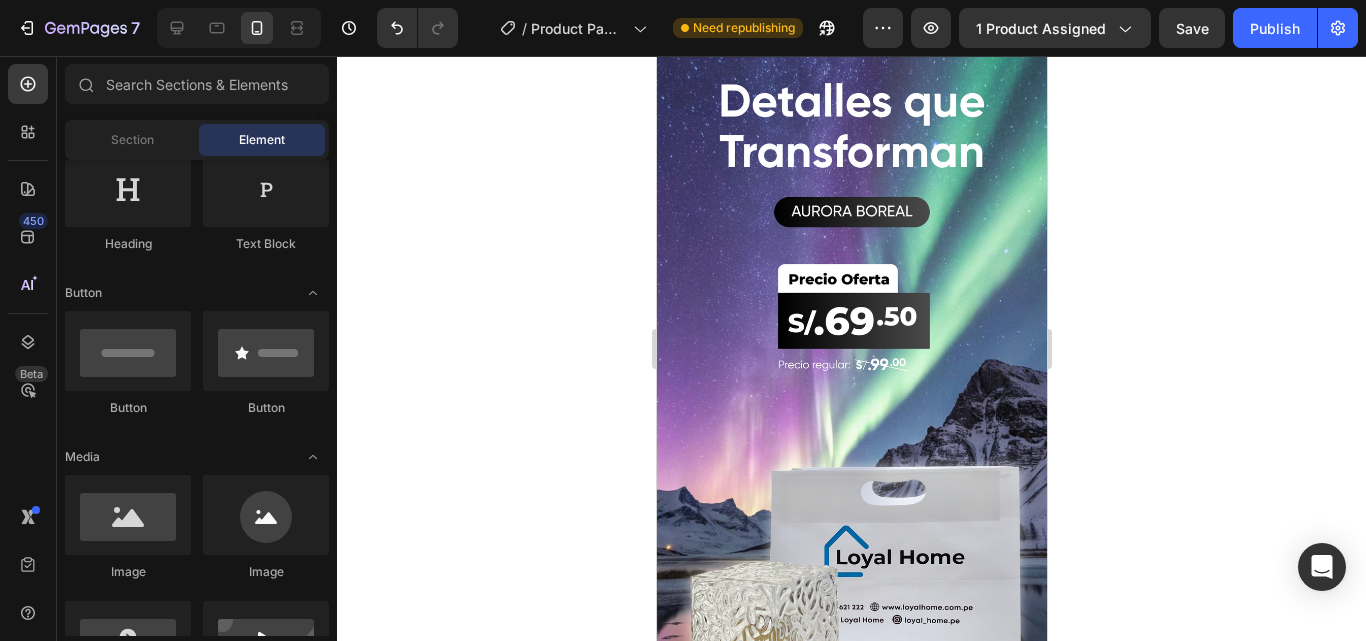 scroll, scrollTop: 0, scrollLeft: 0, axis: both 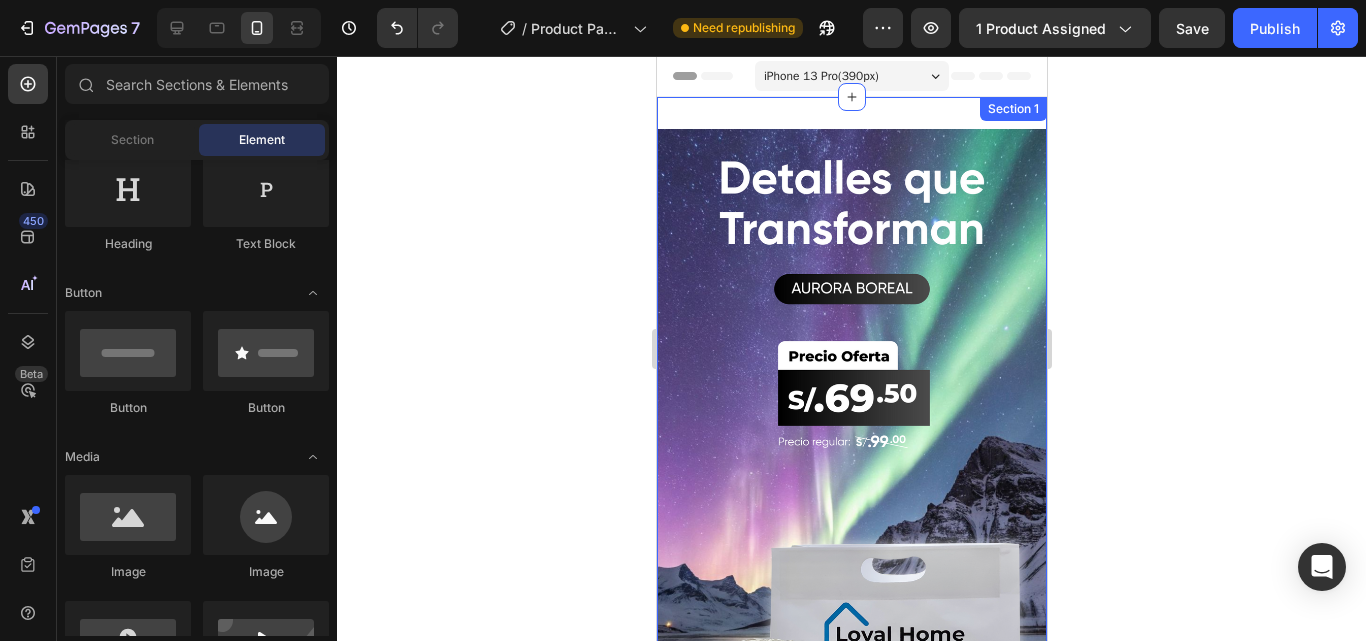 click on "Image Image Image Section 1" at bounding box center [851, 1168] 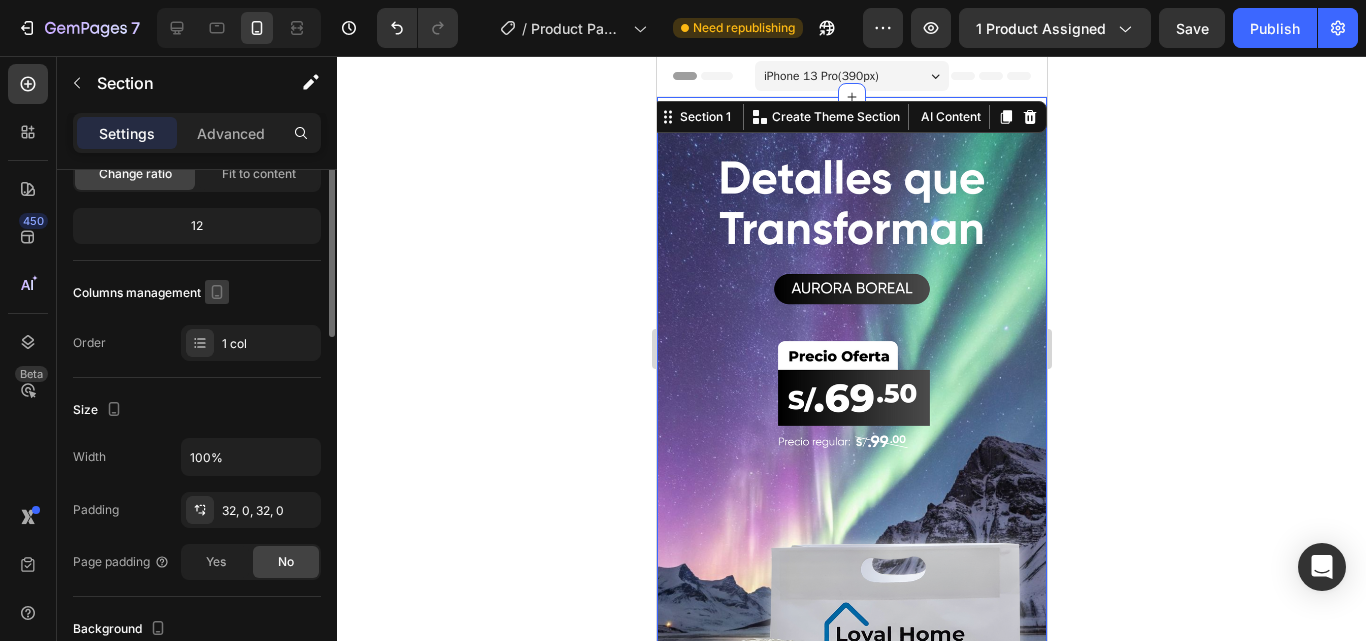 scroll, scrollTop: 2, scrollLeft: 0, axis: vertical 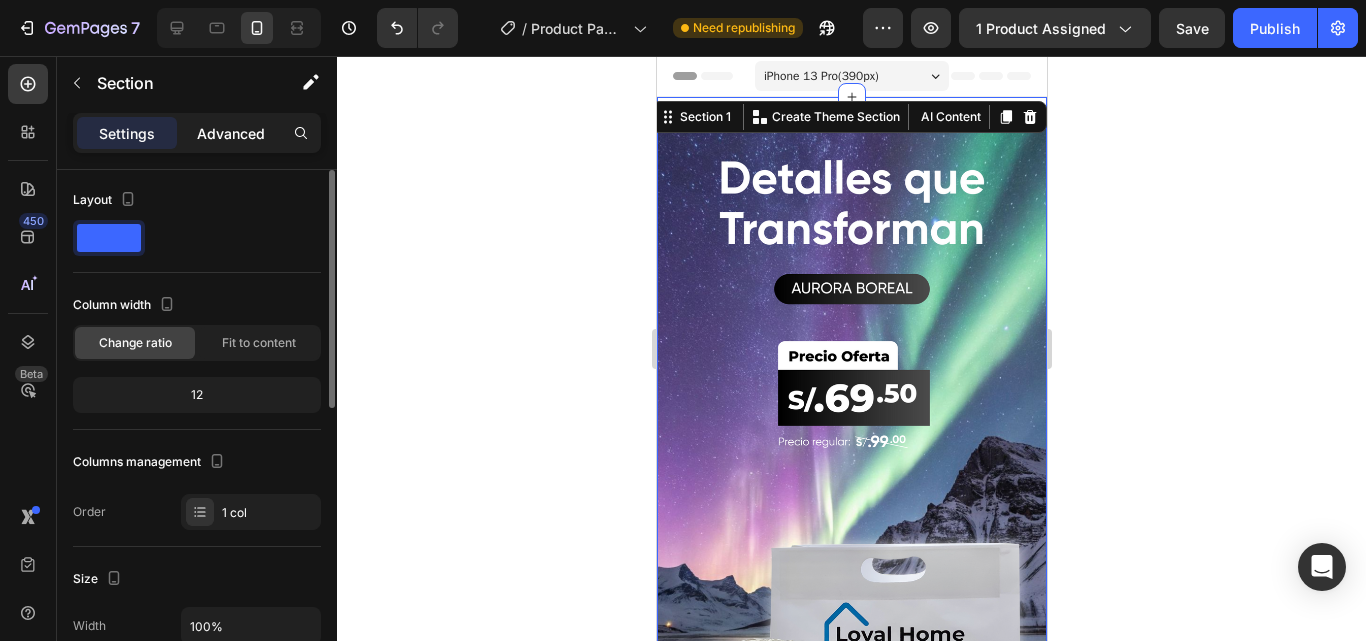 click on "Advanced" at bounding box center [231, 133] 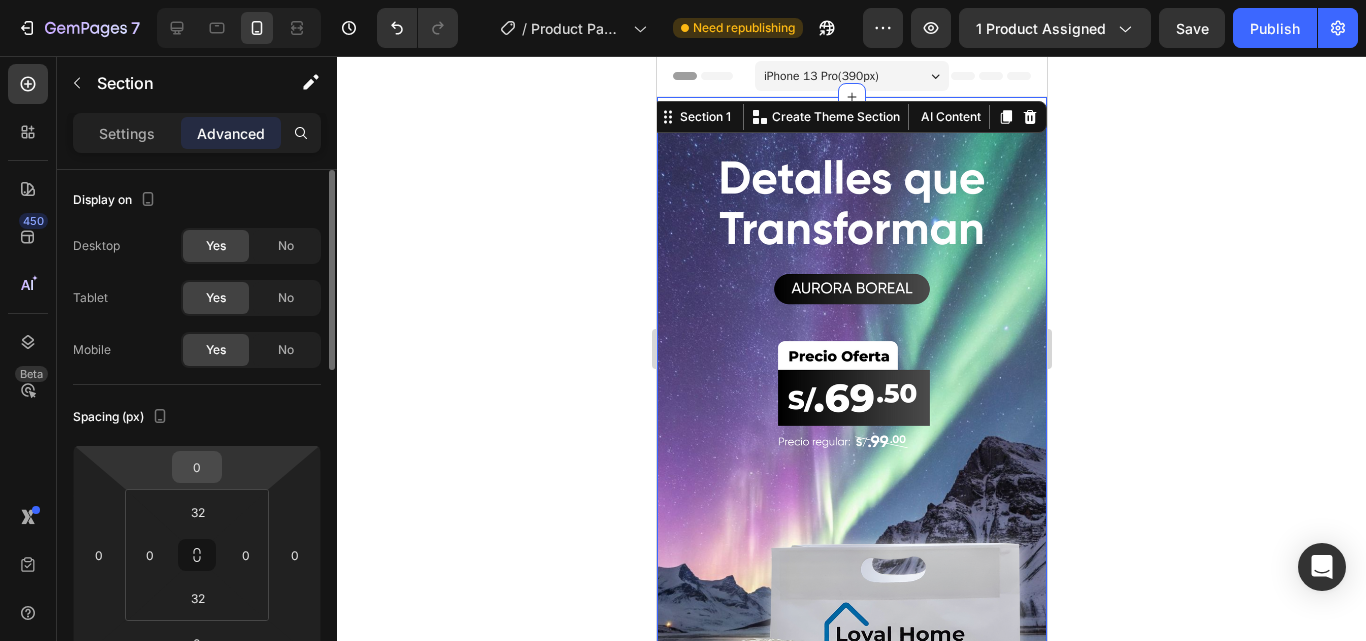 click on "0" at bounding box center [197, 467] 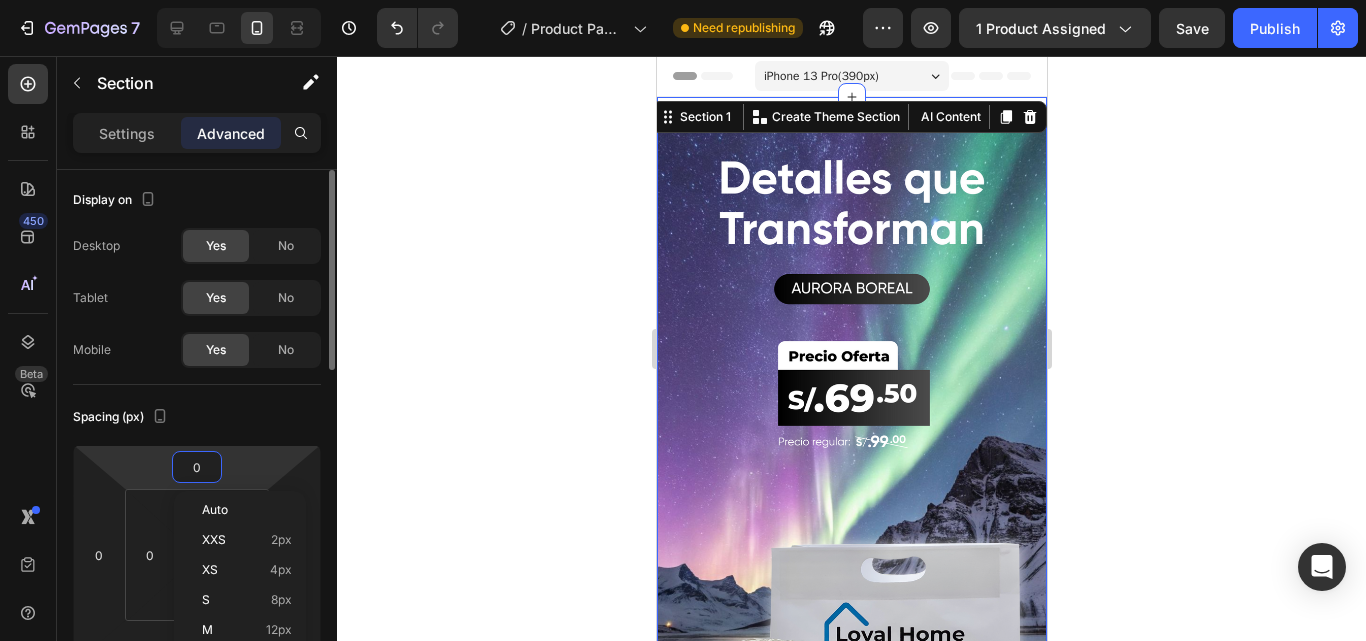 click on "0" at bounding box center [197, 467] 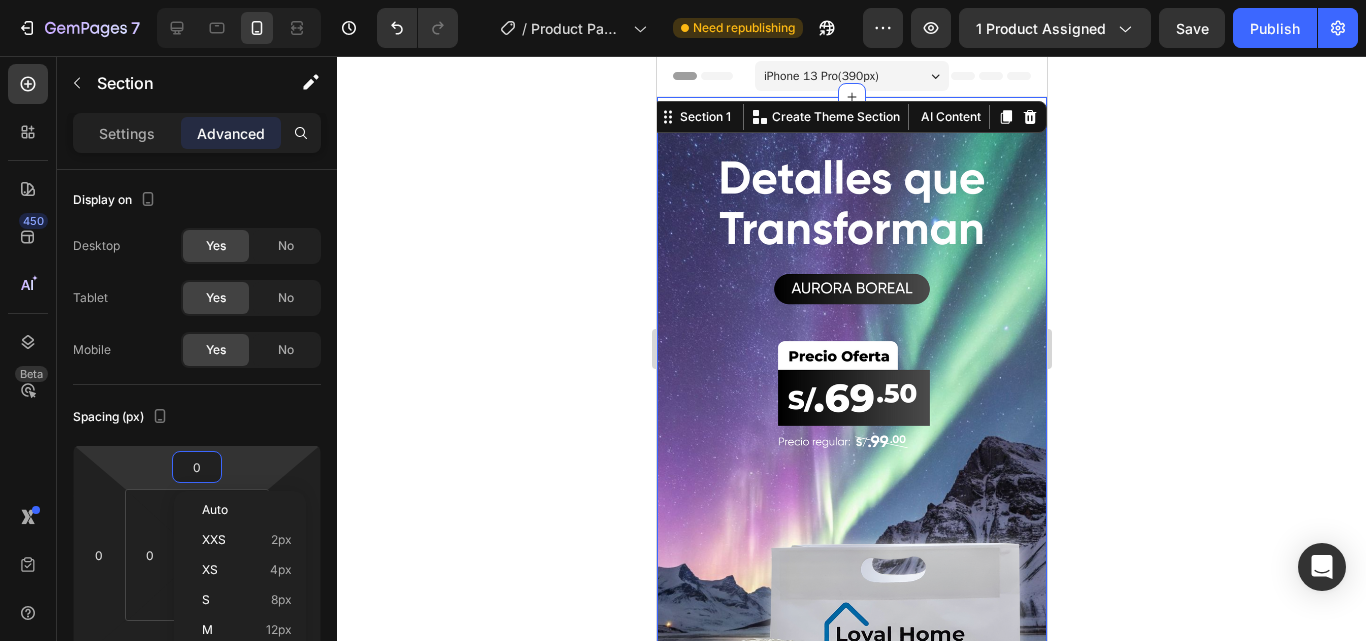 click 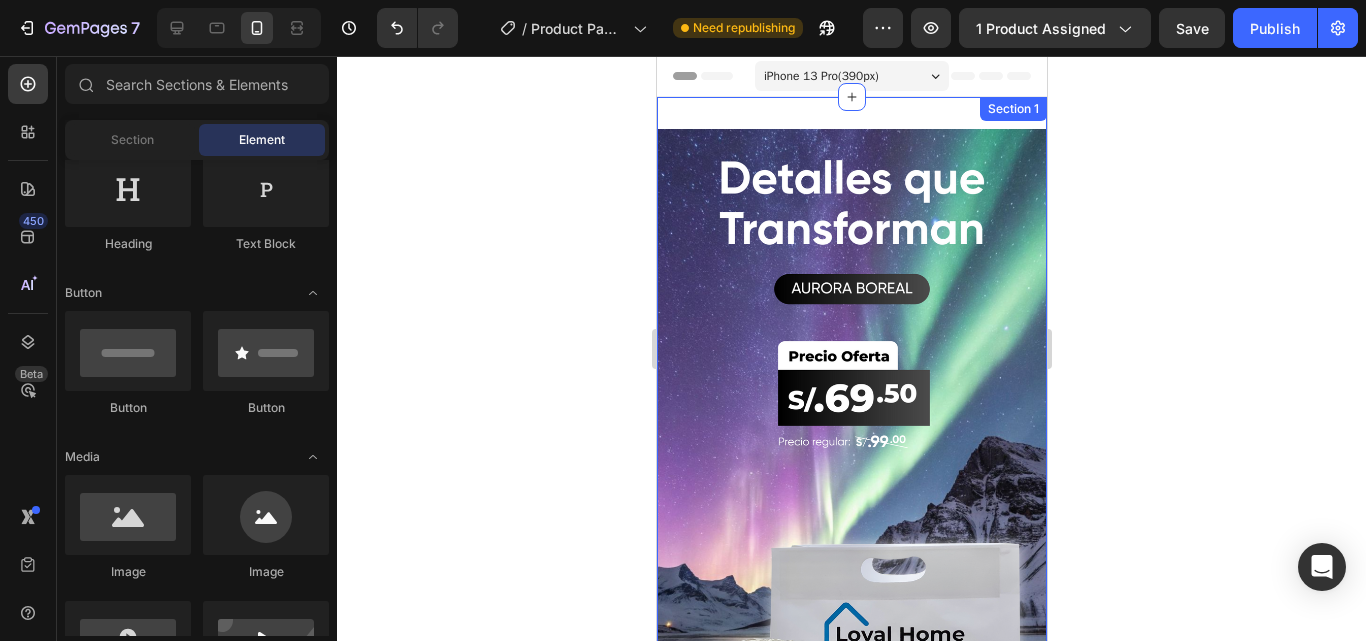 click on "Image Image Image Section 1" at bounding box center [851, 1168] 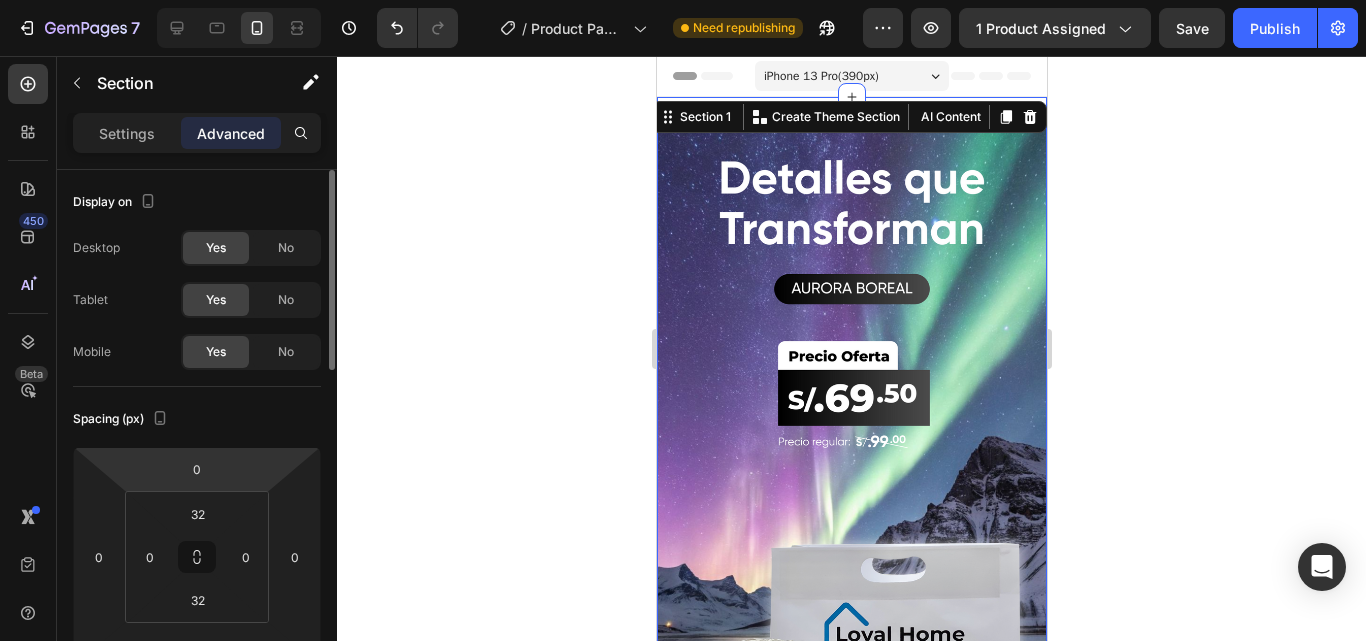 click on "[NUMBER] / Product Page - [DATE], [TIME] Need republishing Preview [NUMBER] product assigned Save Publish [NUMBER] Beta Sections([NUMBER]) Elements([NUMBER]) Section Element Hero Section Product Detail Brands Trusted Badges Guarantee Product Breakdown How to use Testimonials Compare Bundle FAQs Social Proof Brand Story Product List Collection Blog List Contact Sticky Add to Cart Custom Footer Browse Library [NUMBER] Layout Row Row Row Row Text Heading Text Block Button Button Button Media Image Image Video" at bounding box center (683, 0) 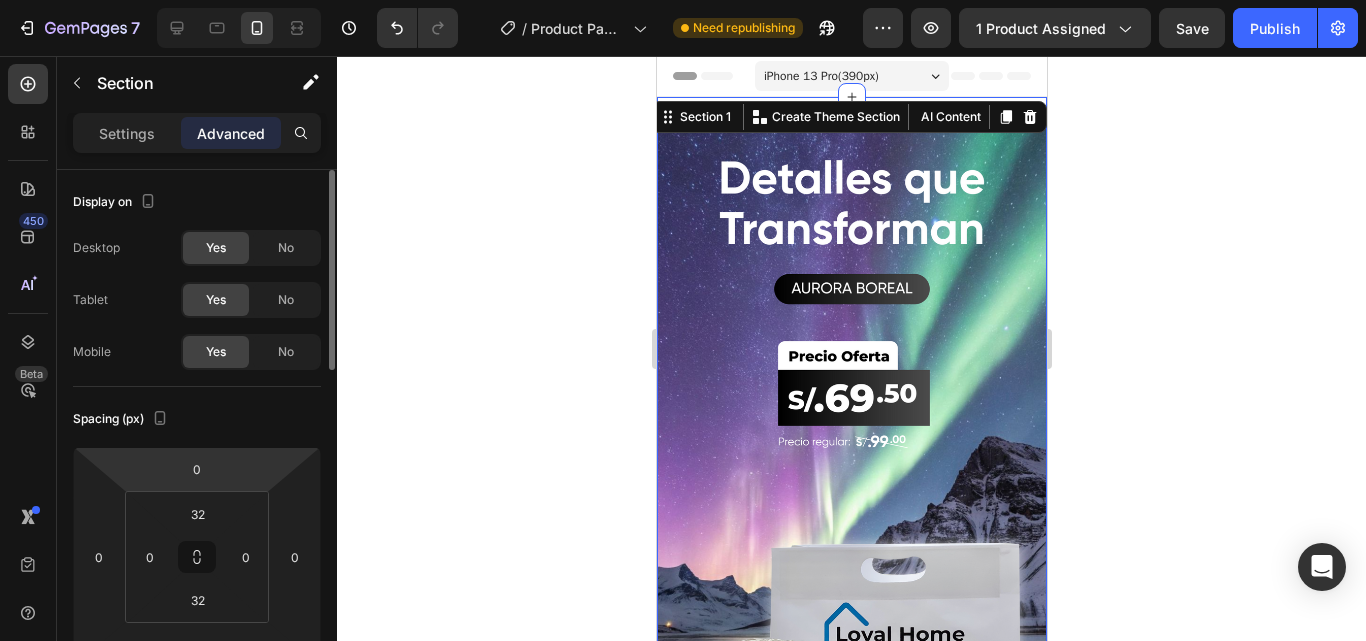 click on "[NUMBER] / Product Page - [DATE], [TIME] Need republishing Preview [NUMBER] product assigned Save Publish [NUMBER] Beta Sections([NUMBER]) Elements([NUMBER]) Section Element Hero Section Product Detail Brands Trusted Badges Guarantee Product Breakdown How to use Testimonials Compare Bundle FAQs Social Proof Brand Story Product List Collection Blog List Contact Sticky Add to Cart Custom Footer Browse Library [NUMBER] Layout Row Row Row Row Text Heading Text Block Button Button Button Media Image Image Video" at bounding box center [683, 0] 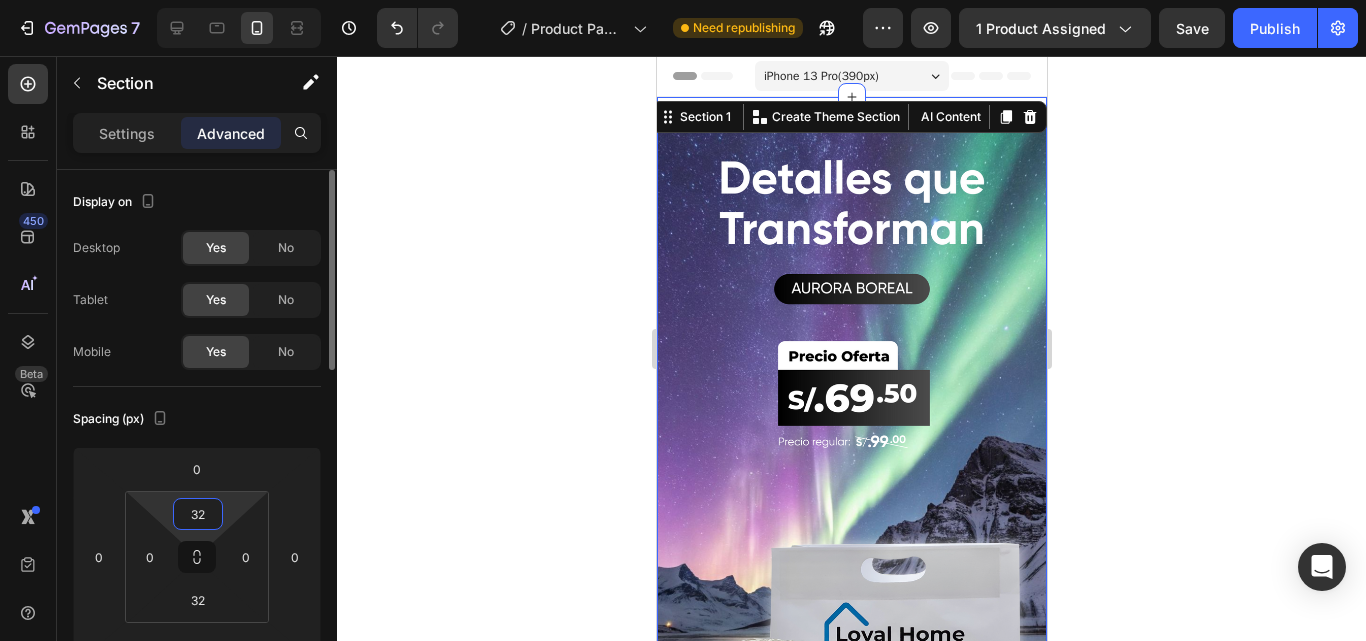 click on "32" at bounding box center (198, 514) 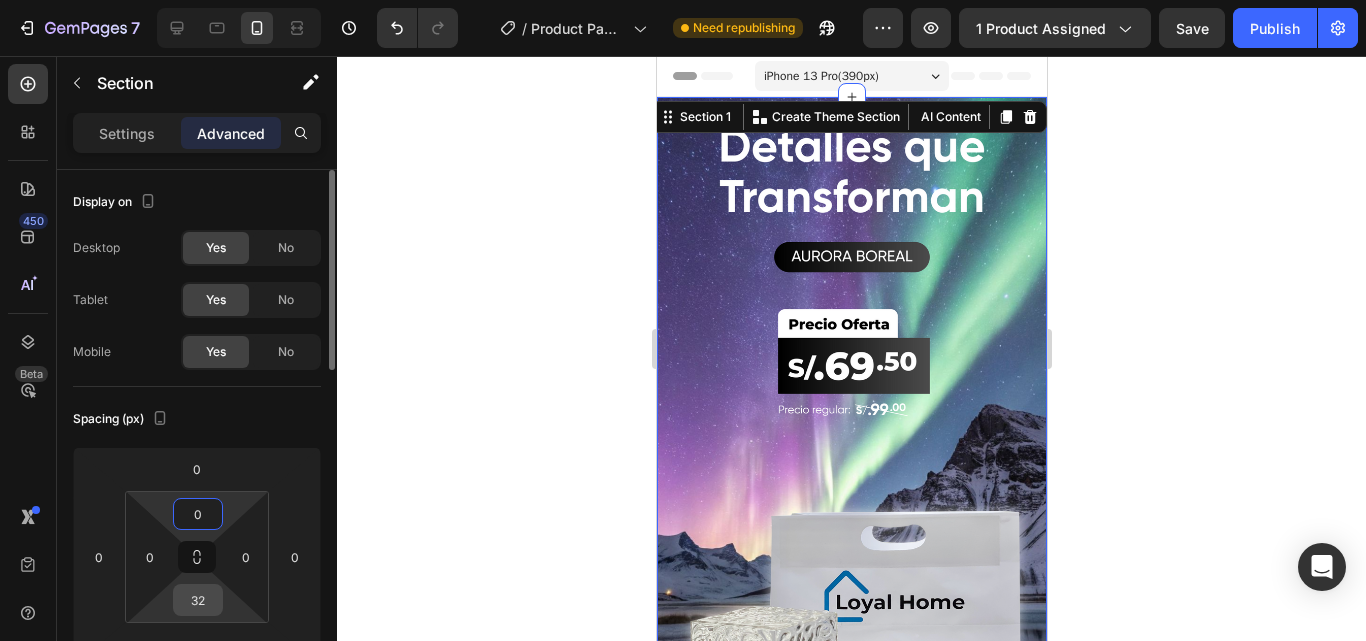 type on "0" 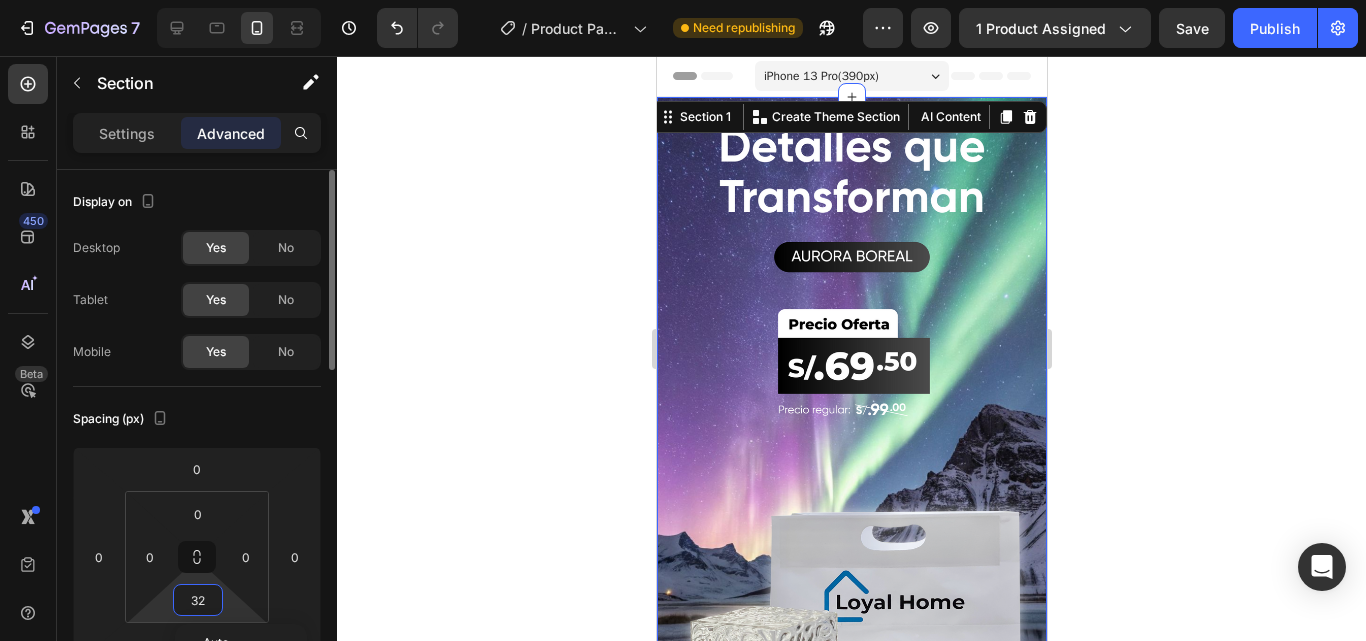 type on "0" 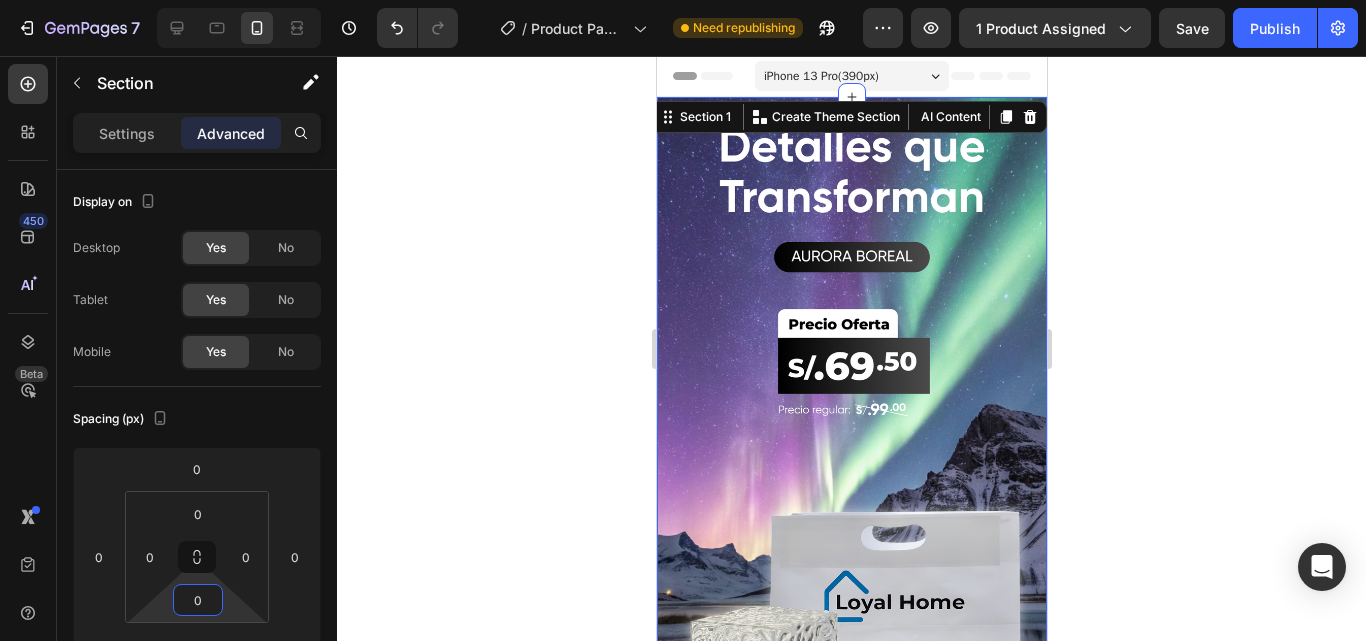 click 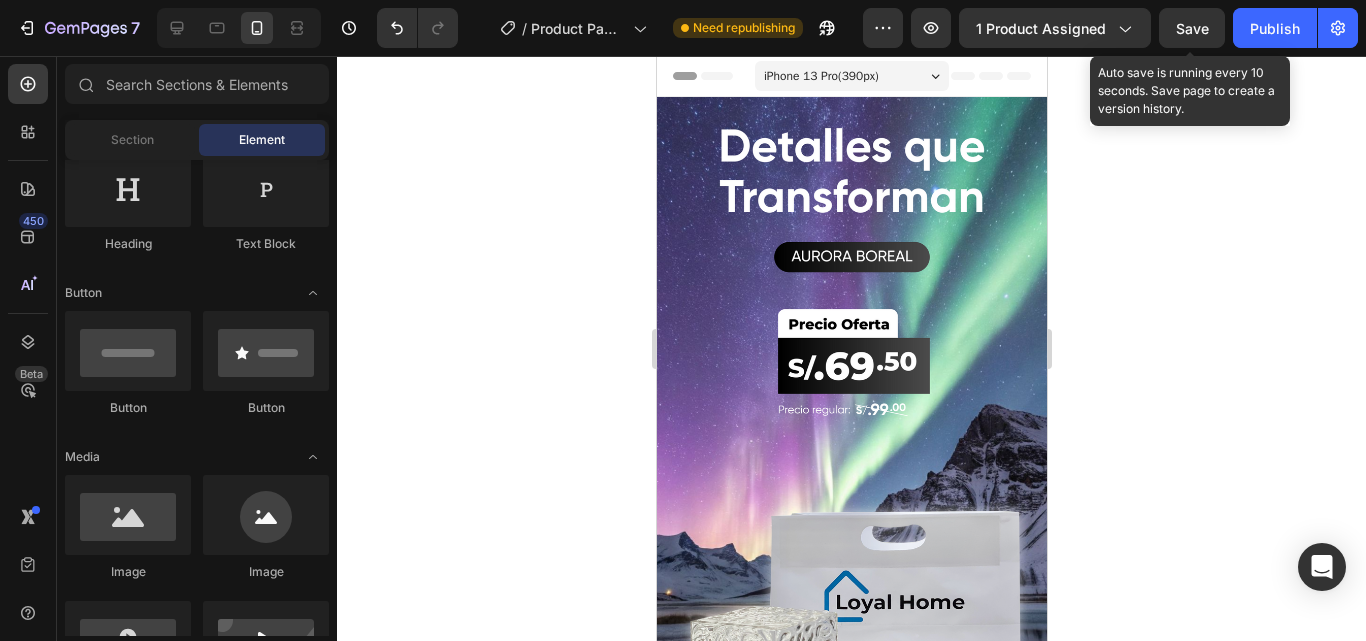 click on "Save" at bounding box center (1192, 28) 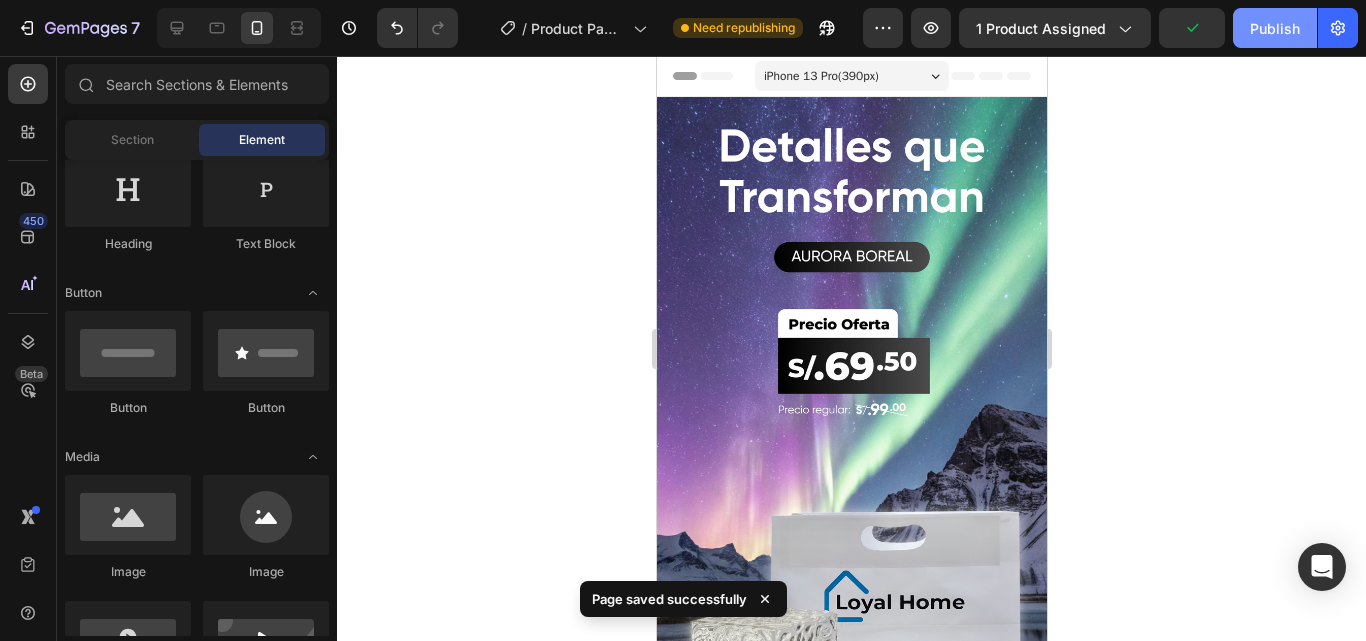 click on "Publish" at bounding box center [1275, 28] 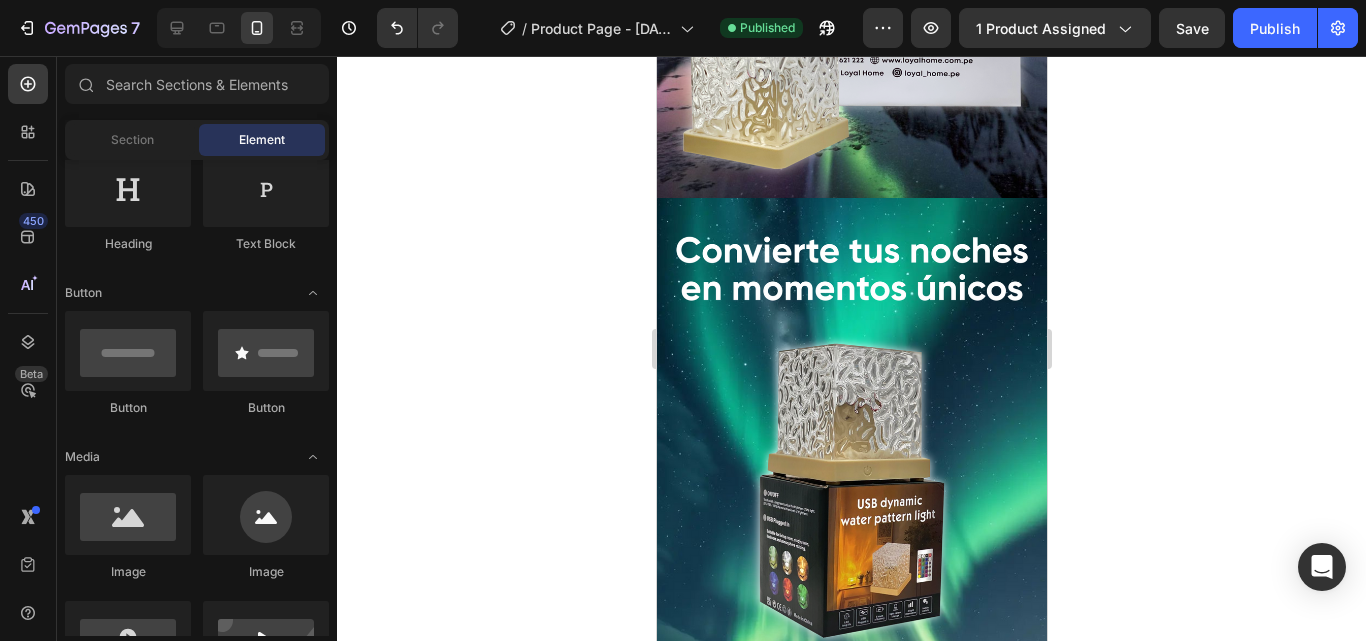 scroll, scrollTop: 597, scrollLeft: 0, axis: vertical 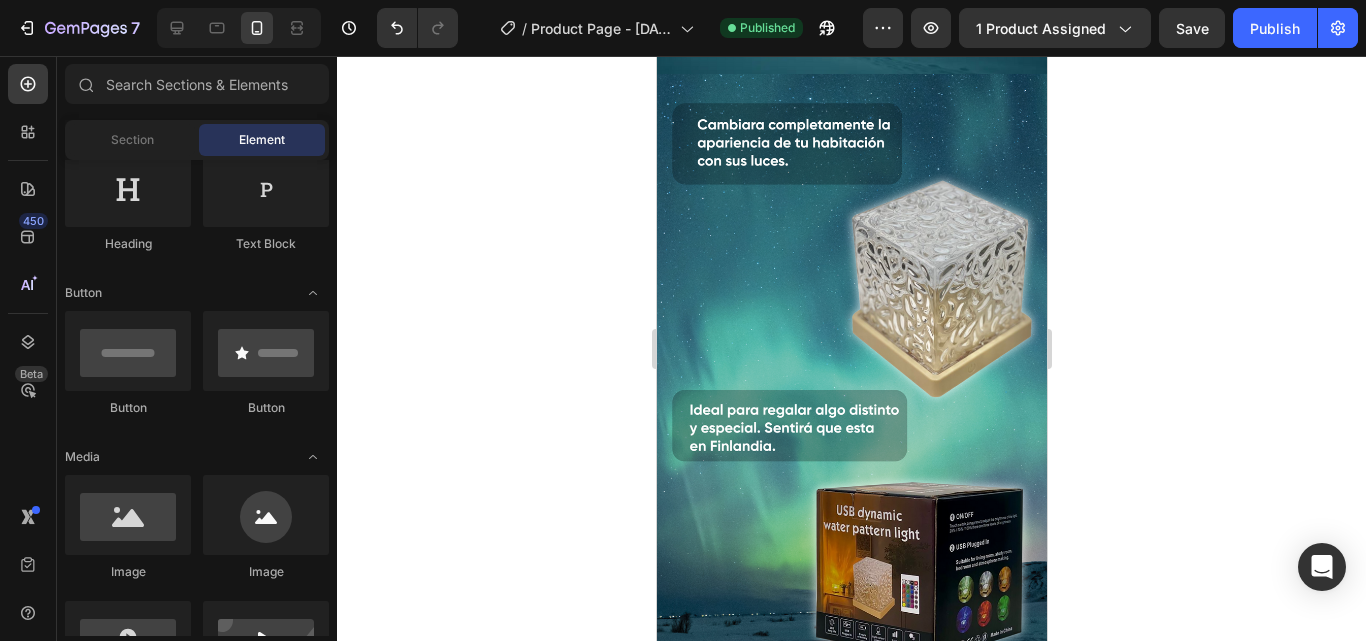 click at bounding box center (851, 420) 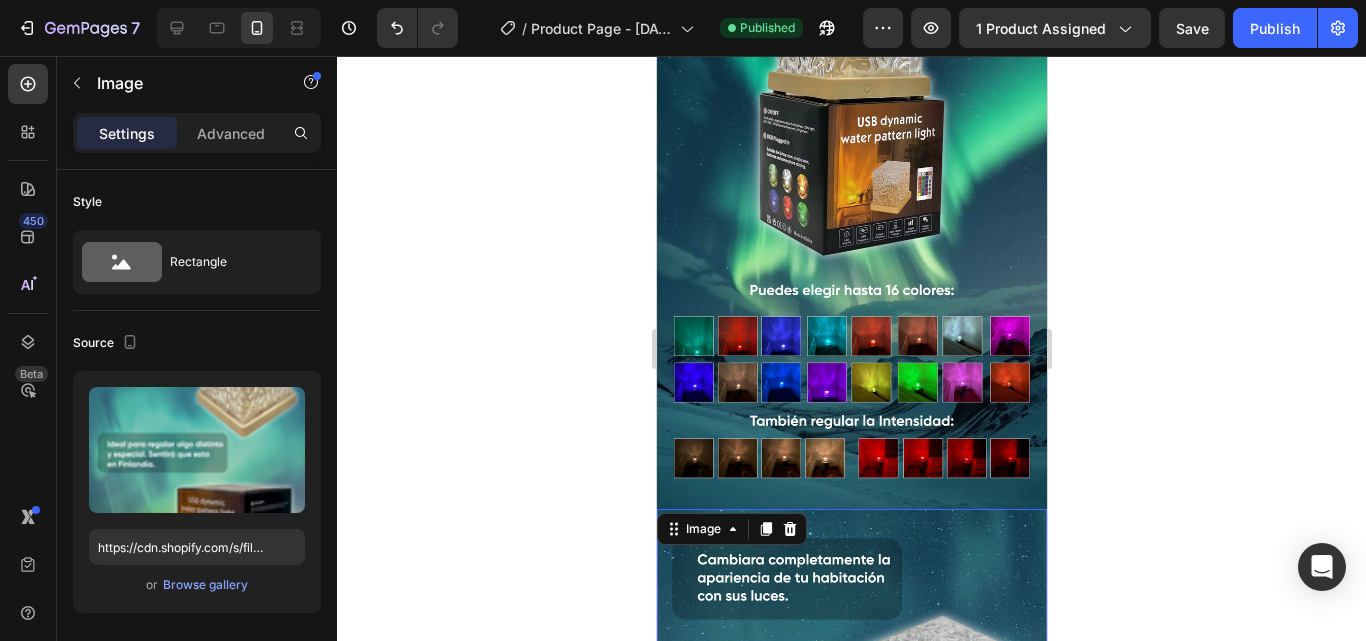 scroll, scrollTop: 907, scrollLeft: 0, axis: vertical 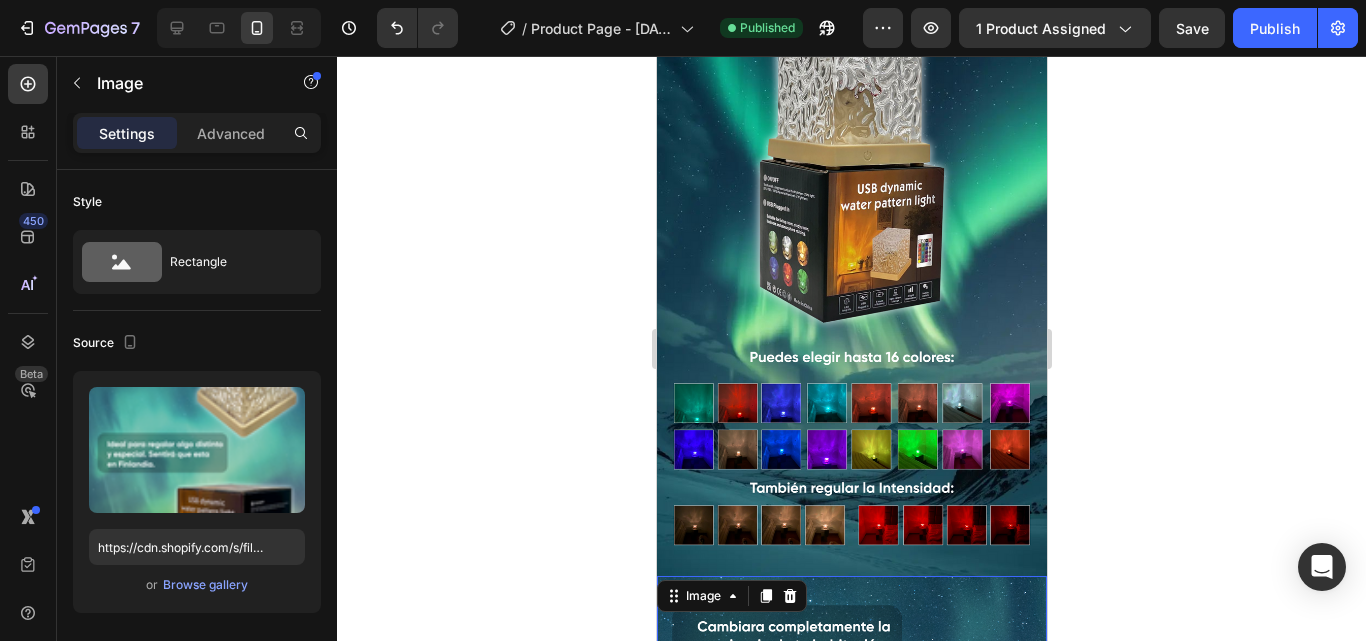 click at bounding box center (851, 229) 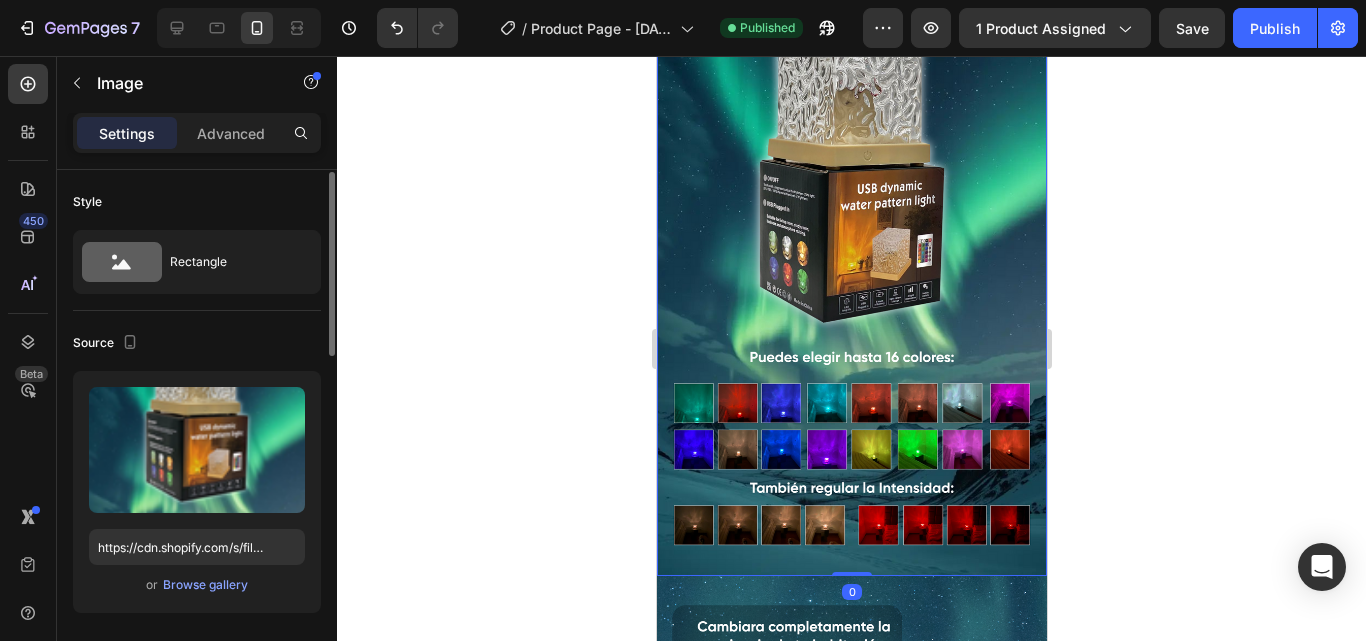 scroll, scrollTop: 2, scrollLeft: 0, axis: vertical 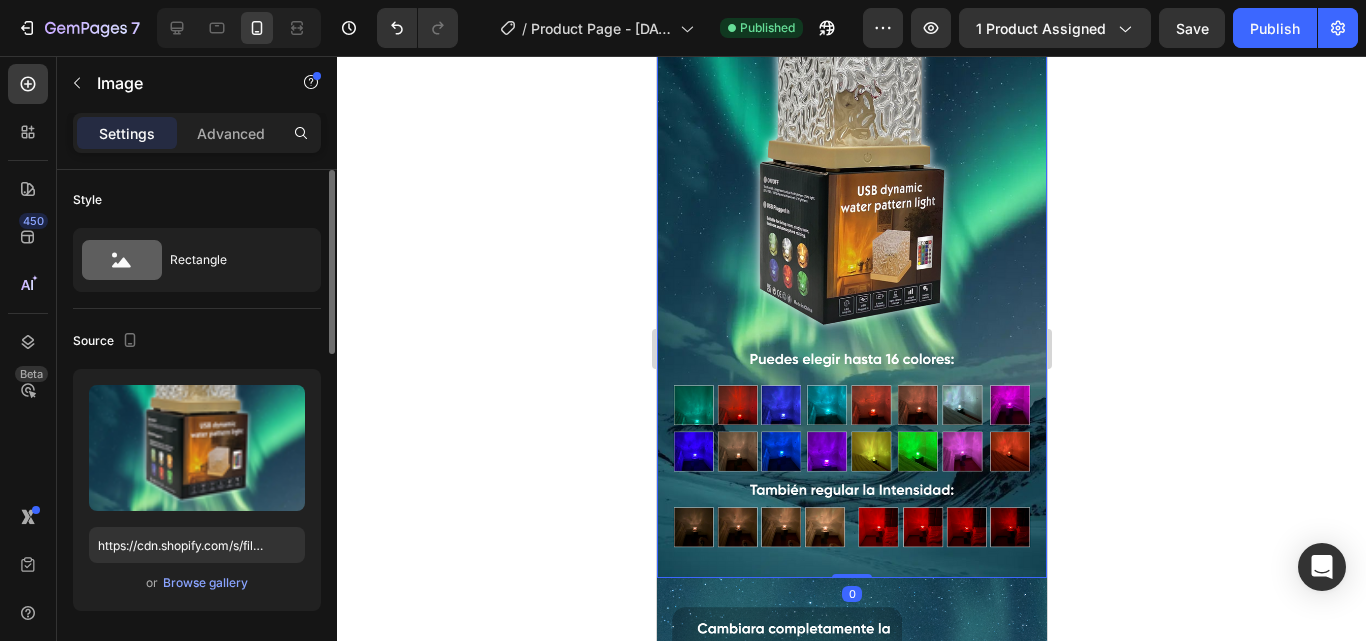 click at bounding box center (851, 231) 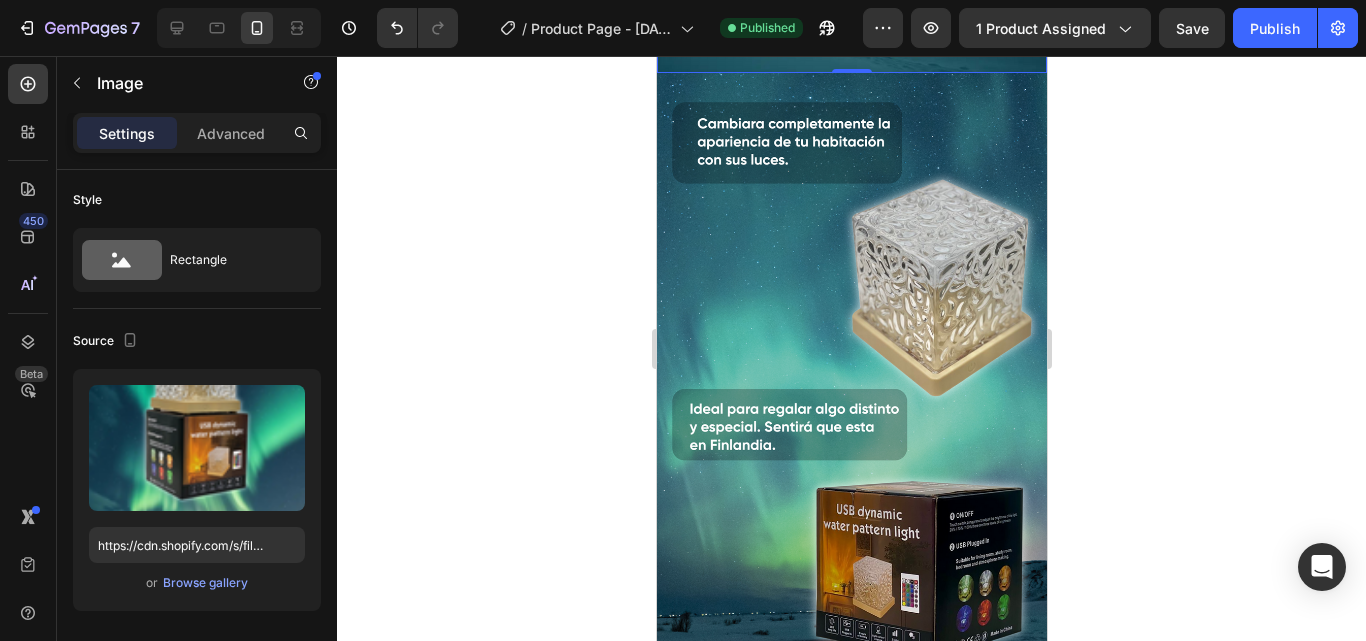 scroll, scrollTop: 1411, scrollLeft: 0, axis: vertical 